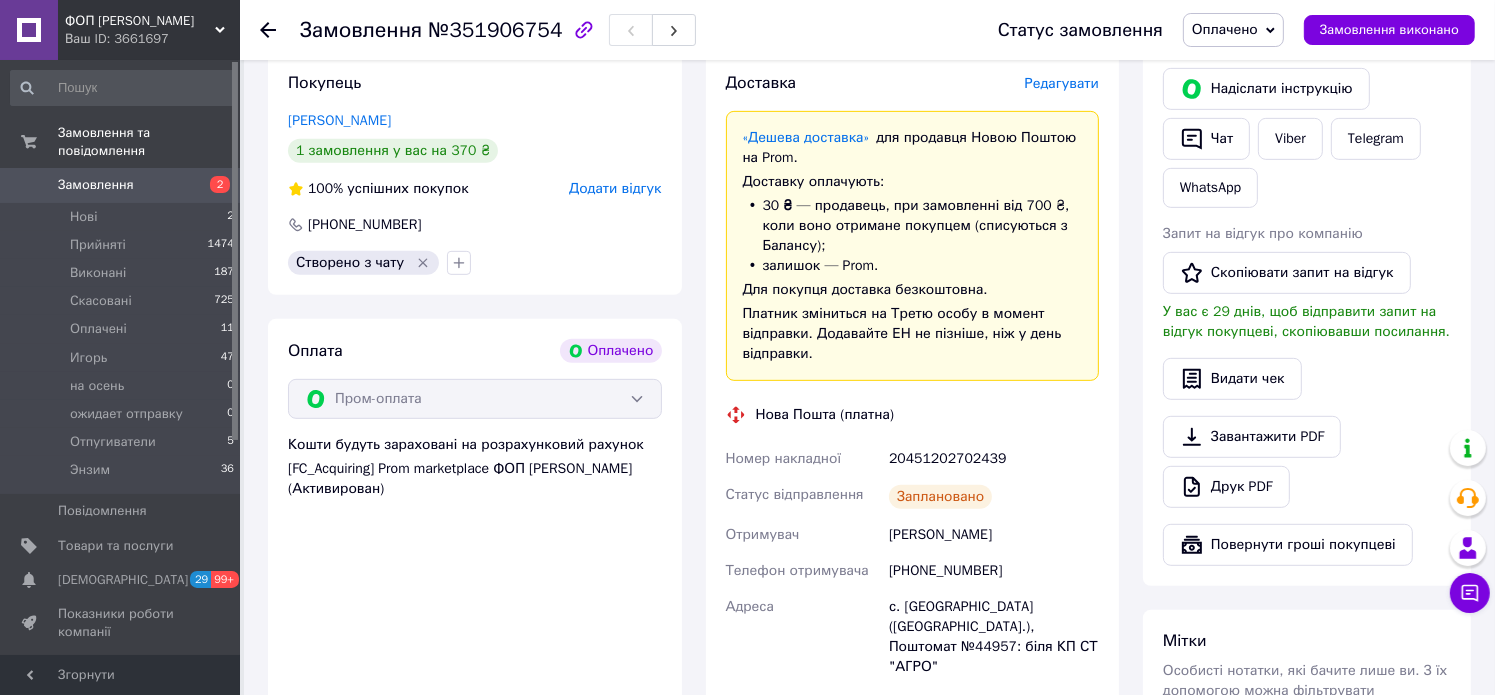 scroll, scrollTop: 800, scrollLeft: 0, axis: vertical 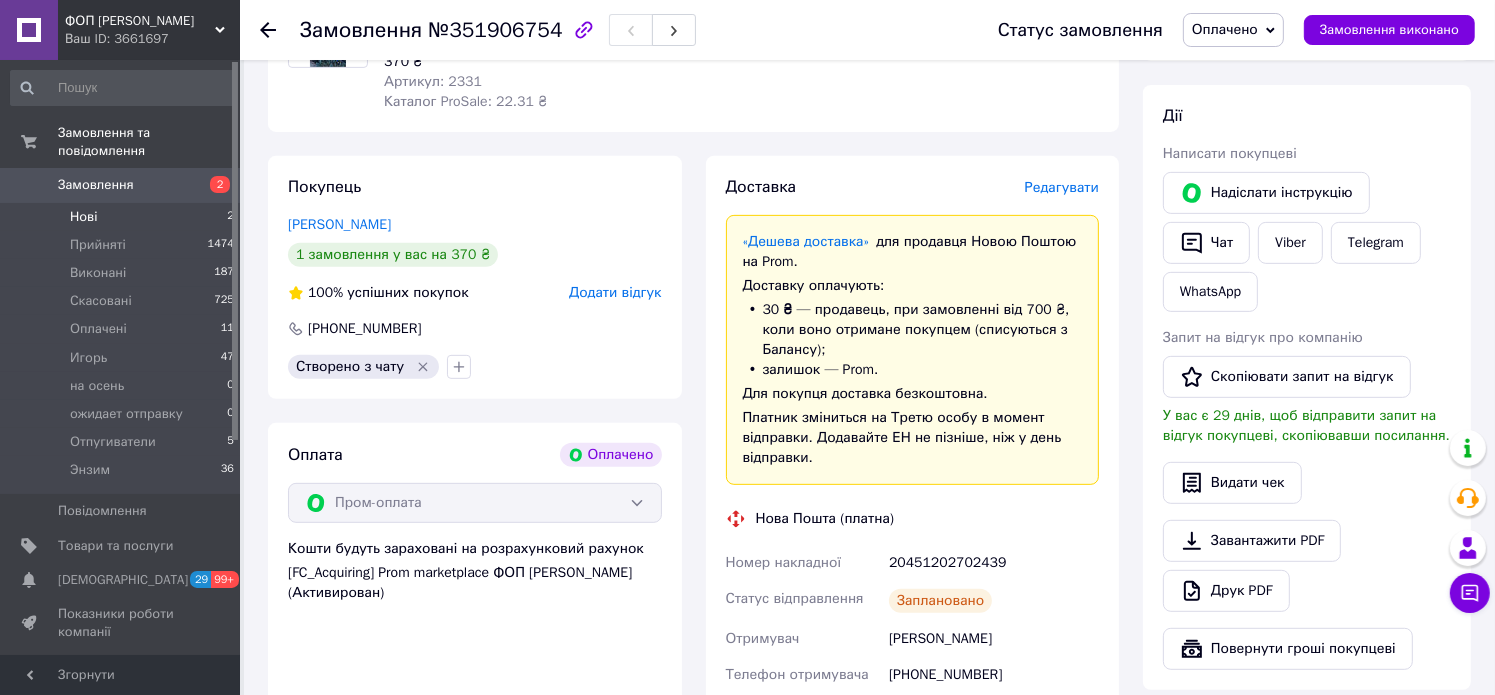 click on "Нові 2" at bounding box center [123, 217] 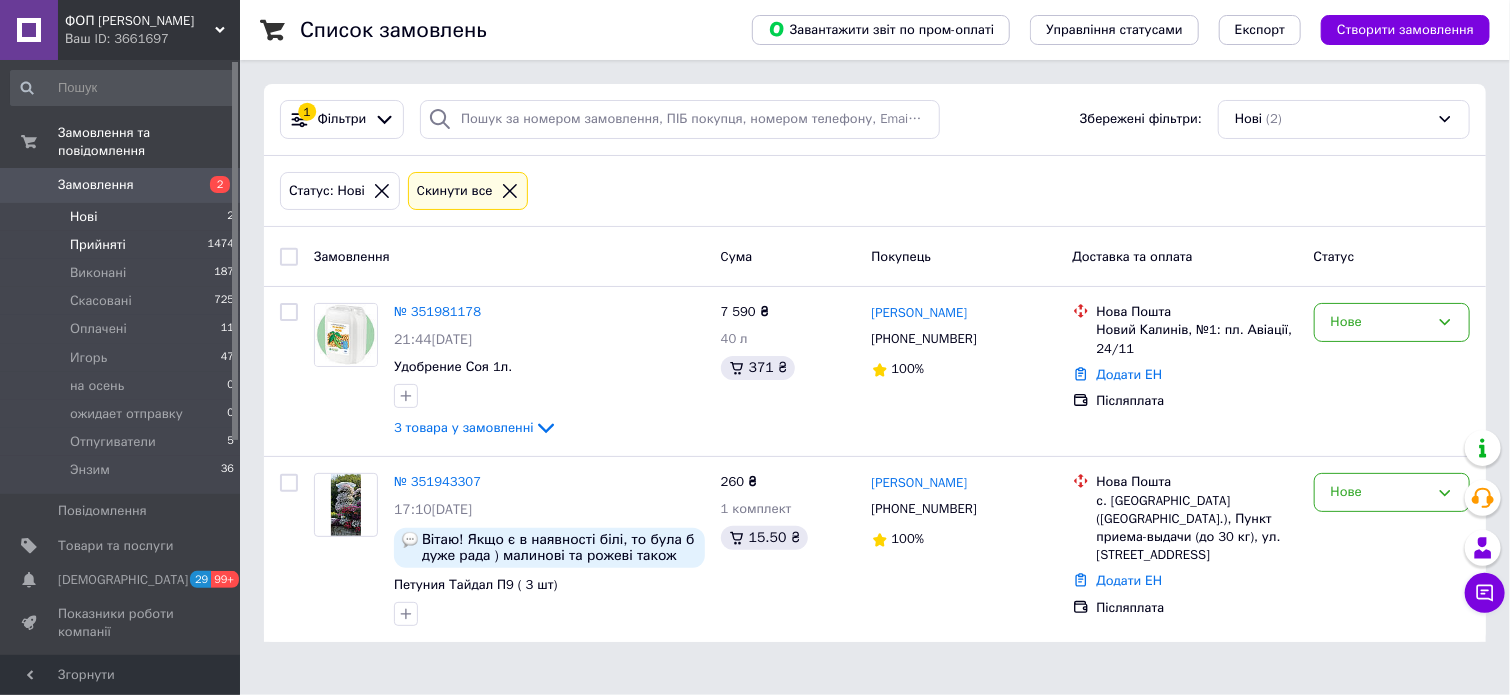 click on "Прийняті" at bounding box center (98, 245) 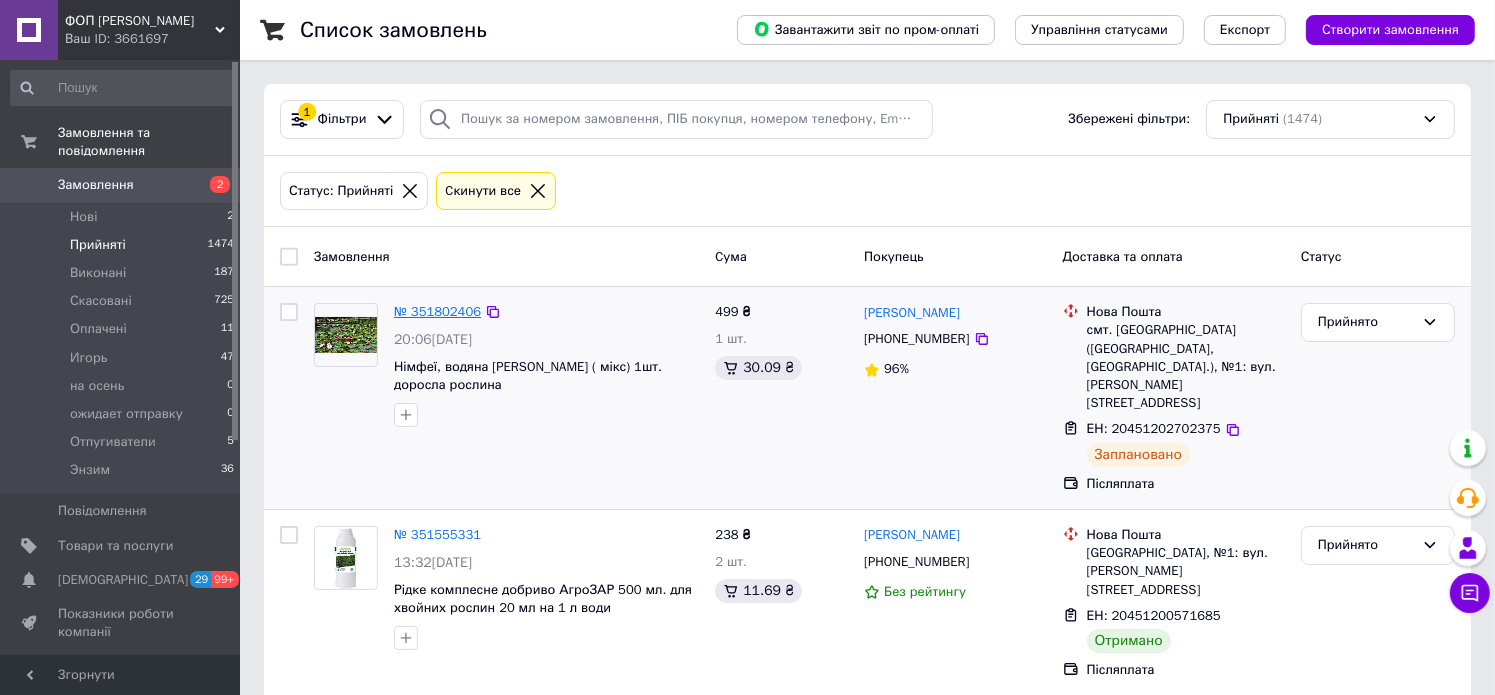 click on "№ 351802406" at bounding box center [437, 311] 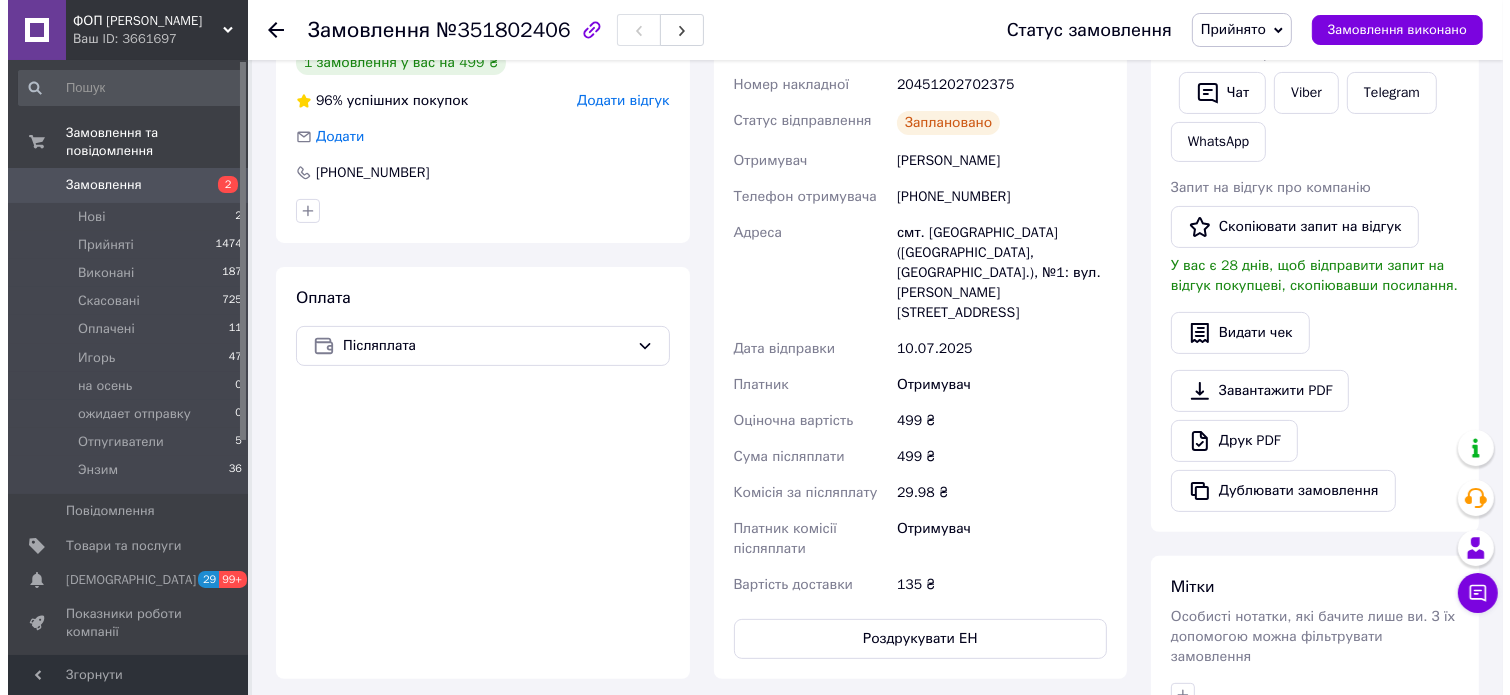 scroll, scrollTop: 300, scrollLeft: 0, axis: vertical 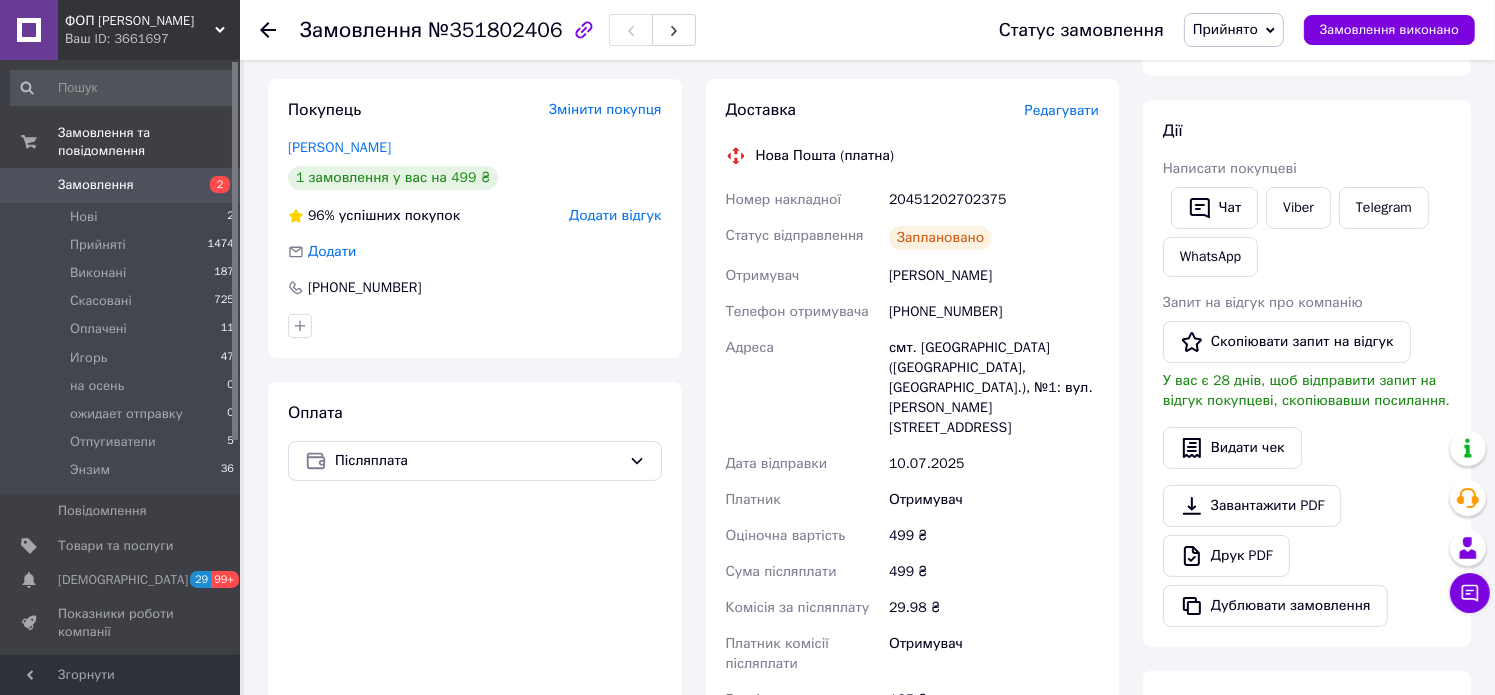 click on "Редагувати" at bounding box center (1062, 110) 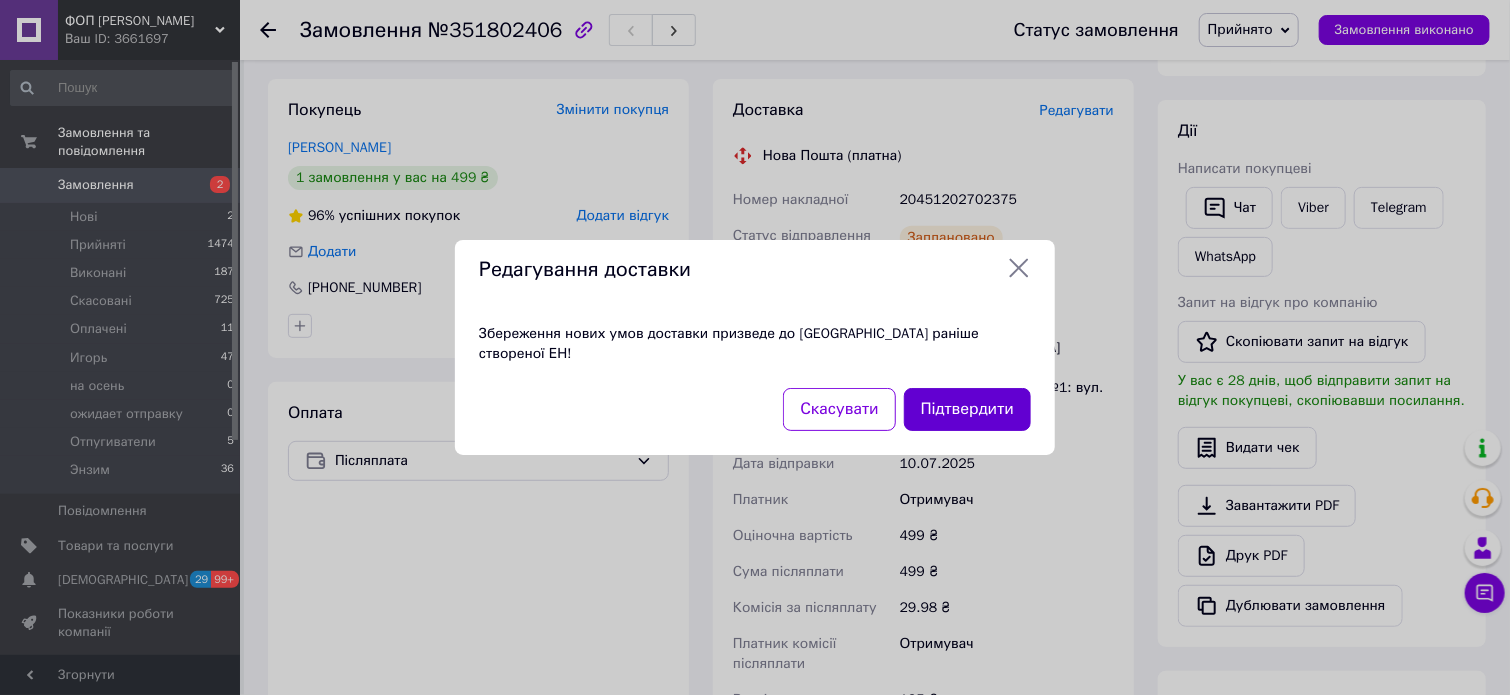 click on "Підтвердити" at bounding box center (967, 409) 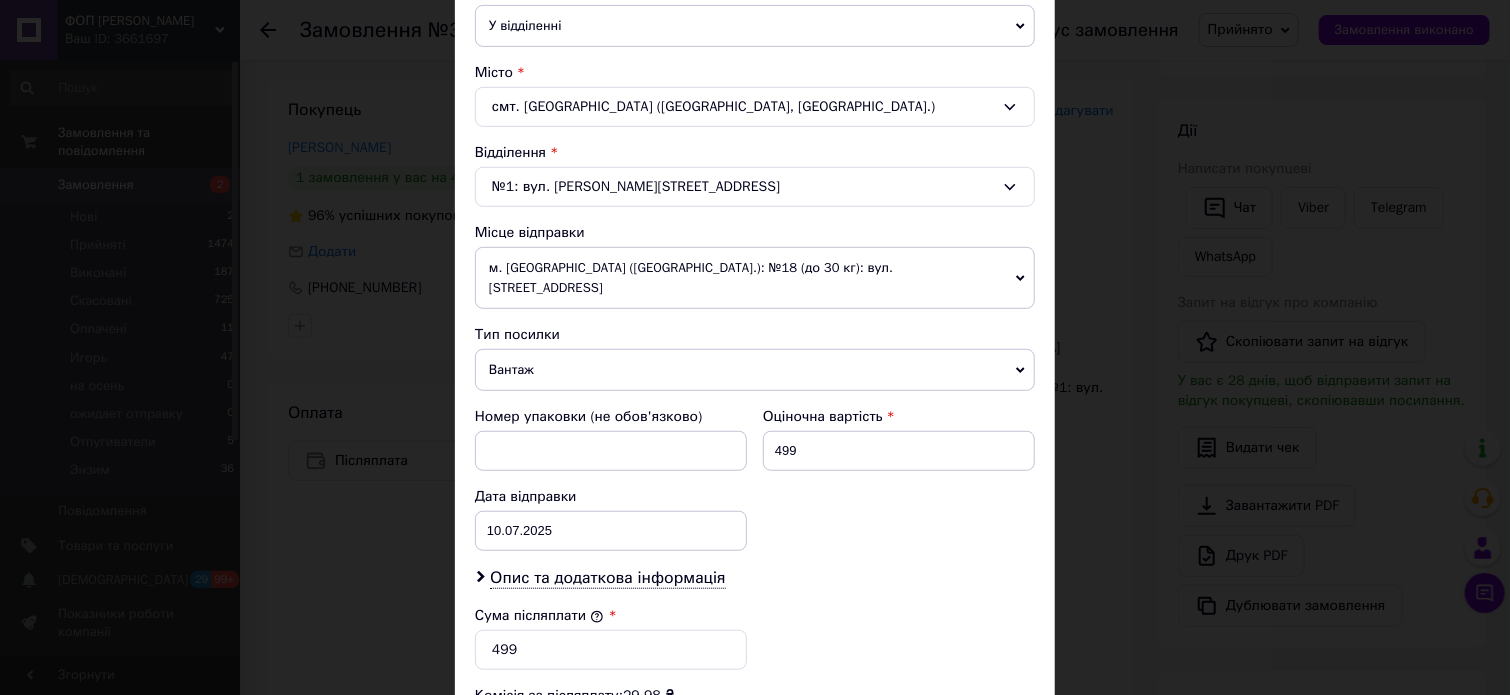 scroll, scrollTop: 600, scrollLeft: 0, axis: vertical 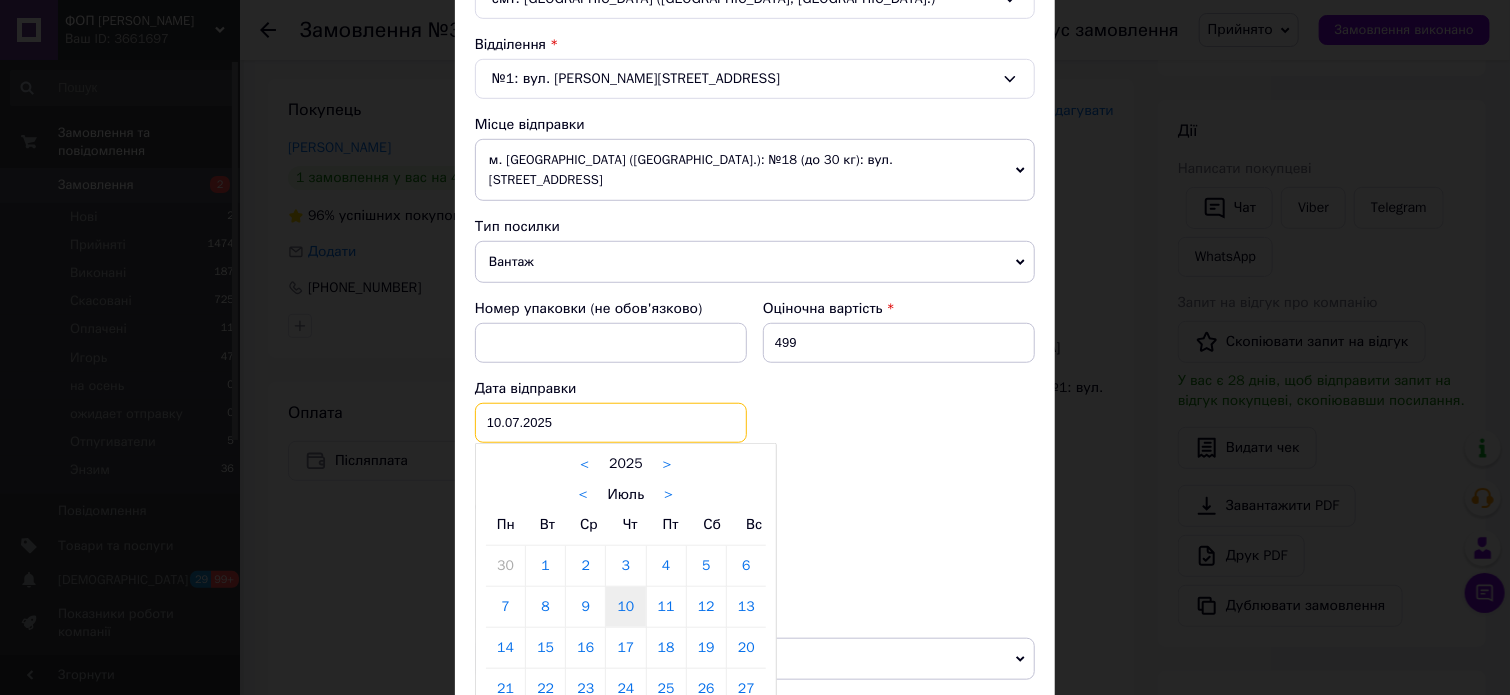 click on "[DATE] < 2025 > < Июль > Пн Вт Ср Чт Пт Сб Вс 30 1 2 3 4 5 6 7 8 9 10 11 12 13 14 15 16 17 18 19 20 21 22 23 24 25 26 27 28 29 30 31 1 2 3 4 5 6 7 8 9 10" at bounding box center [611, 423] 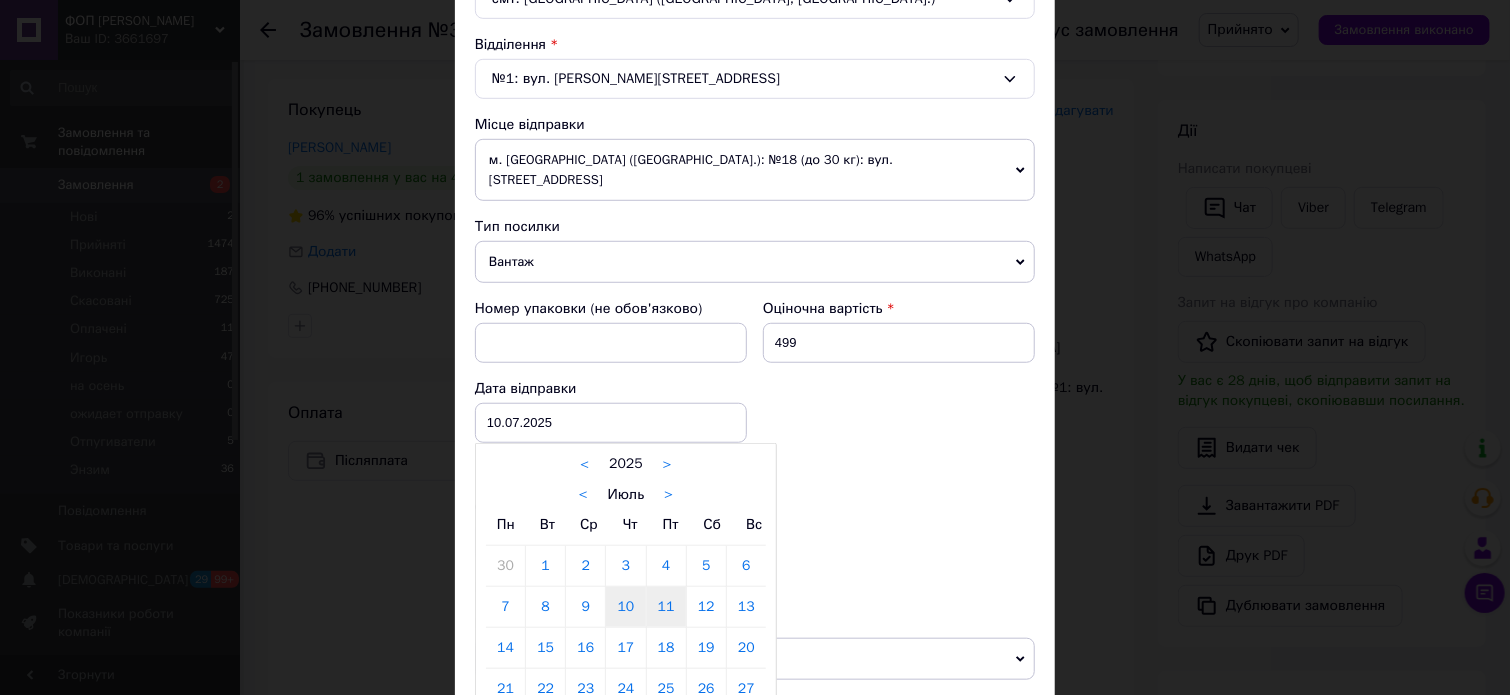 click on "11" at bounding box center (666, 607) 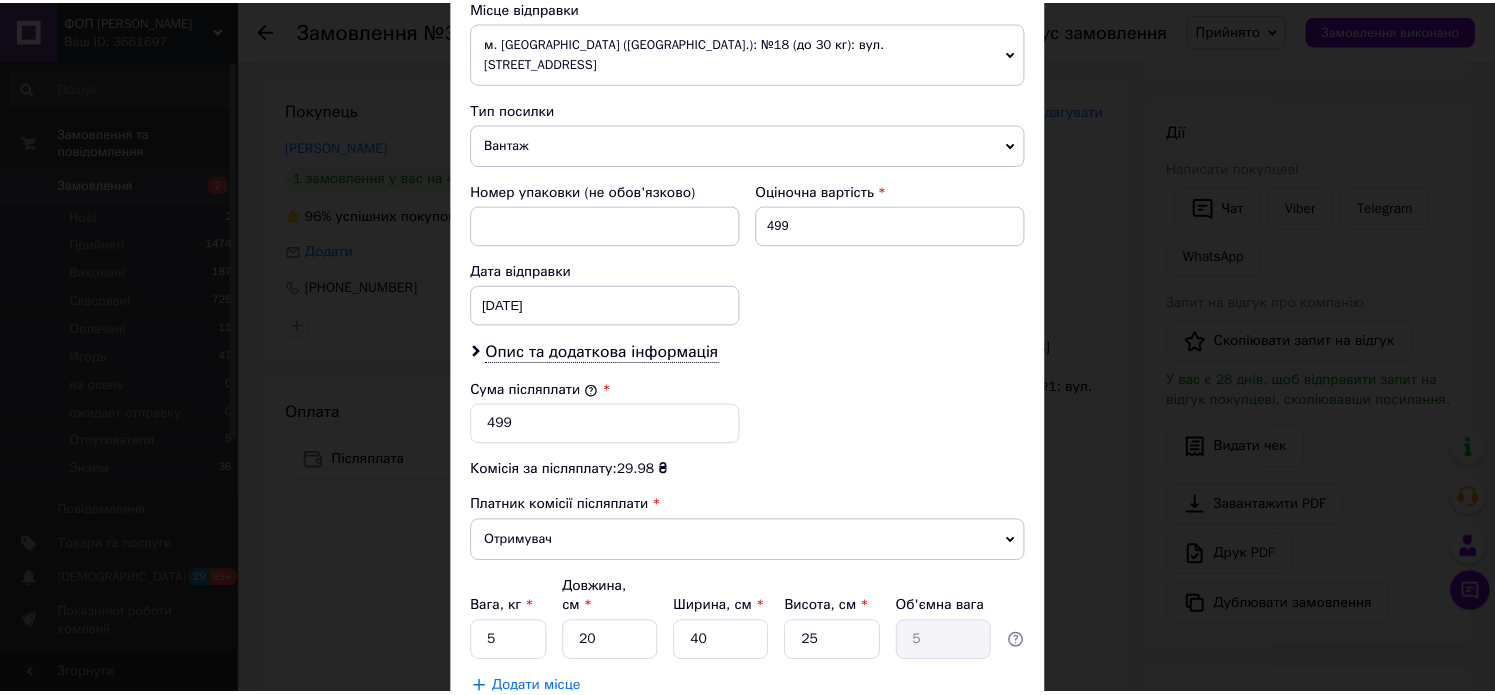 scroll, scrollTop: 824, scrollLeft: 0, axis: vertical 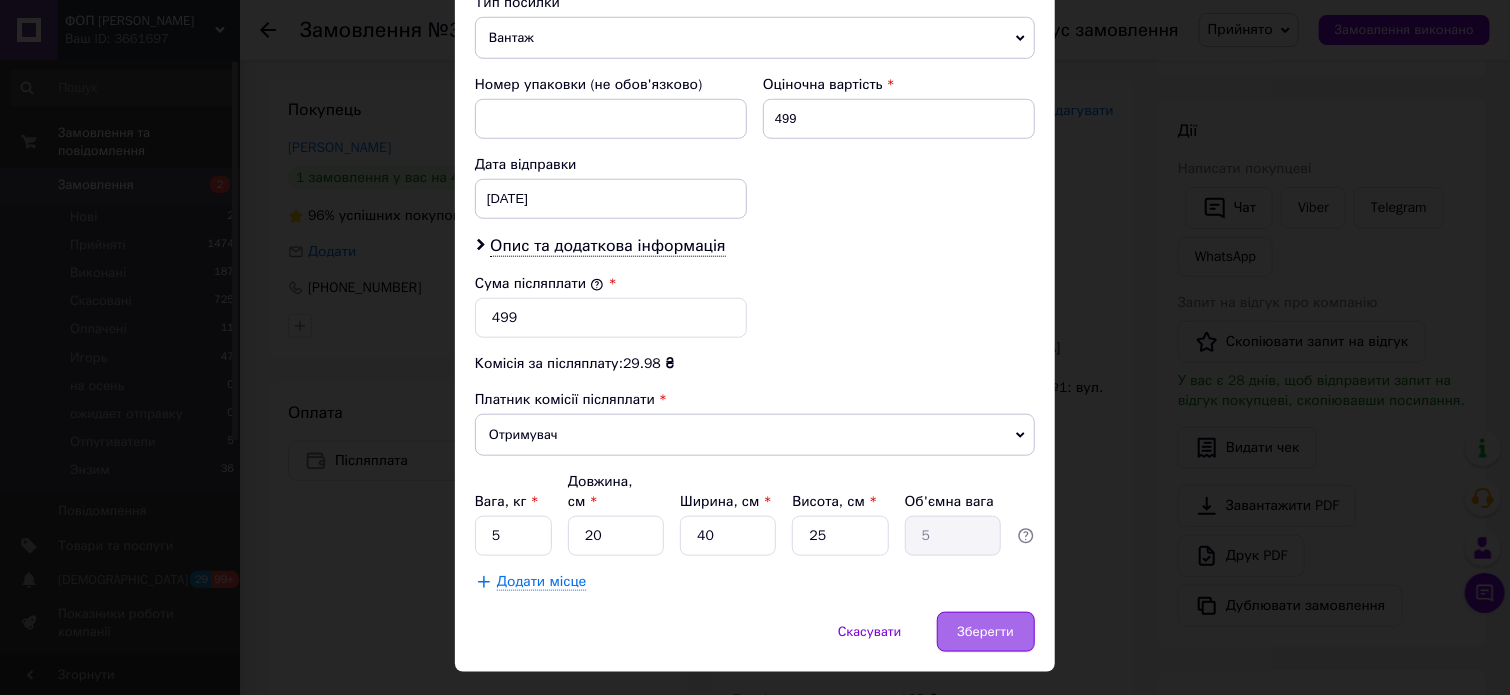 click on "Зберегти" at bounding box center [986, 632] 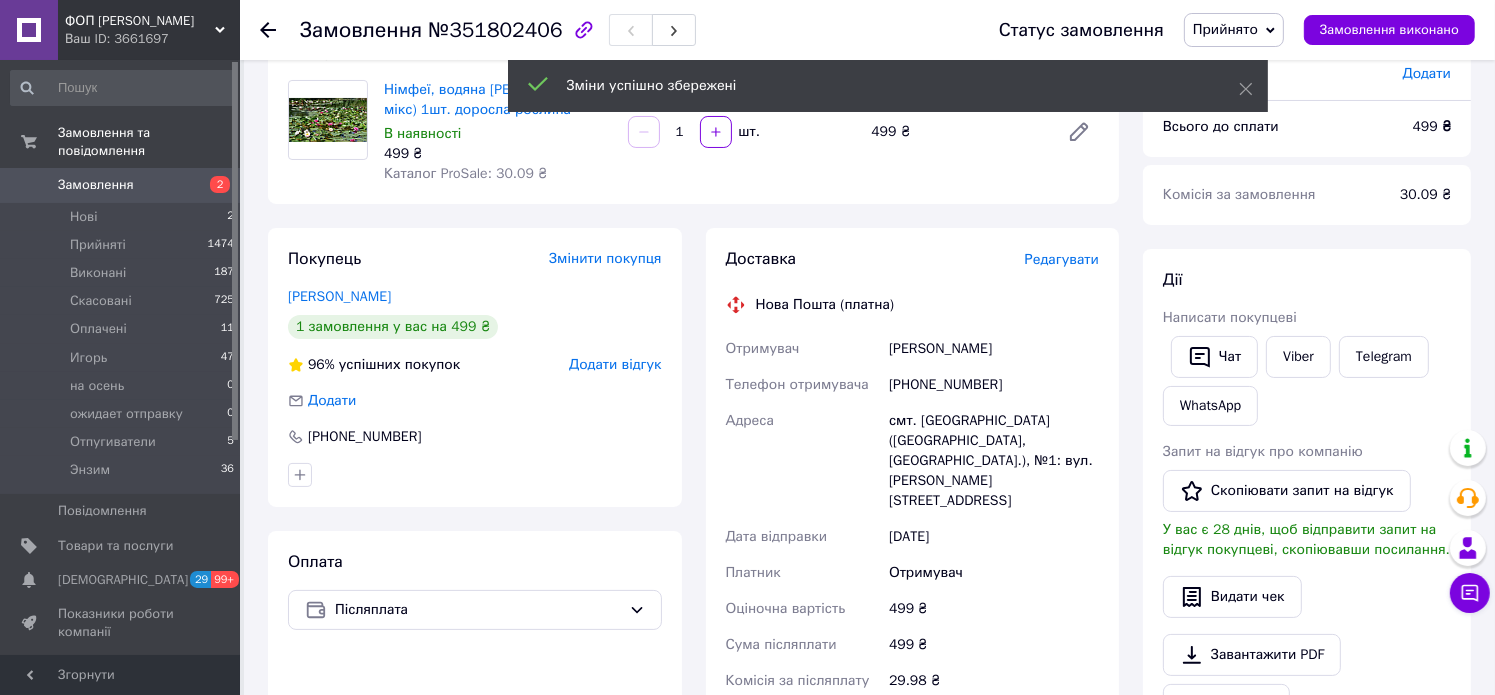 scroll, scrollTop: 0, scrollLeft: 0, axis: both 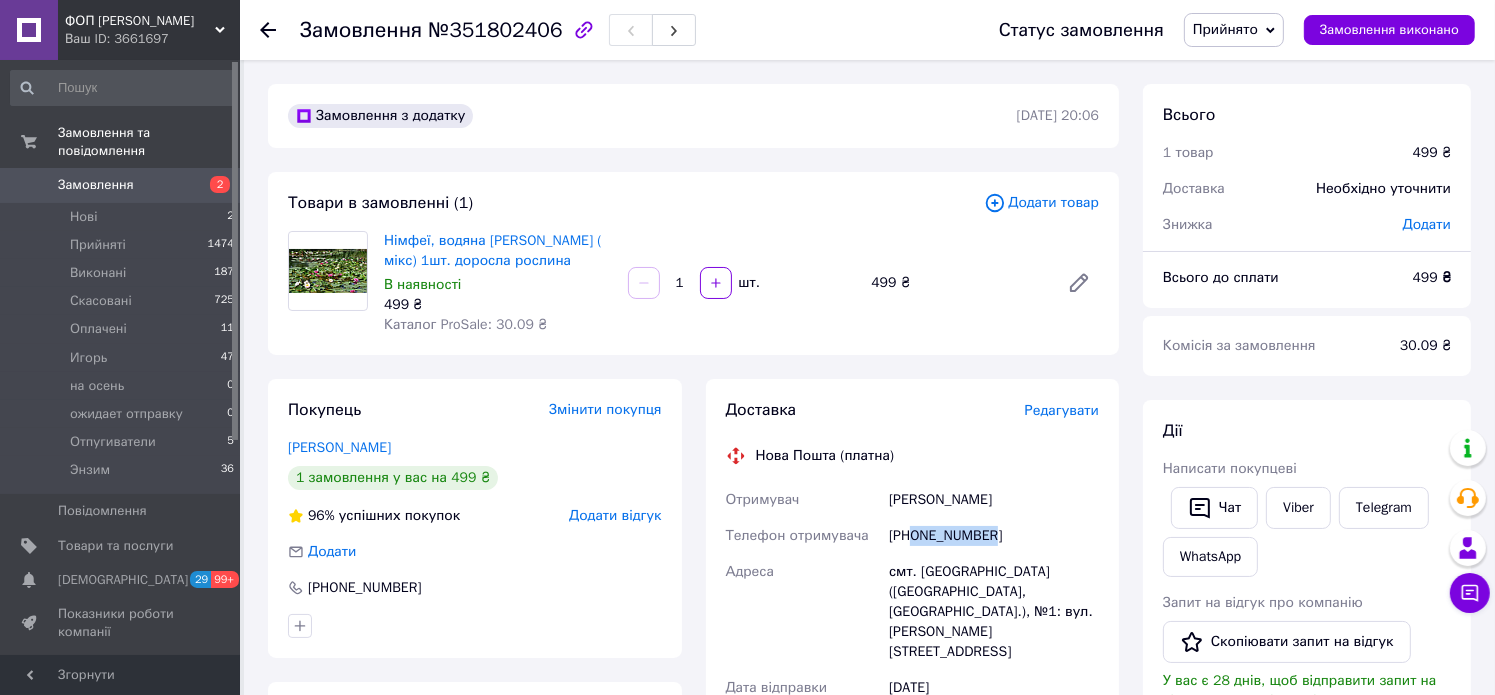 drag, startPoint x: 1009, startPoint y: 535, endPoint x: 916, endPoint y: 536, distance: 93.00538 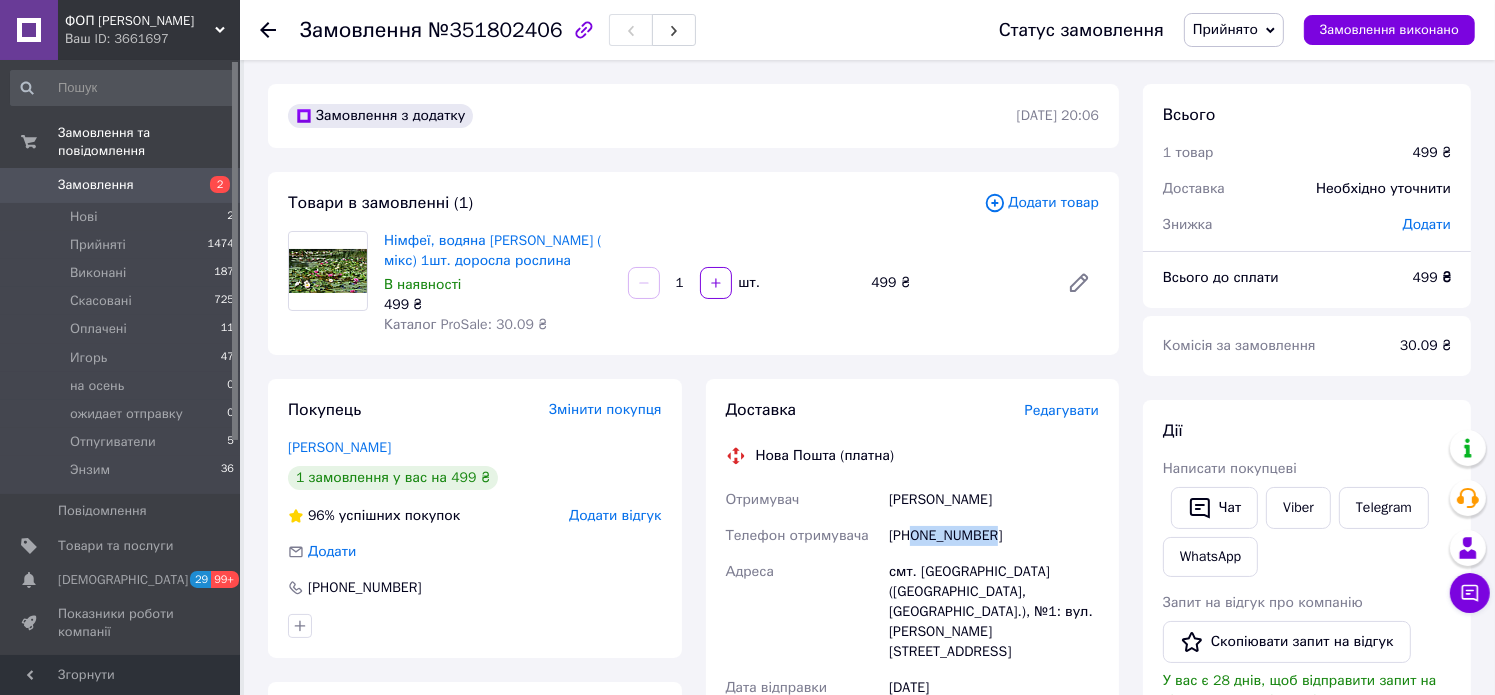 copy on "0965347268" 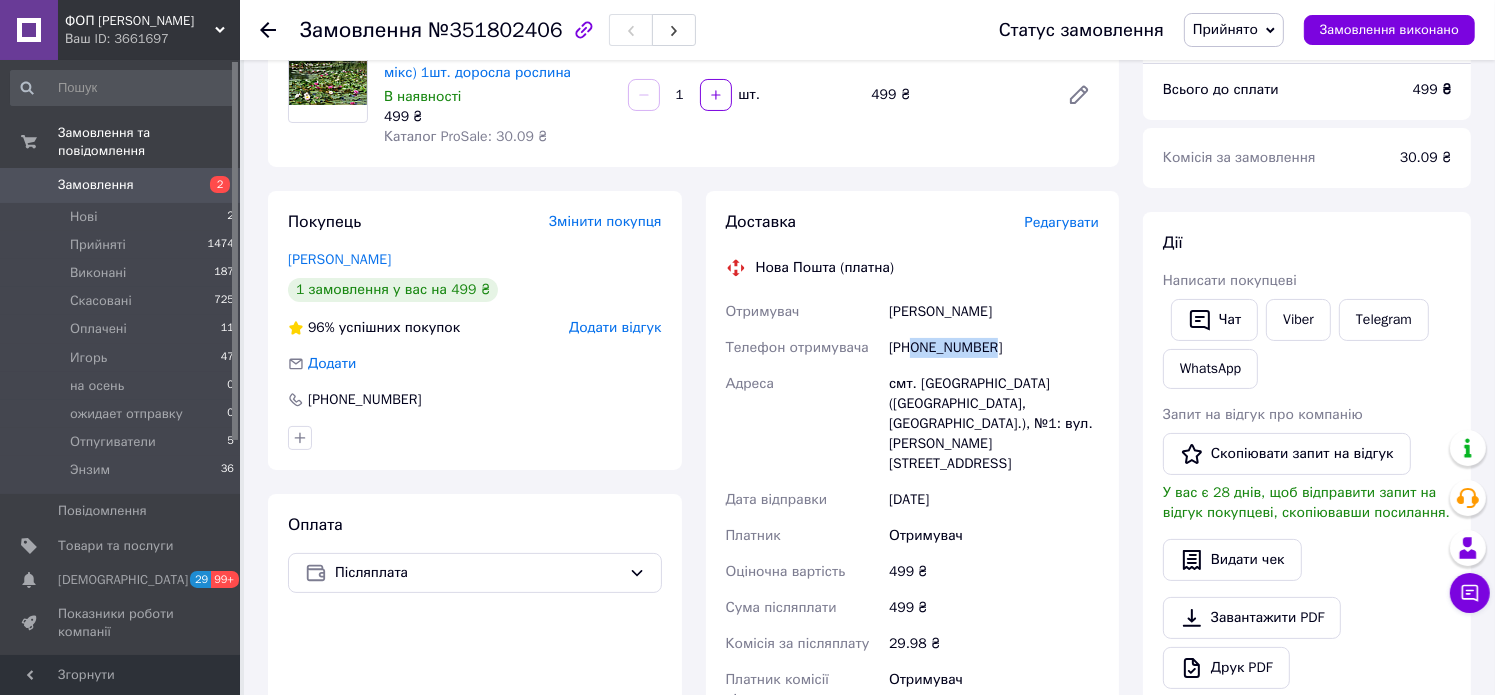 scroll, scrollTop: 200, scrollLeft: 0, axis: vertical 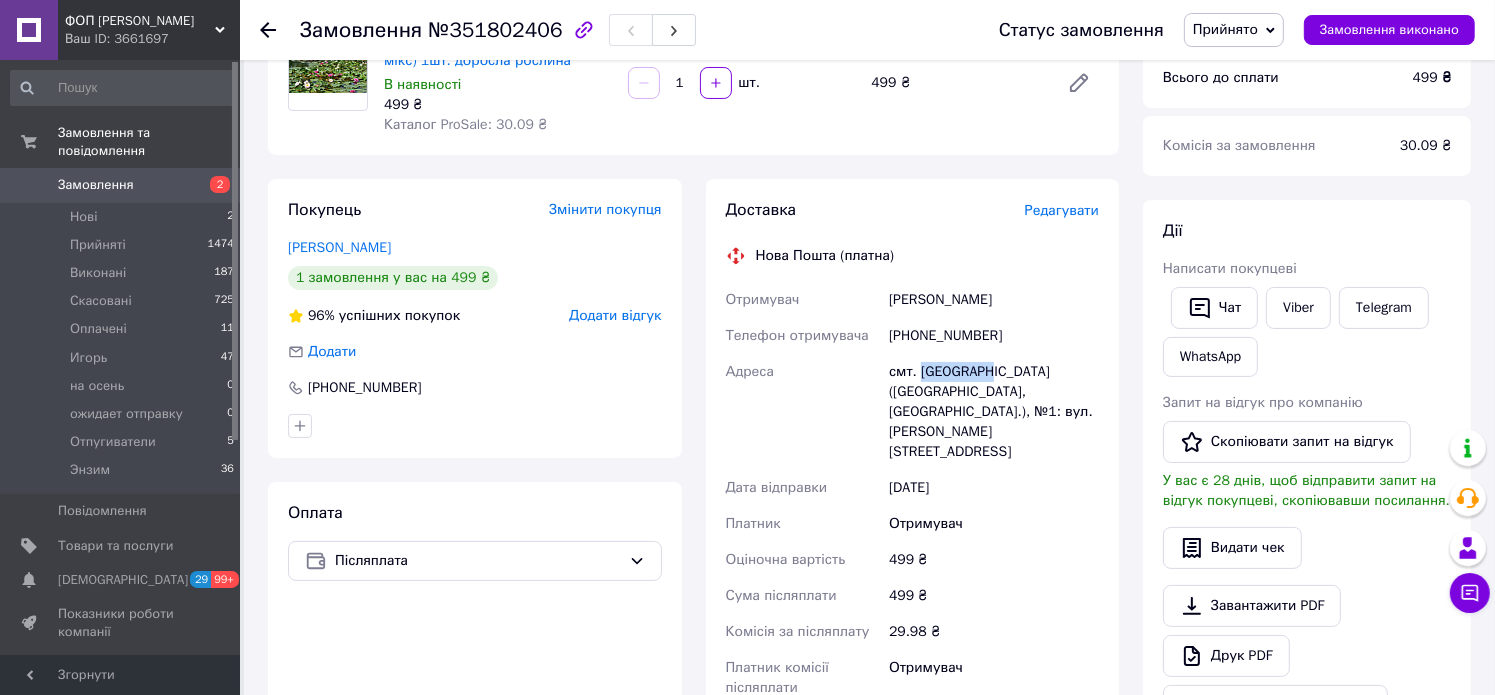 drag, startPoint x: 987, startPoint y: 367, endPoint x: 918, endPoint y: 373, distance: 69.260376 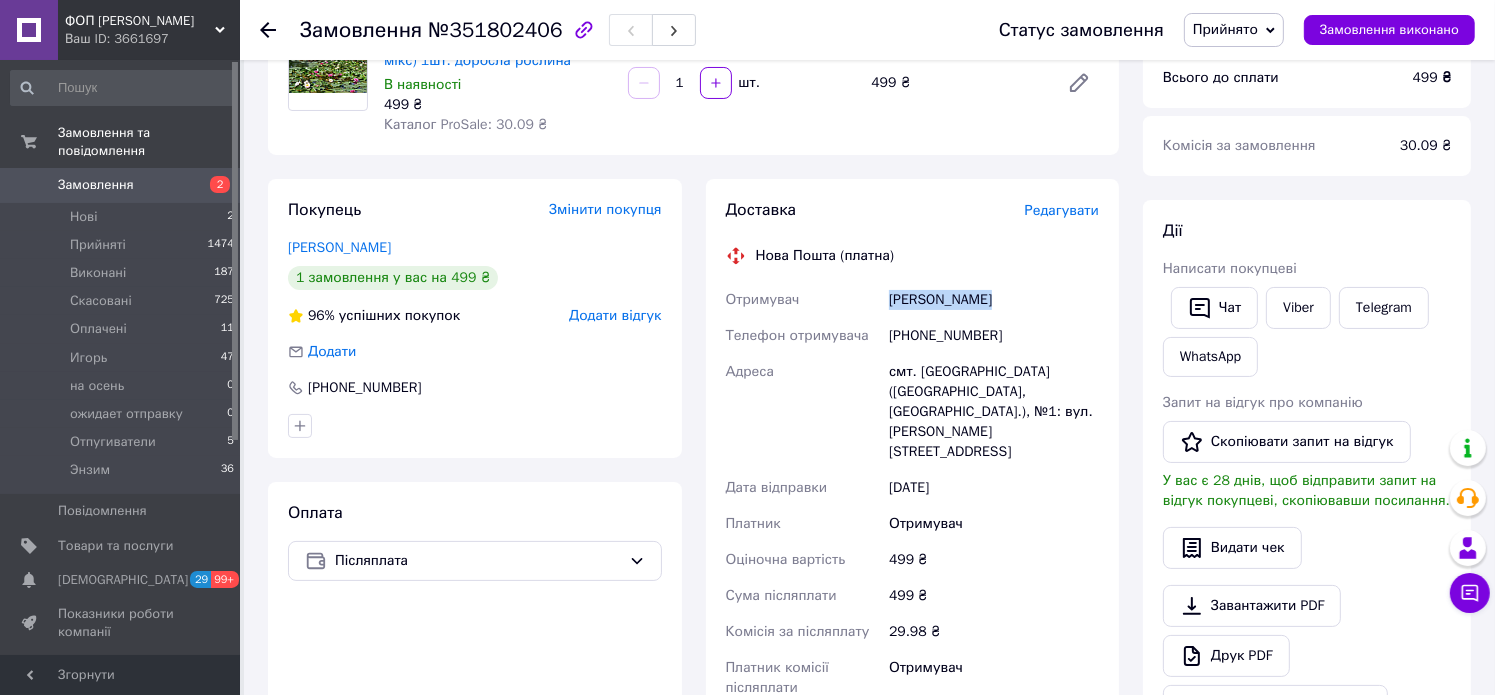 drag, startPoint x: 891, startPoint y: 302, endPoint x: 989, endPoint y: 296, distance: 98.1835 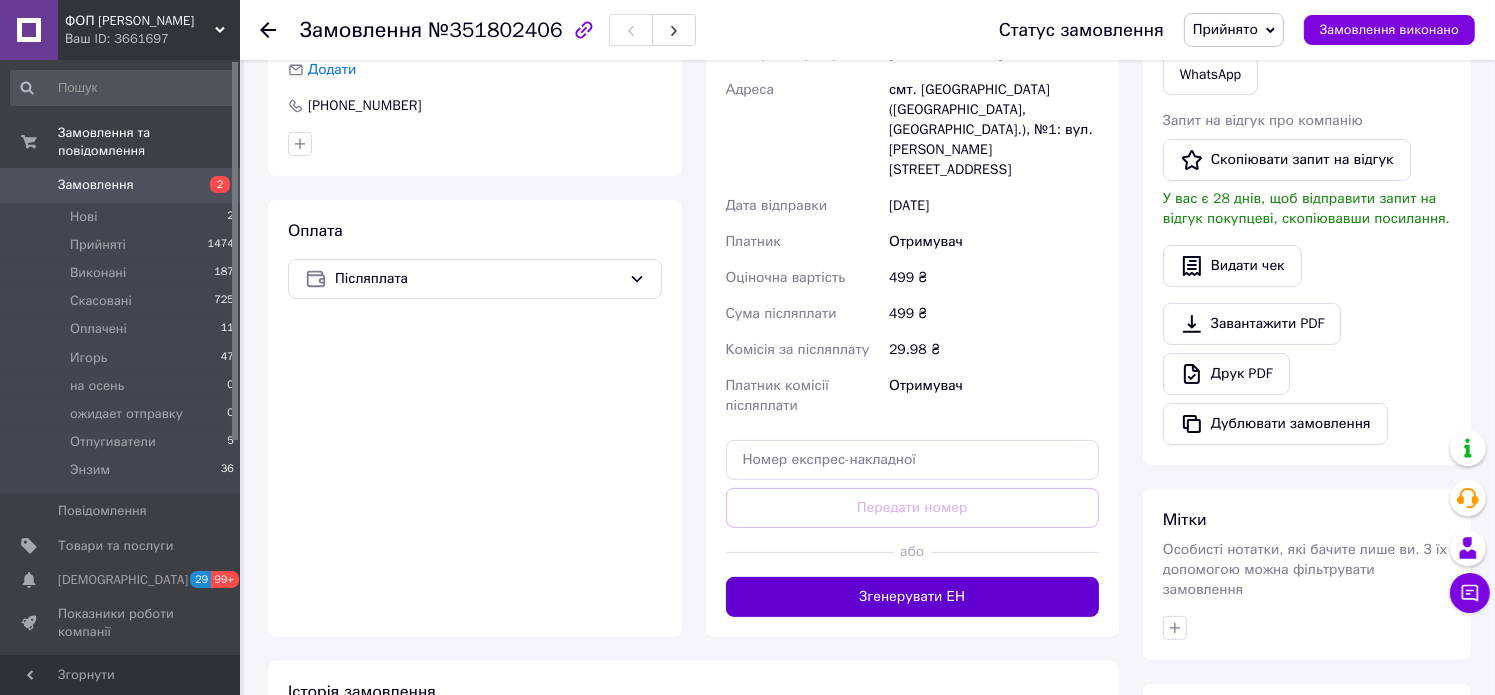 scroll, scrollTop: 600, scrollLeft: 0, axis: vertical 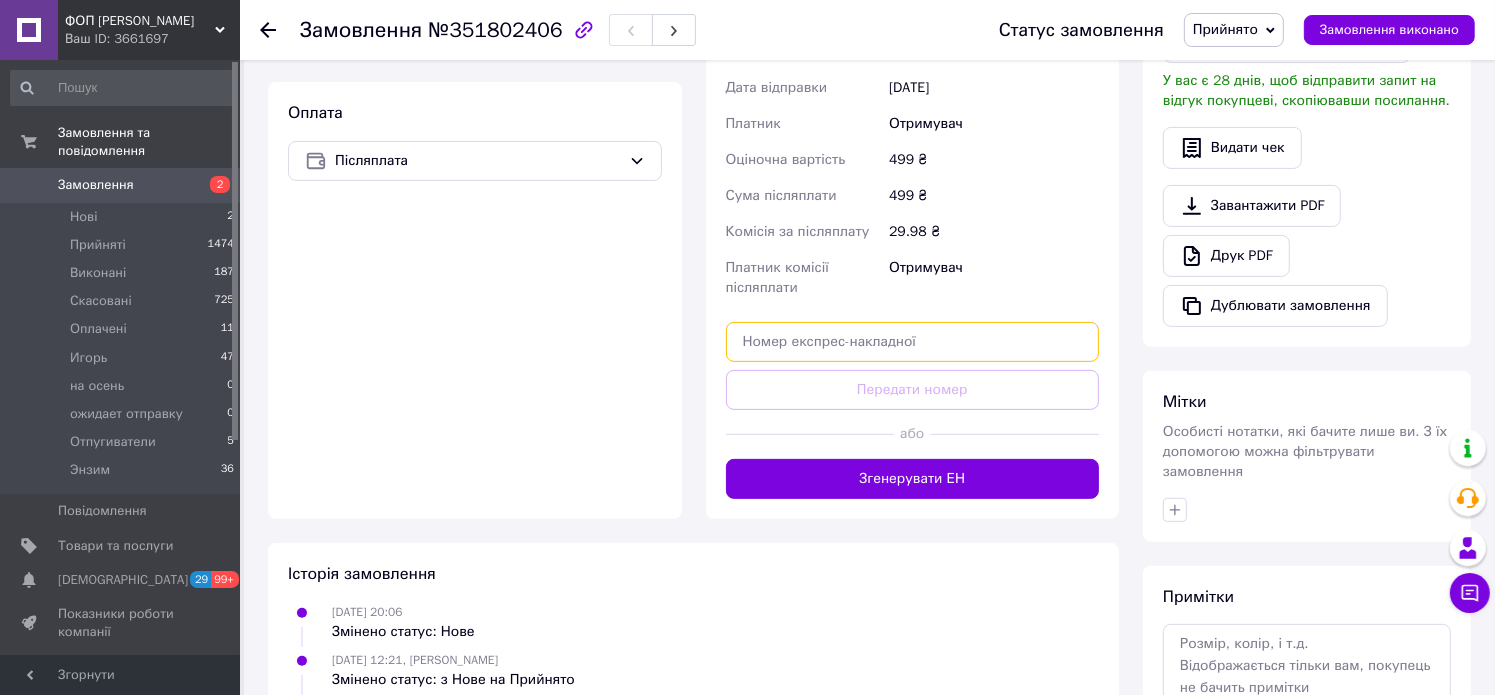 click at bounding box center (913, 342) 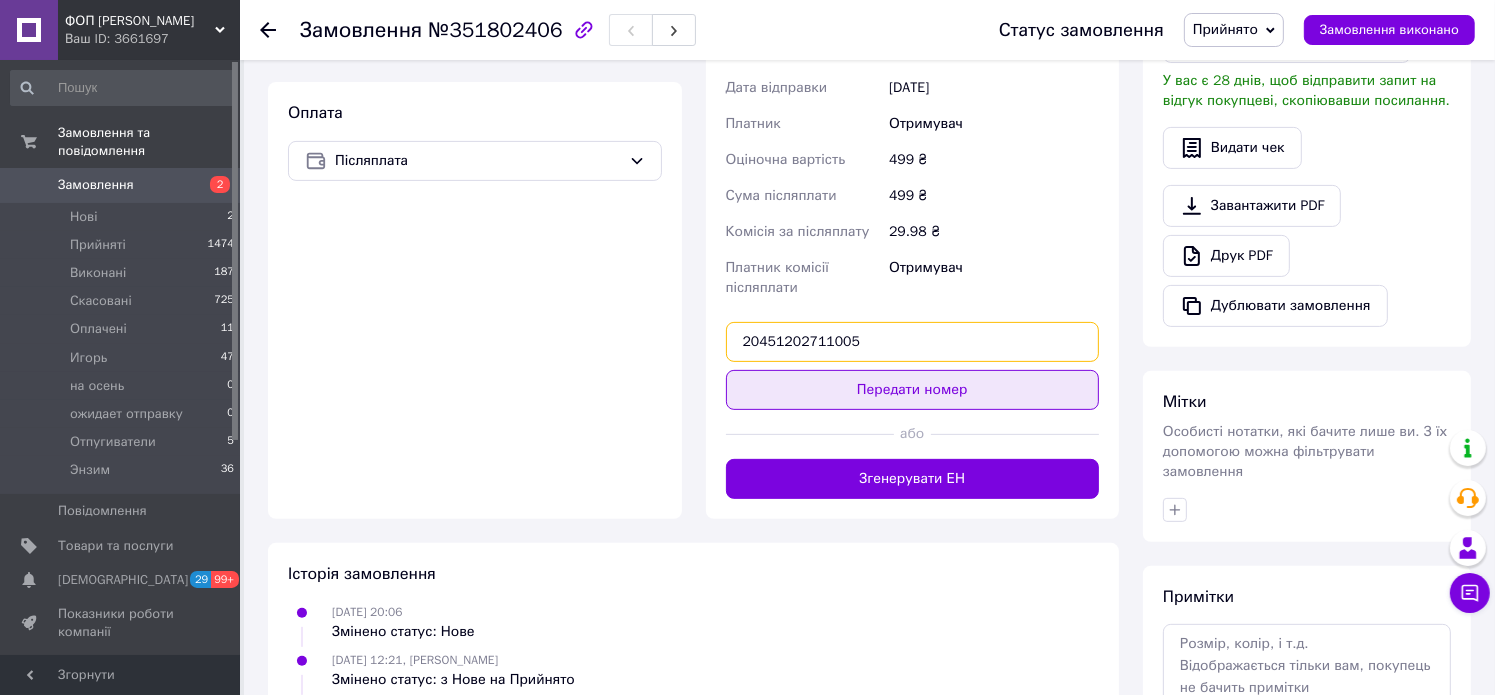 type on "20451202711005" 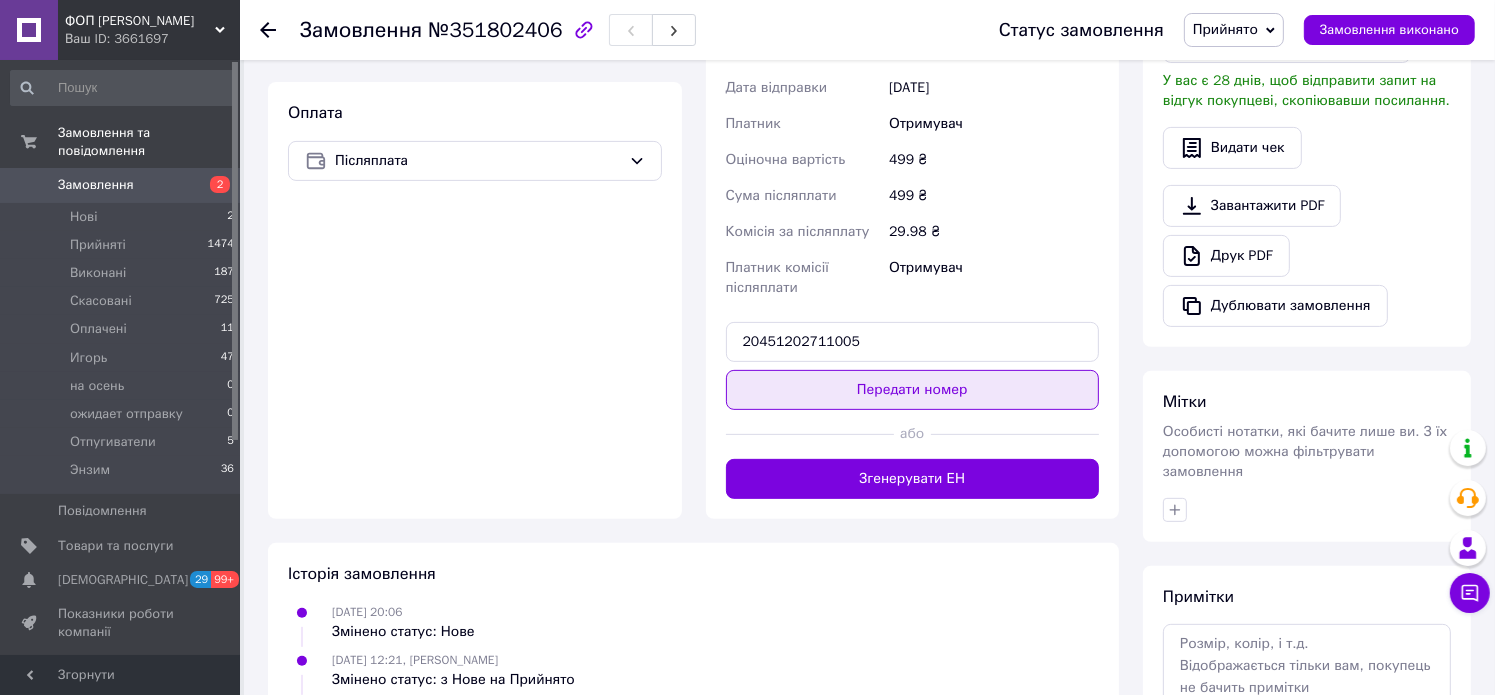 click on "Передати номер" at bounding box center [913, 390] 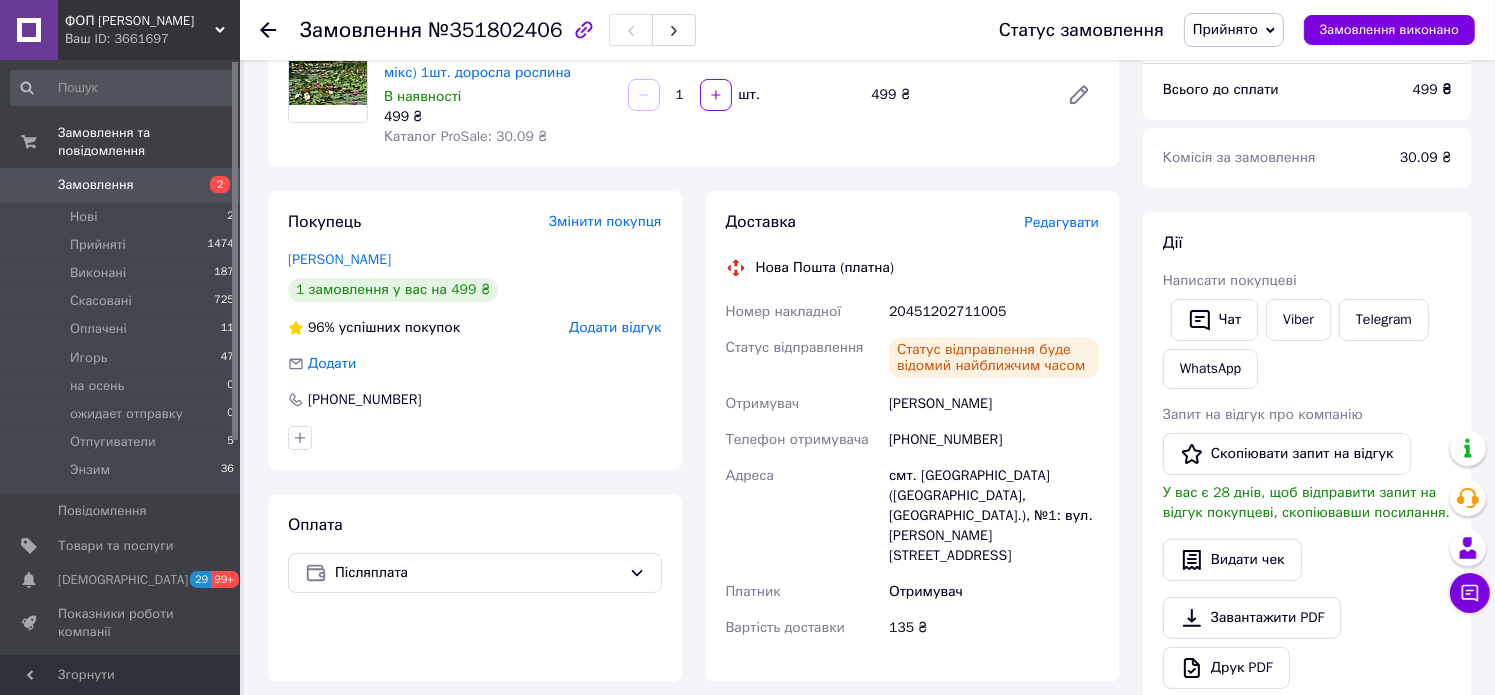 scroll, scrollTop: 0, scrollLeft: 0, axis: both 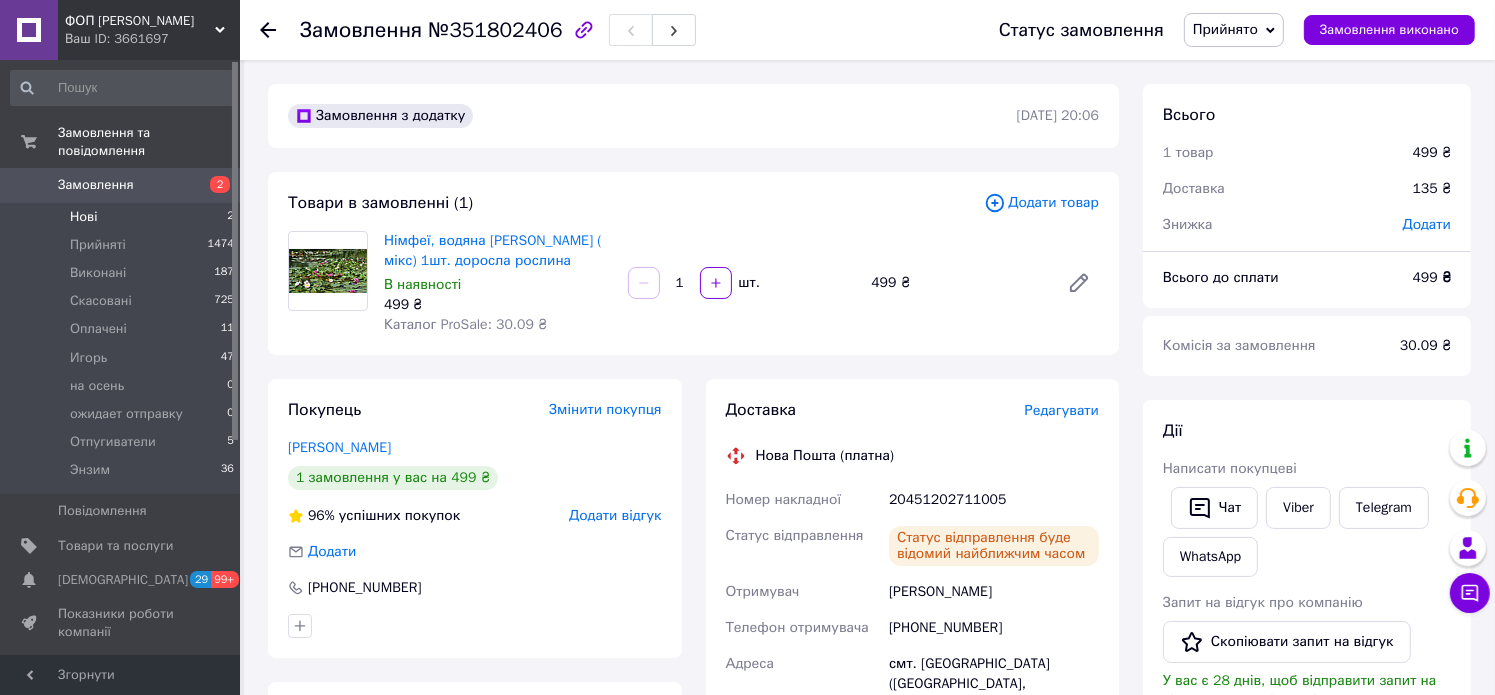 click on "Нові 2" at bounding box center [123, 217] 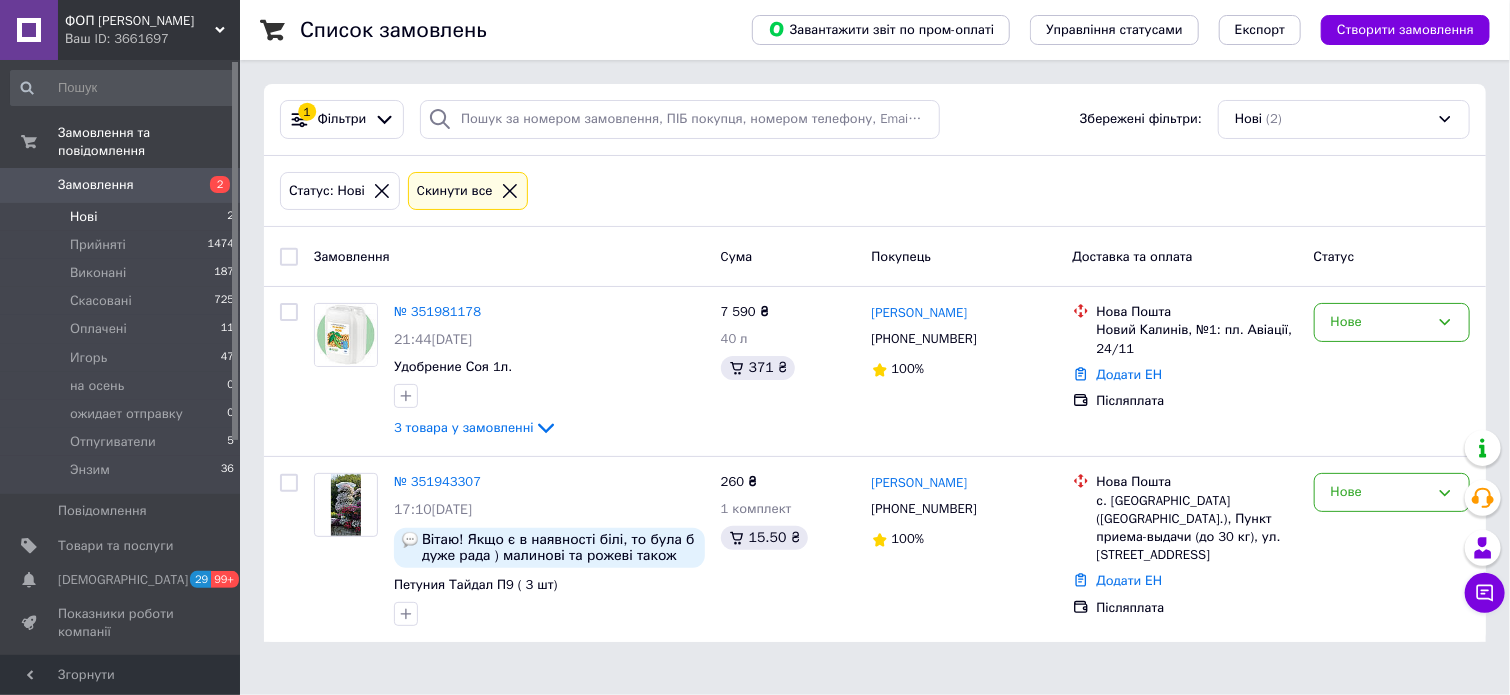 click on "Нові" at bounding box center (83, 217) 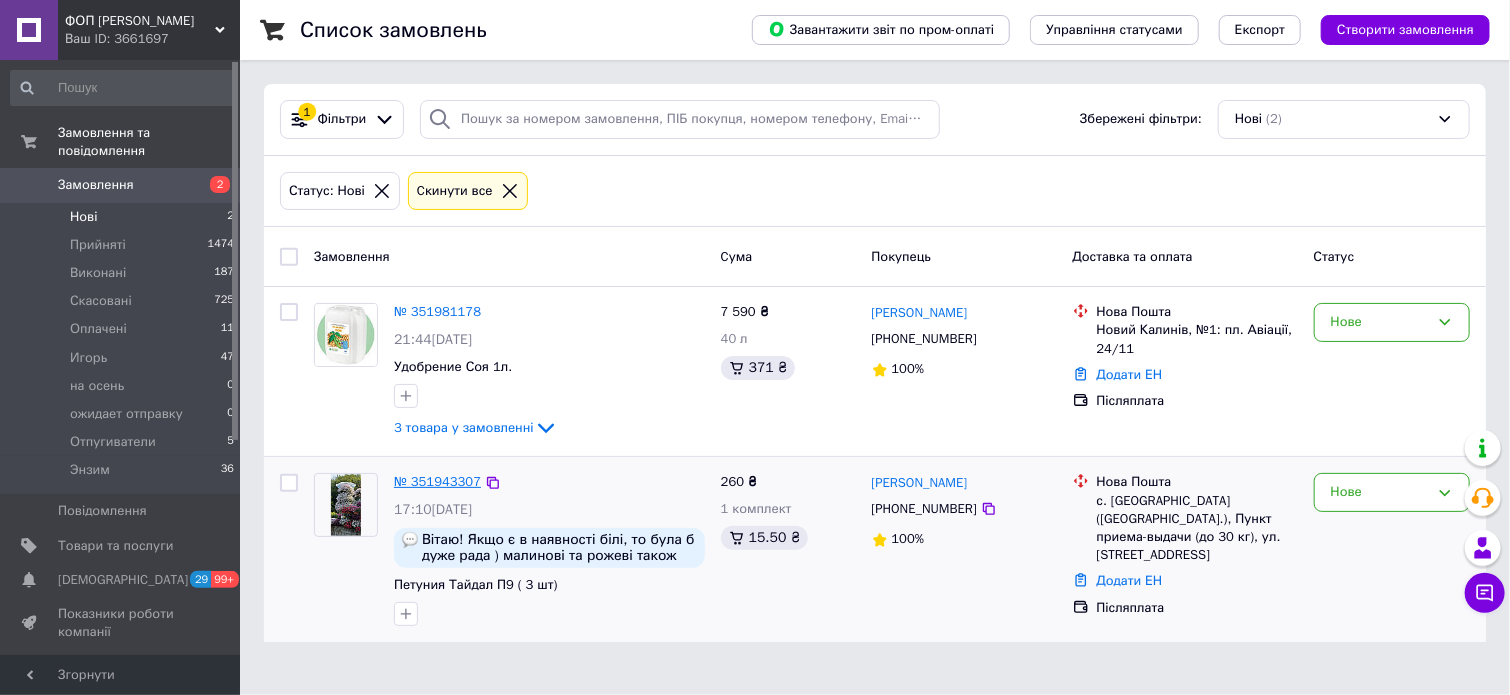 click on "№ 351943307" at bounding box center [437, 481] 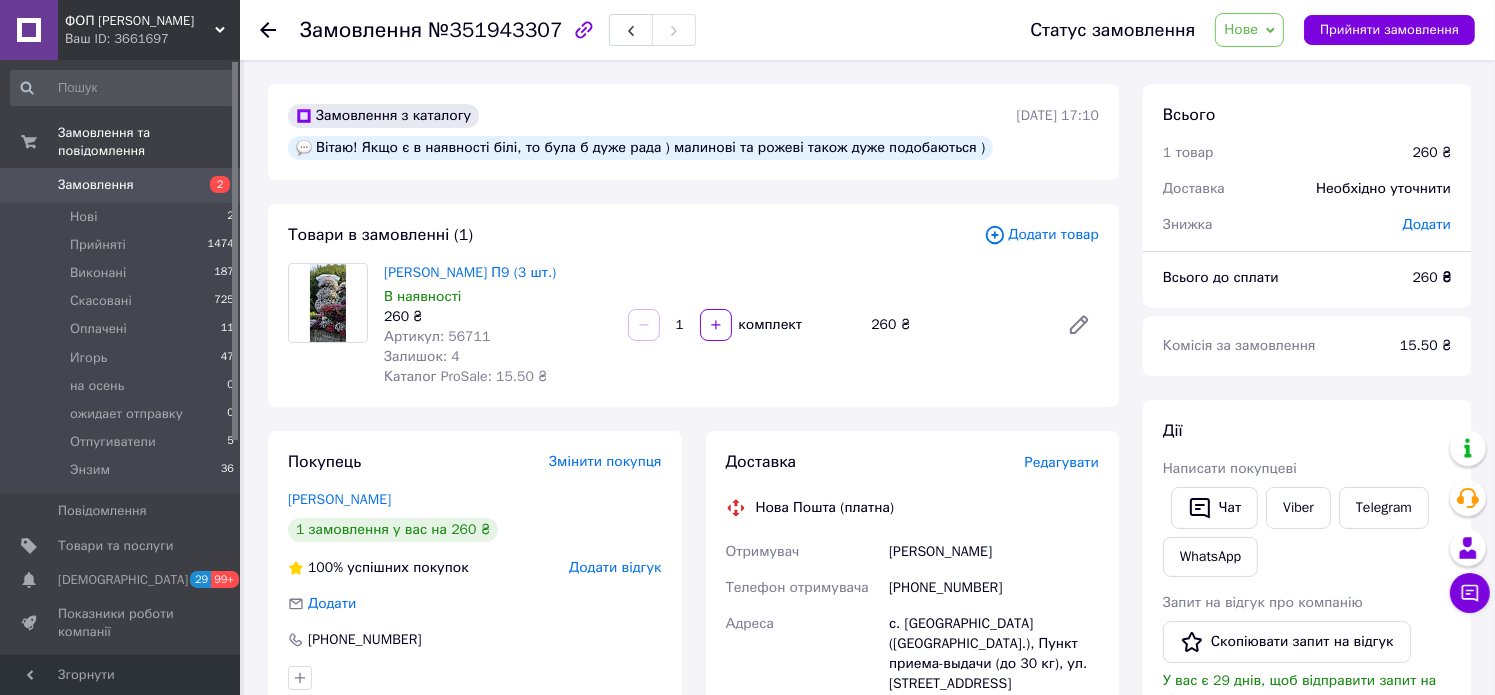 scroll, scrollTop: 300, scrollLeft: 0, axis: vertical 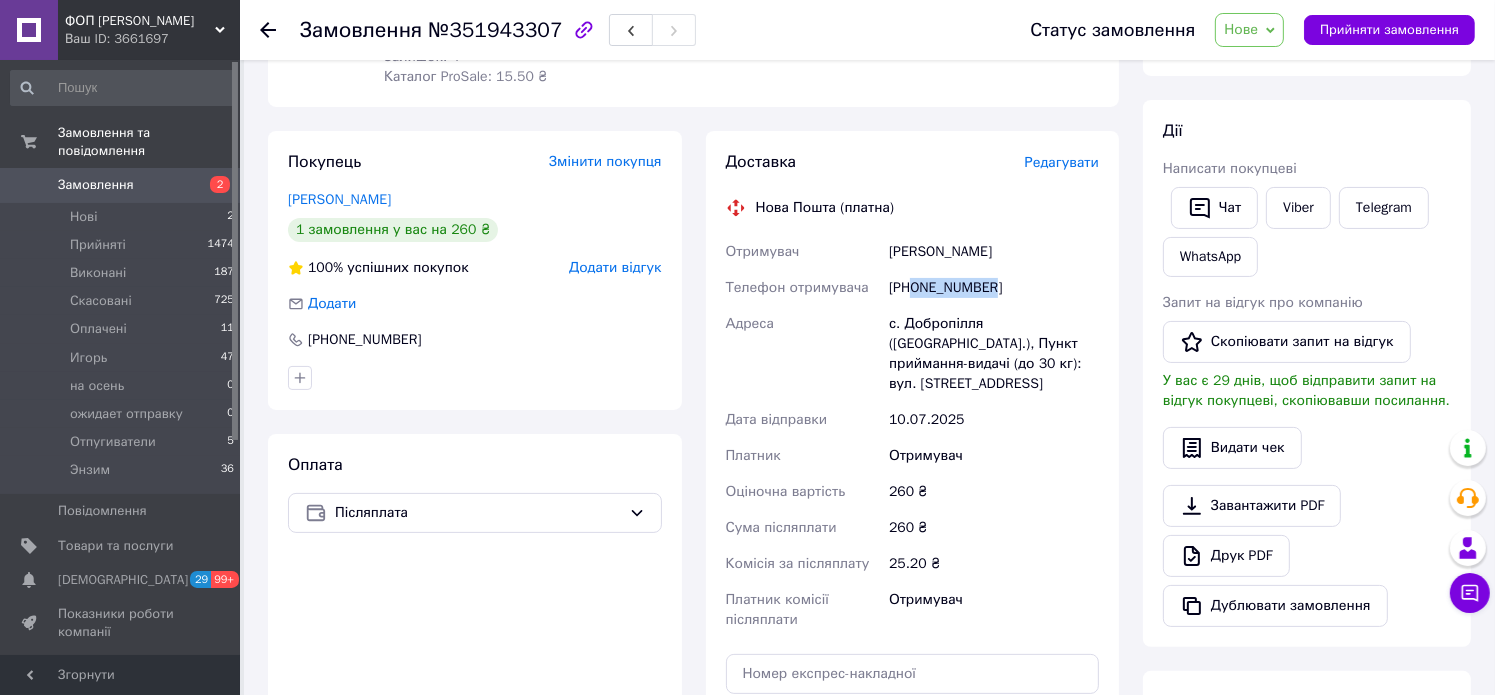 drag, startPoint x: 1004, startPoint y: 284, endPoint x: 915, endPoint y: 290, distance: 89.20202 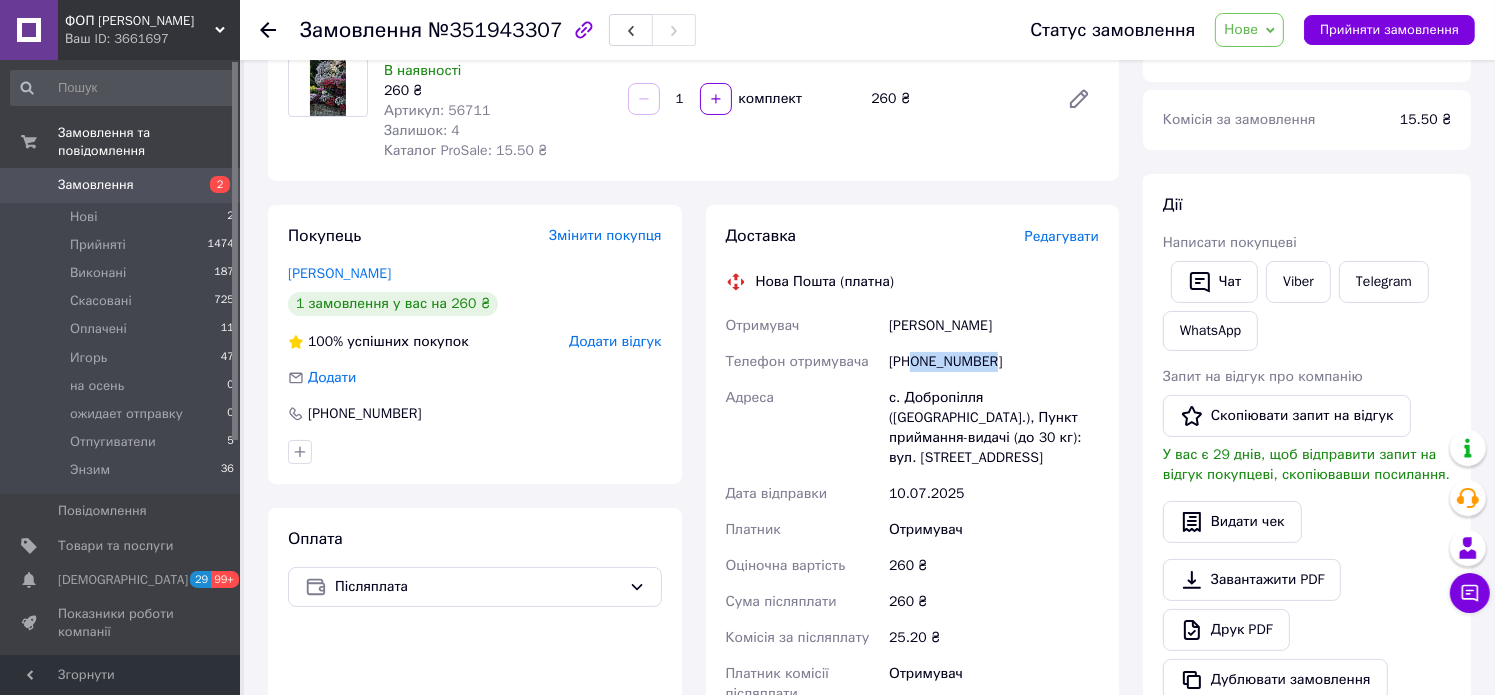 scroll, scrollTop: 236, scrollLeft: 0, axis: vertical 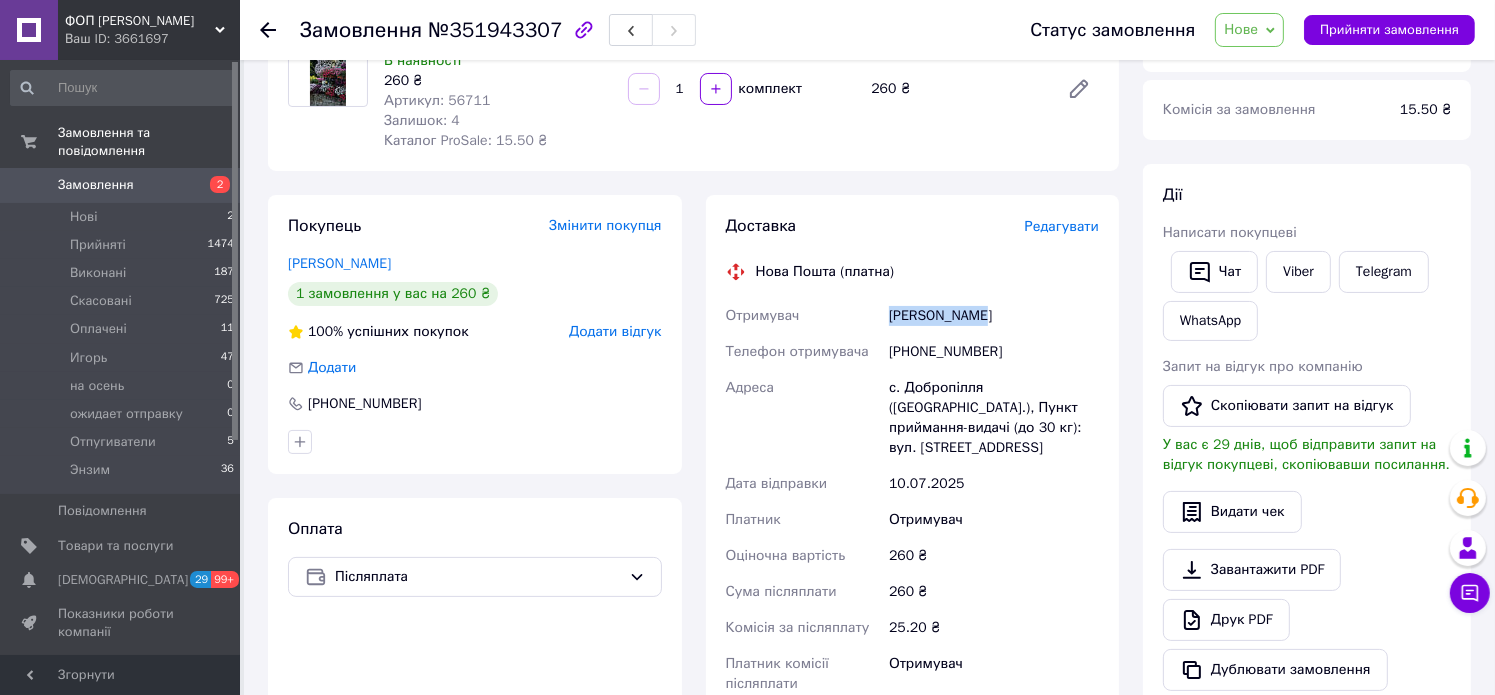 drag, startPoint x: 891, startPoint y: 315, endPoint x: 1012, endPoint y: 307, distance: 121.264175 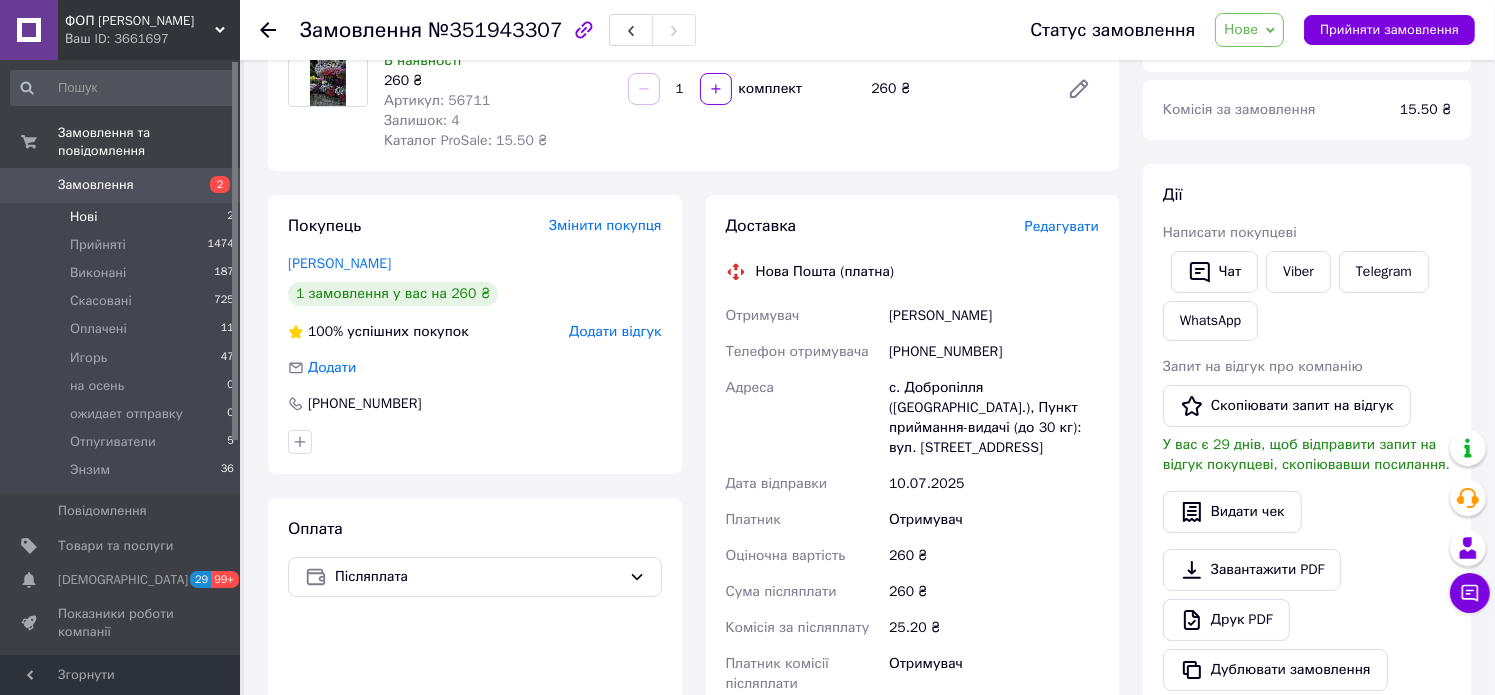 click on "Нові" at bounding box center (83, 217) 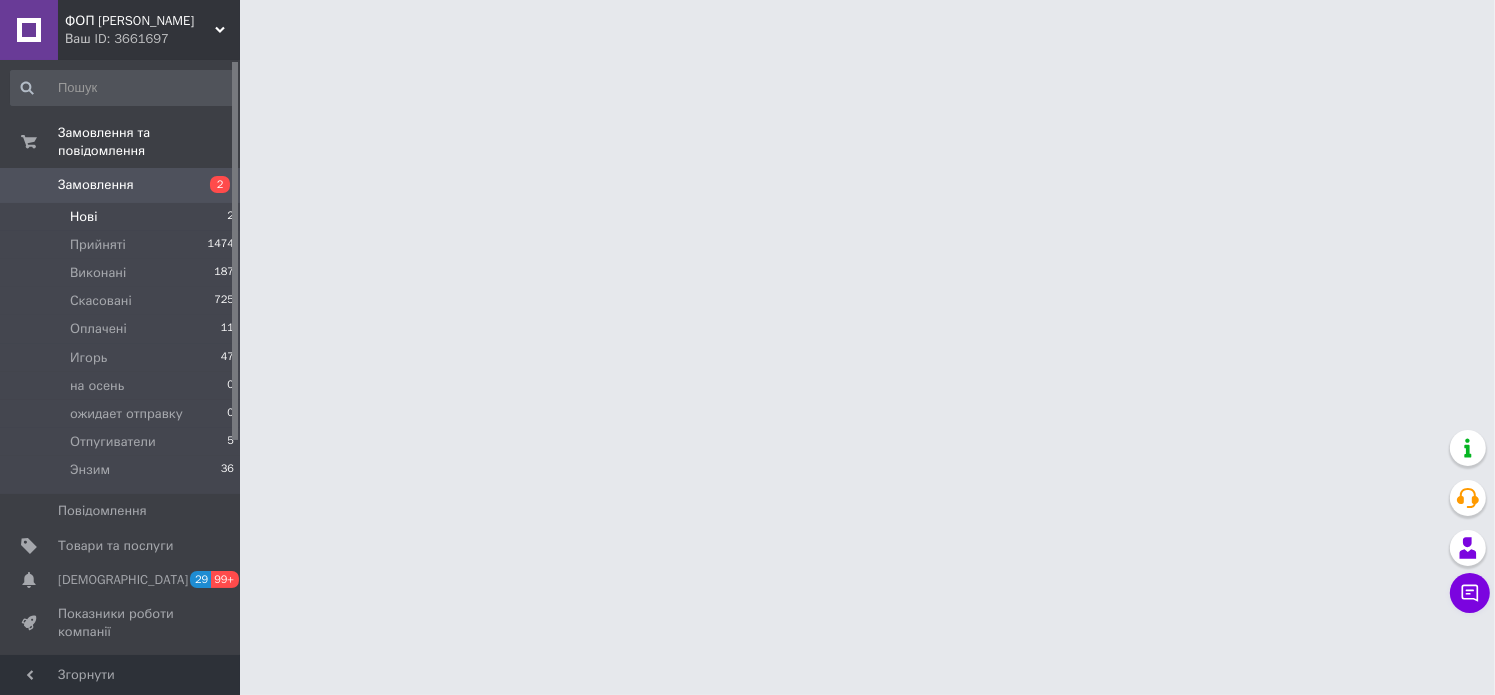 scroll, scrollTop: 0, scrollLeft: 0, axis: both 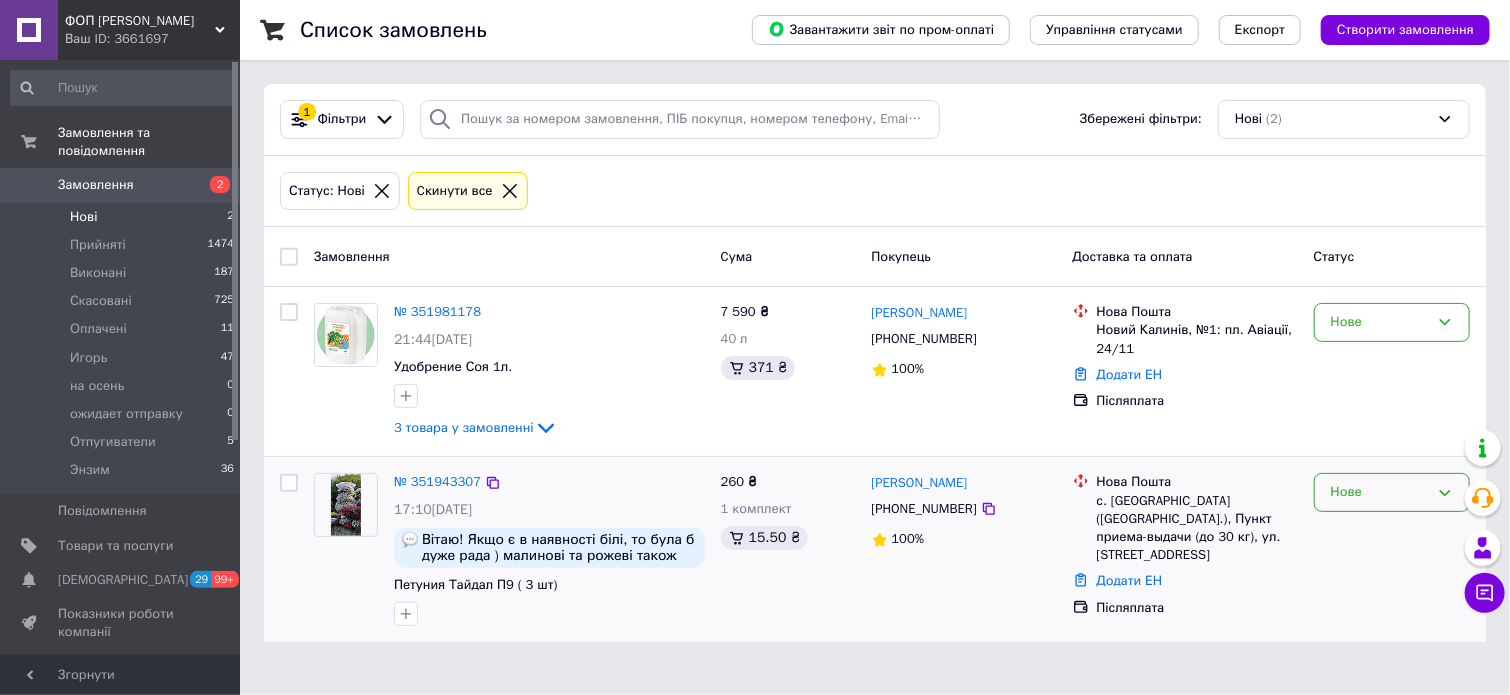 click on "Нове" at bounding box center [1380, 492] 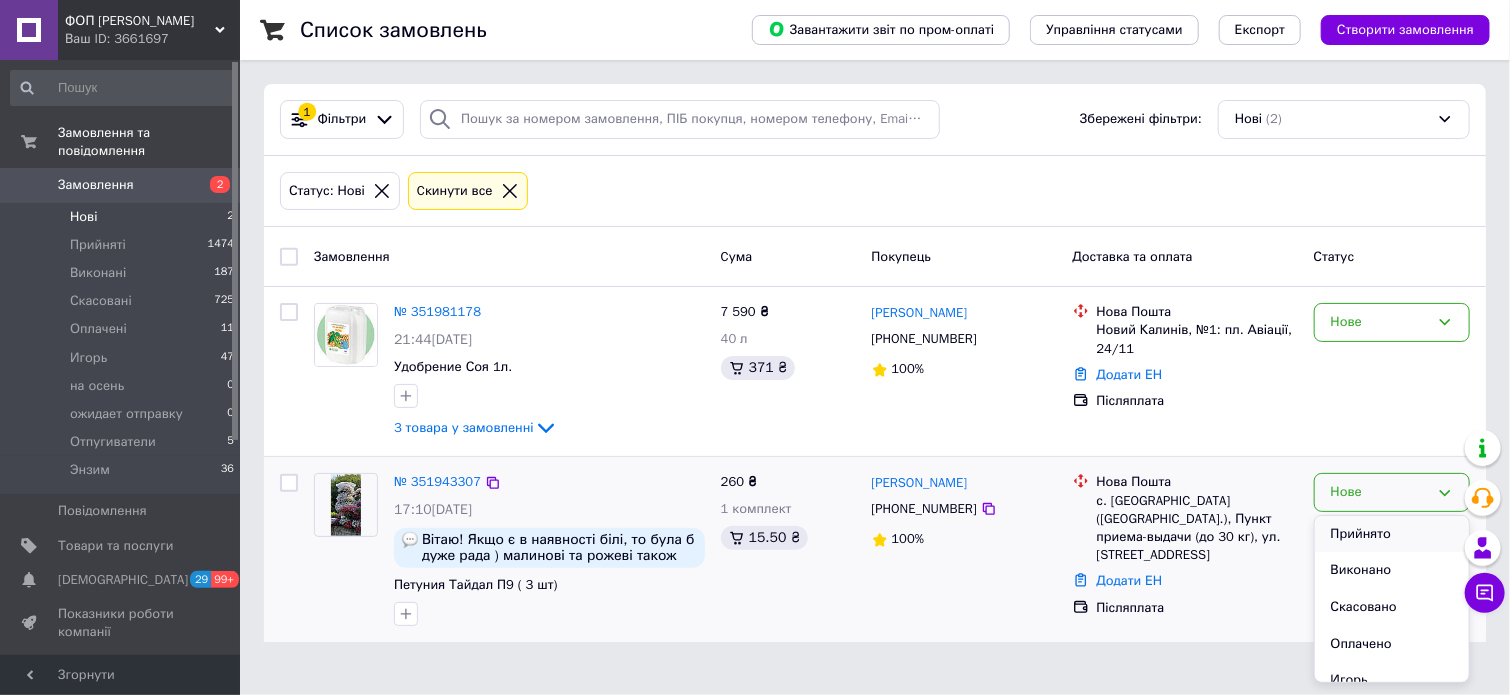 click on "Прийнято" at bounding box center [1392, 534] 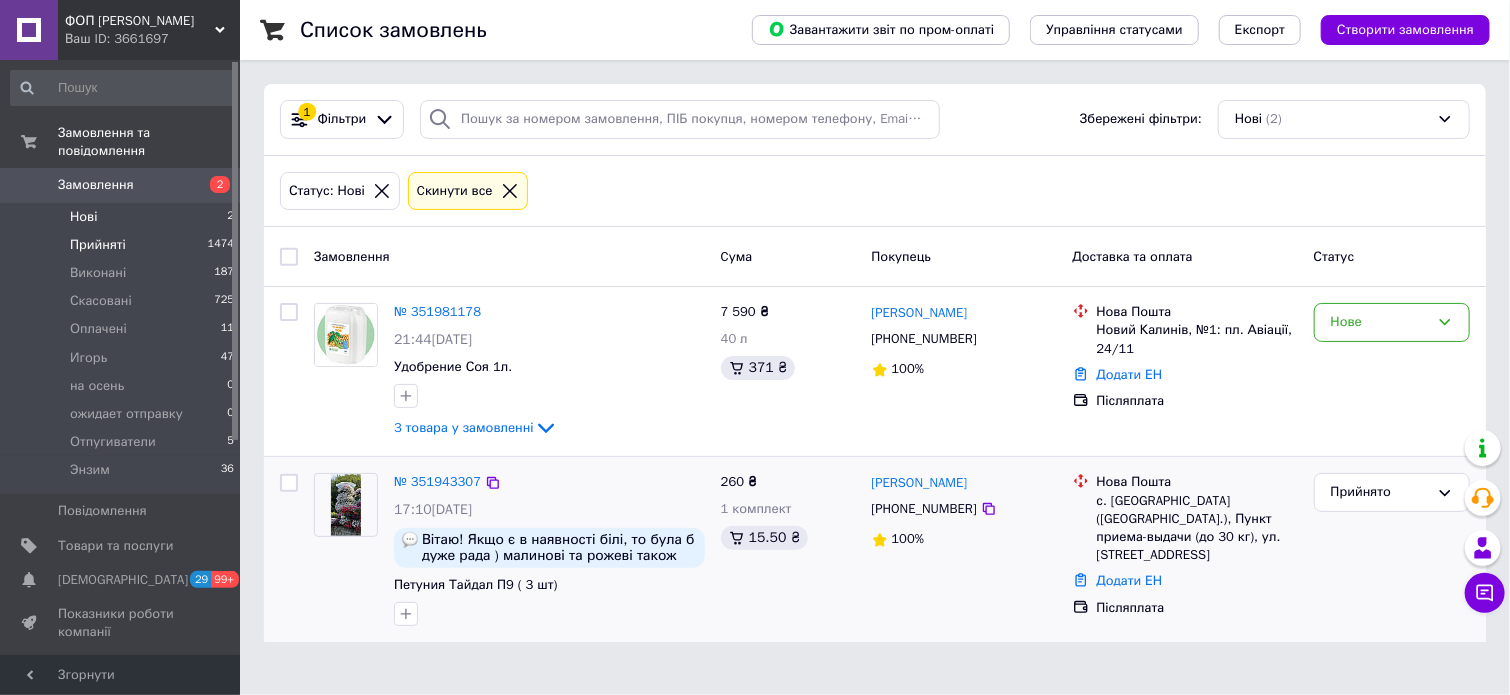click on "Прийняті 1474" at bounding box center (123, 245) 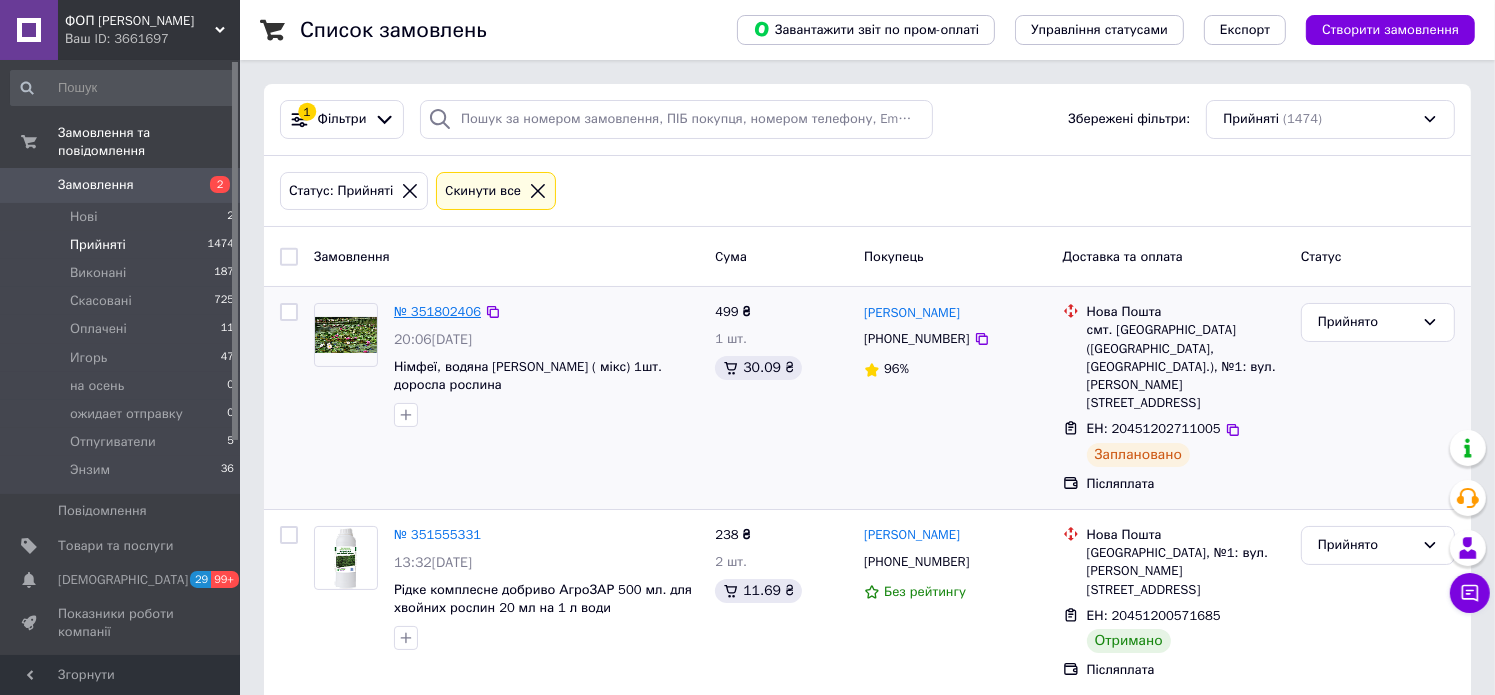 click on "№ 351802406" at bounding box center [437, 311] 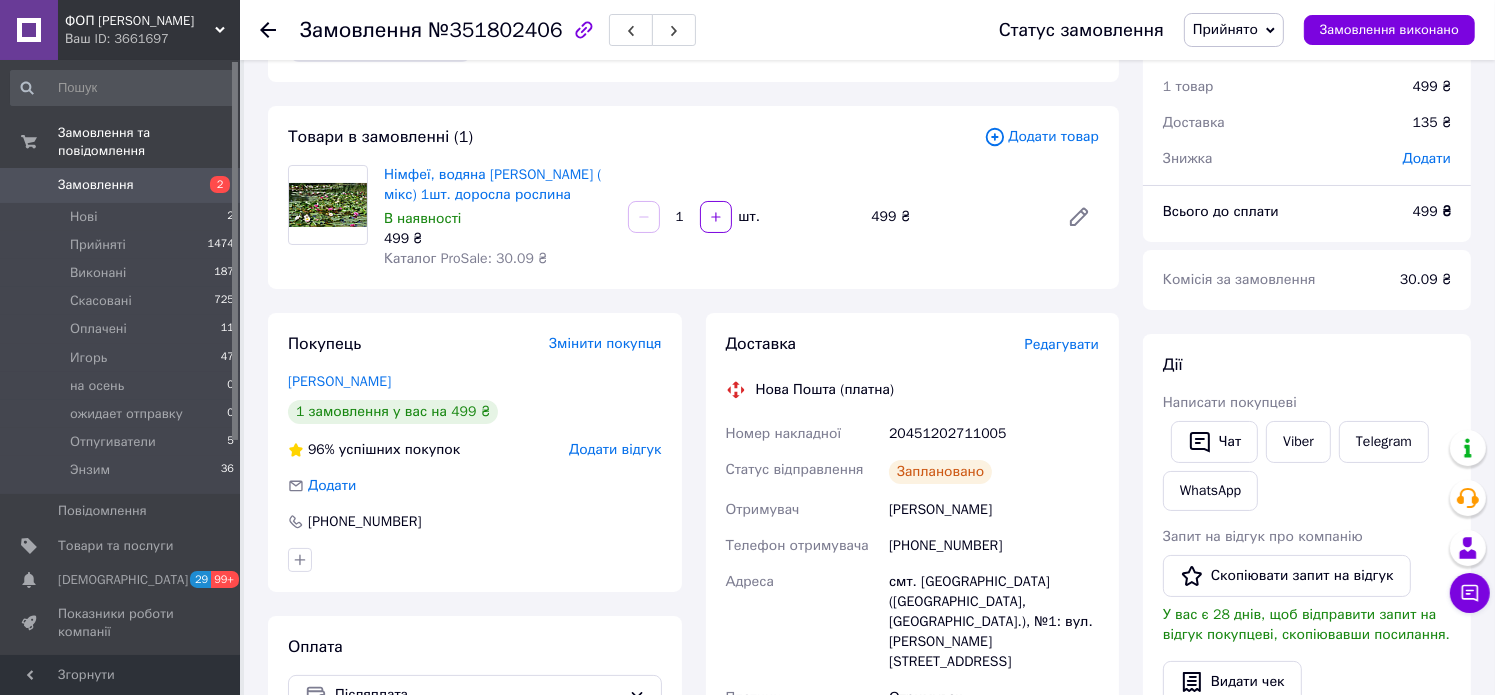 scroll, scrollTop: 200, scrollLeft: 0, axis: vertical 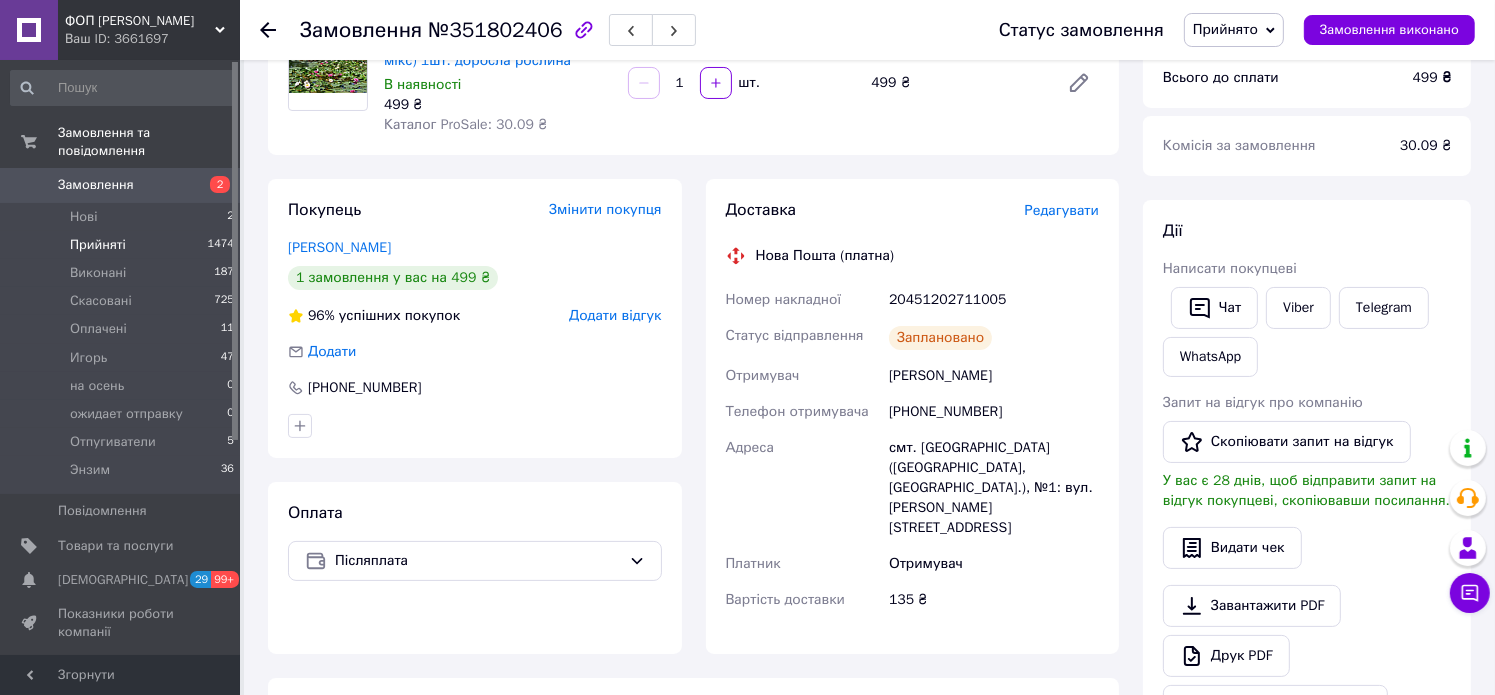 click on "Прийняті" at bounding box center (98, 245) 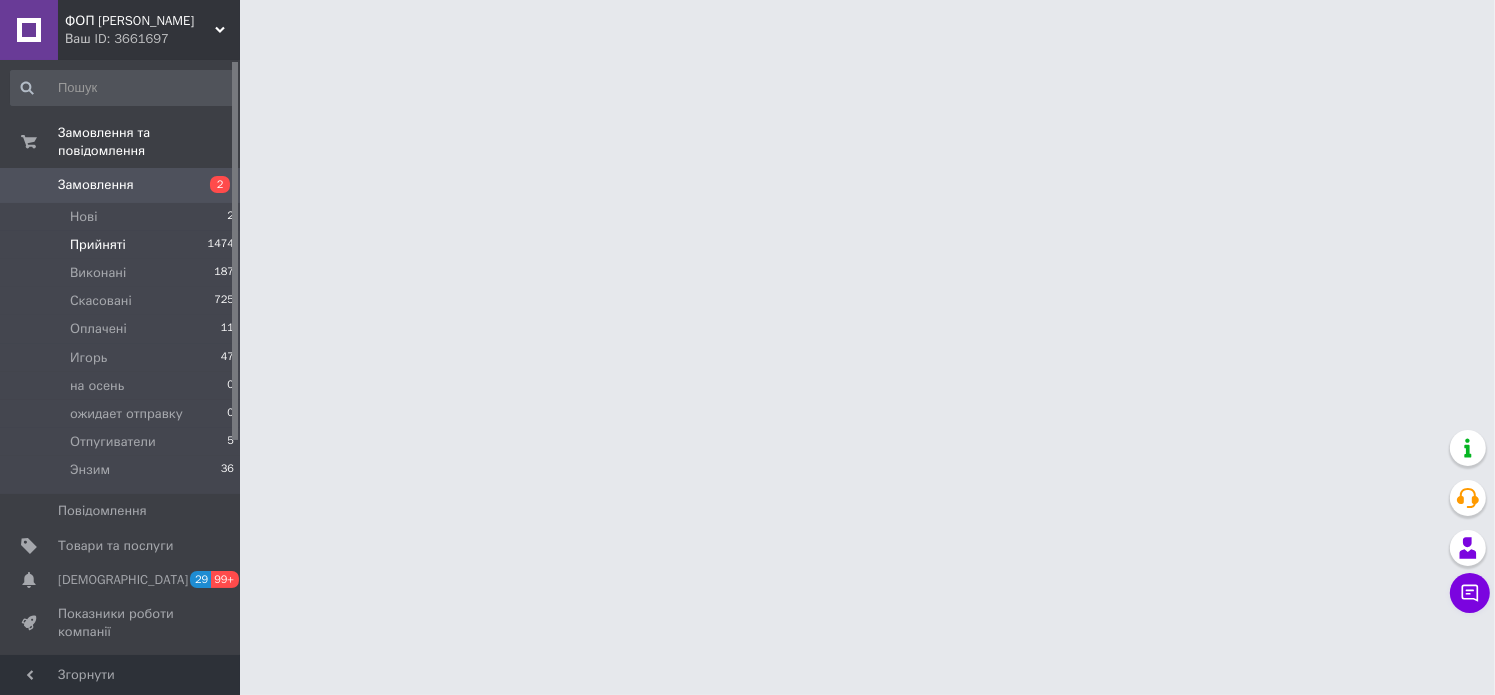 scroll, scrollTop: 0, scrollLeft: 0, axis: both 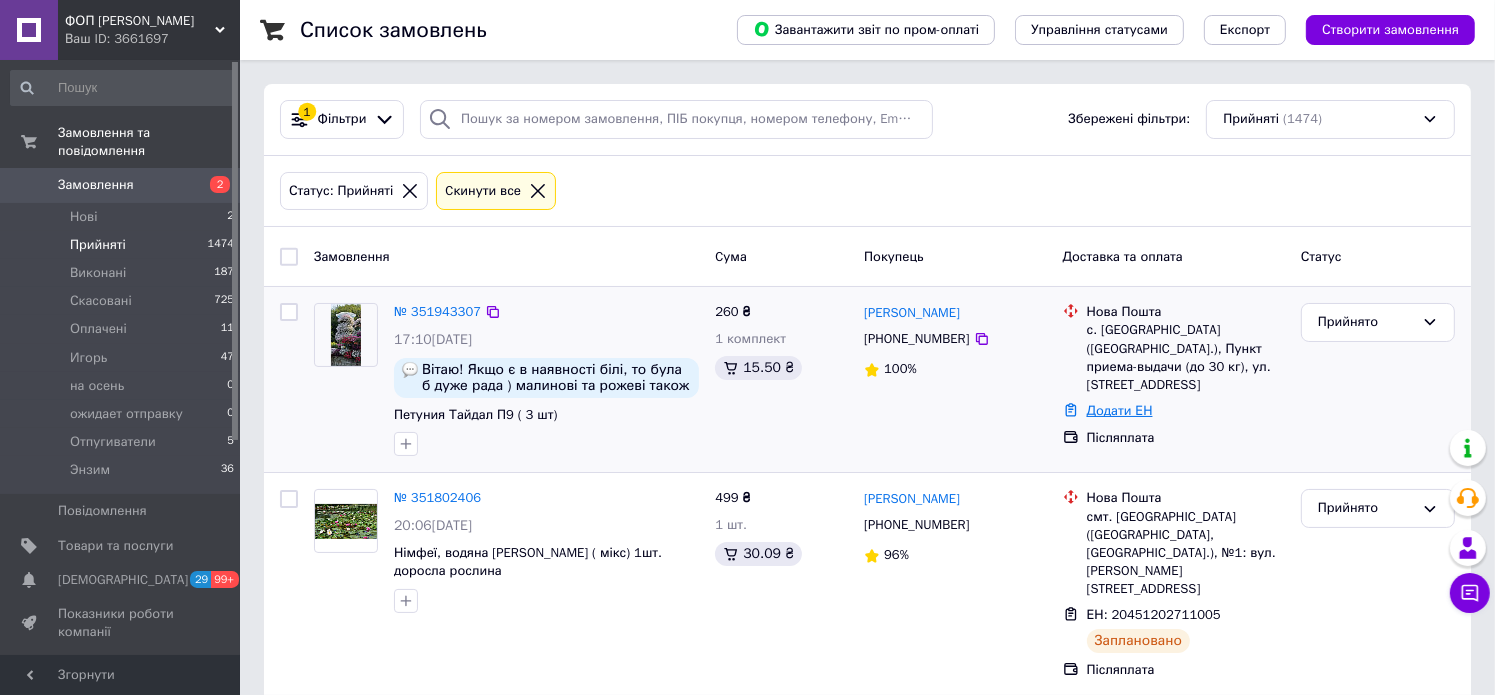 click on "Додати ЕН" at bounding box center [1120, 410] 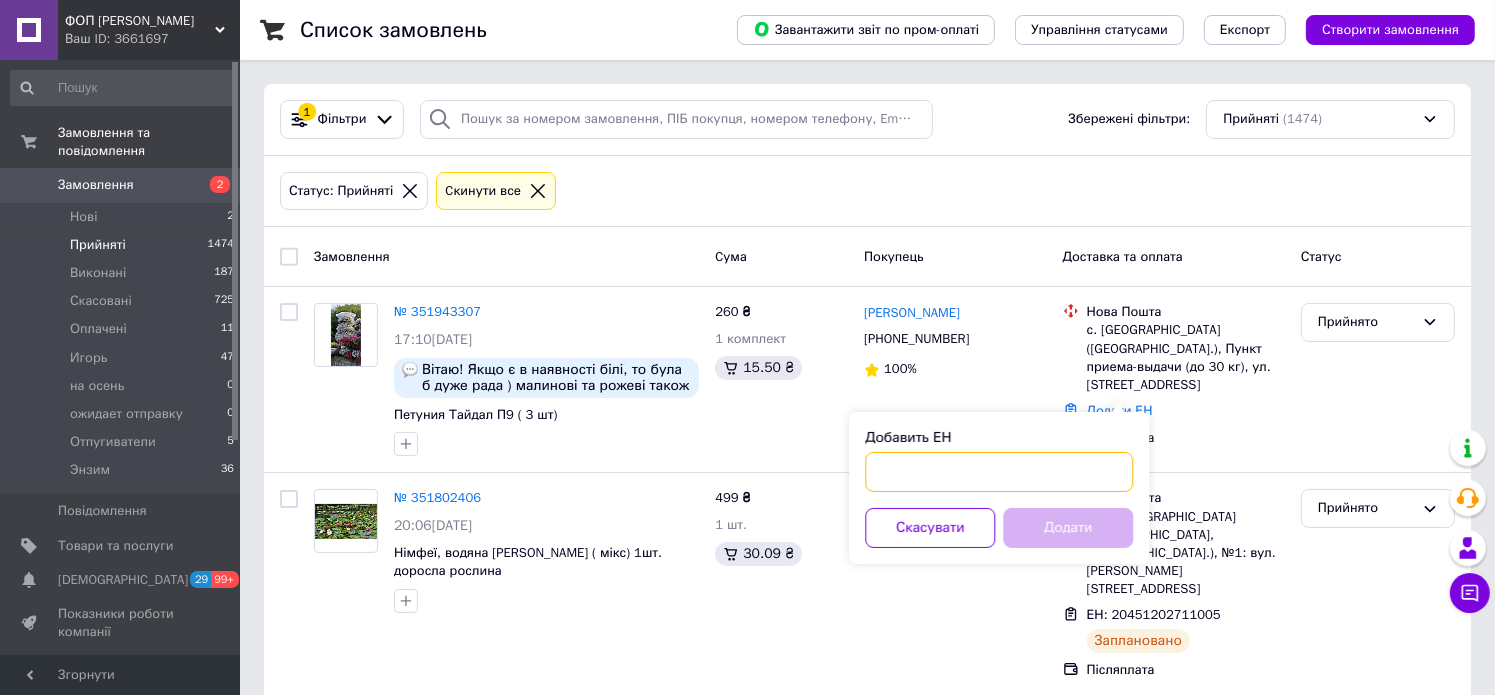 click on "Добавить ЕН" at bounding box center (999, 472) 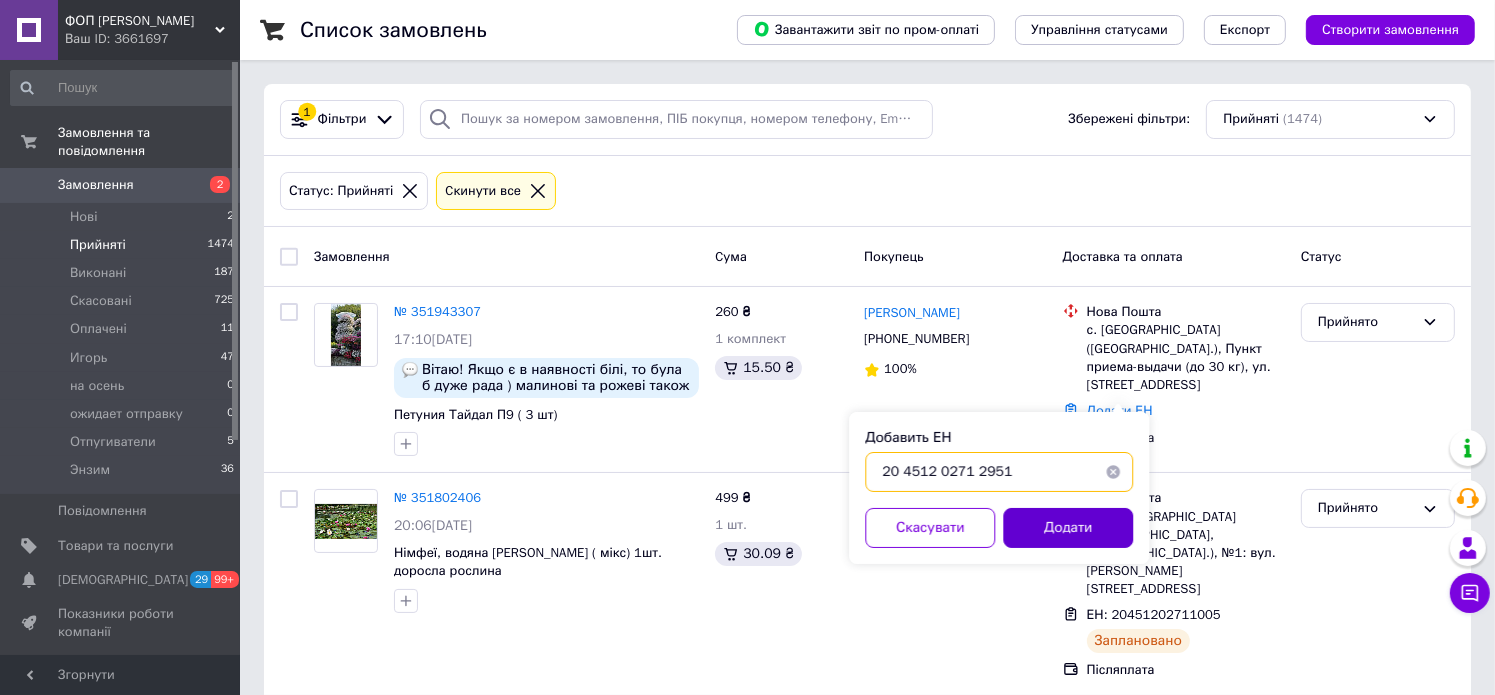 type on "20 4512 0271 2951" 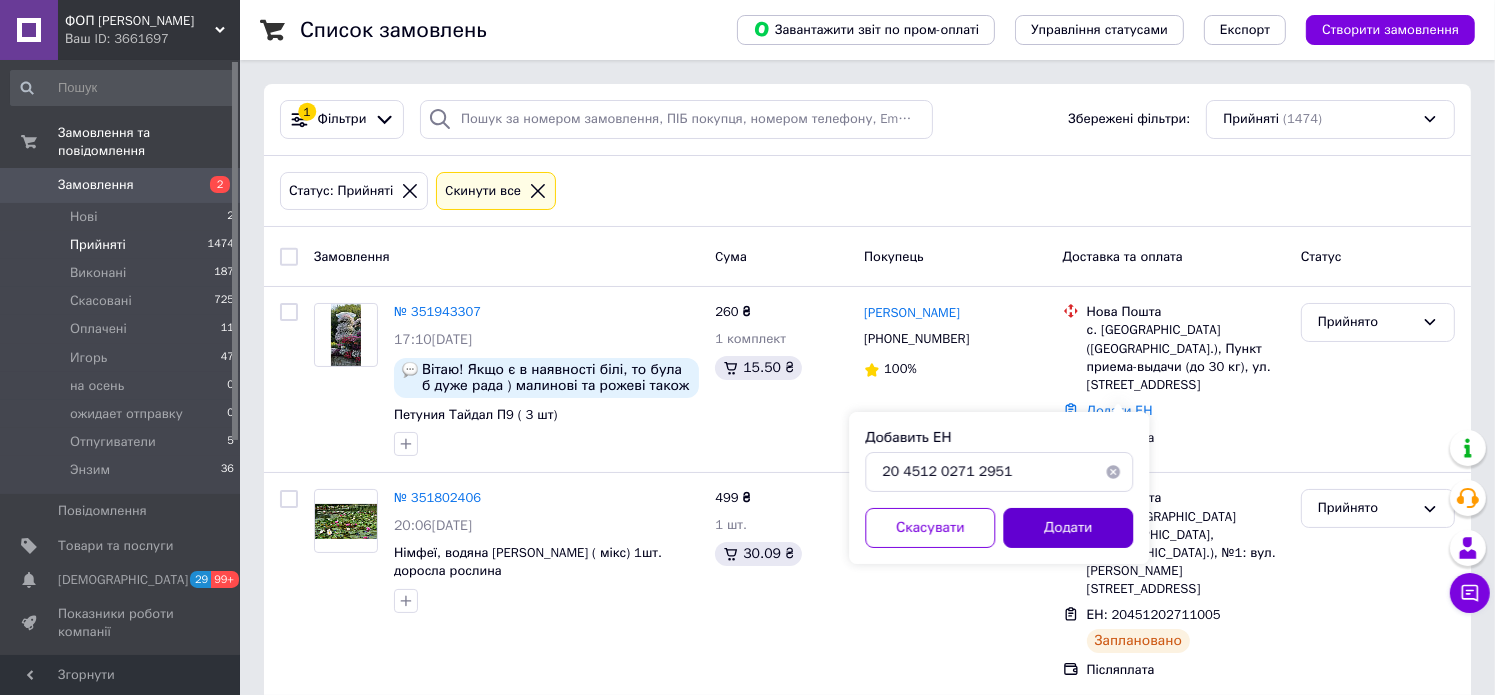 click on "Додати" at bounding box center (1068, 528) 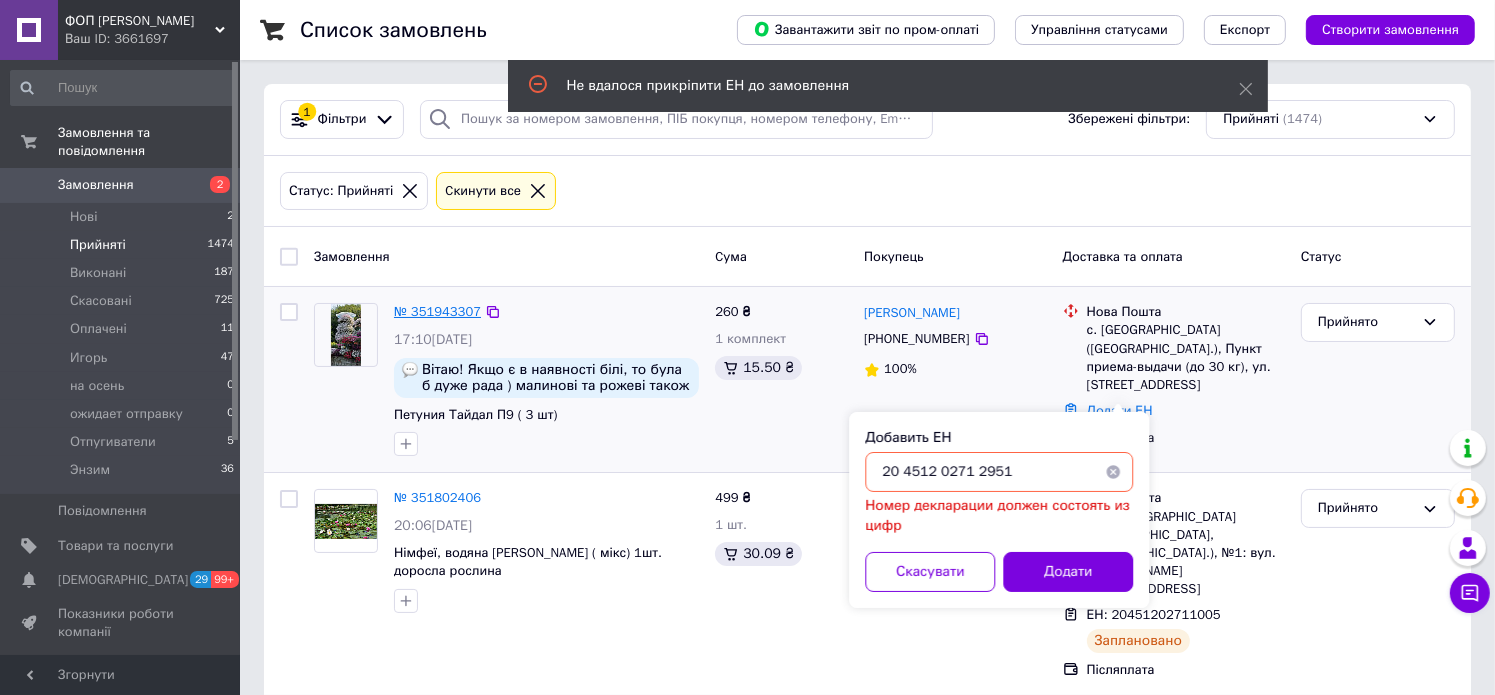 click on "№ 351943307" at bounding box center [437, 311] 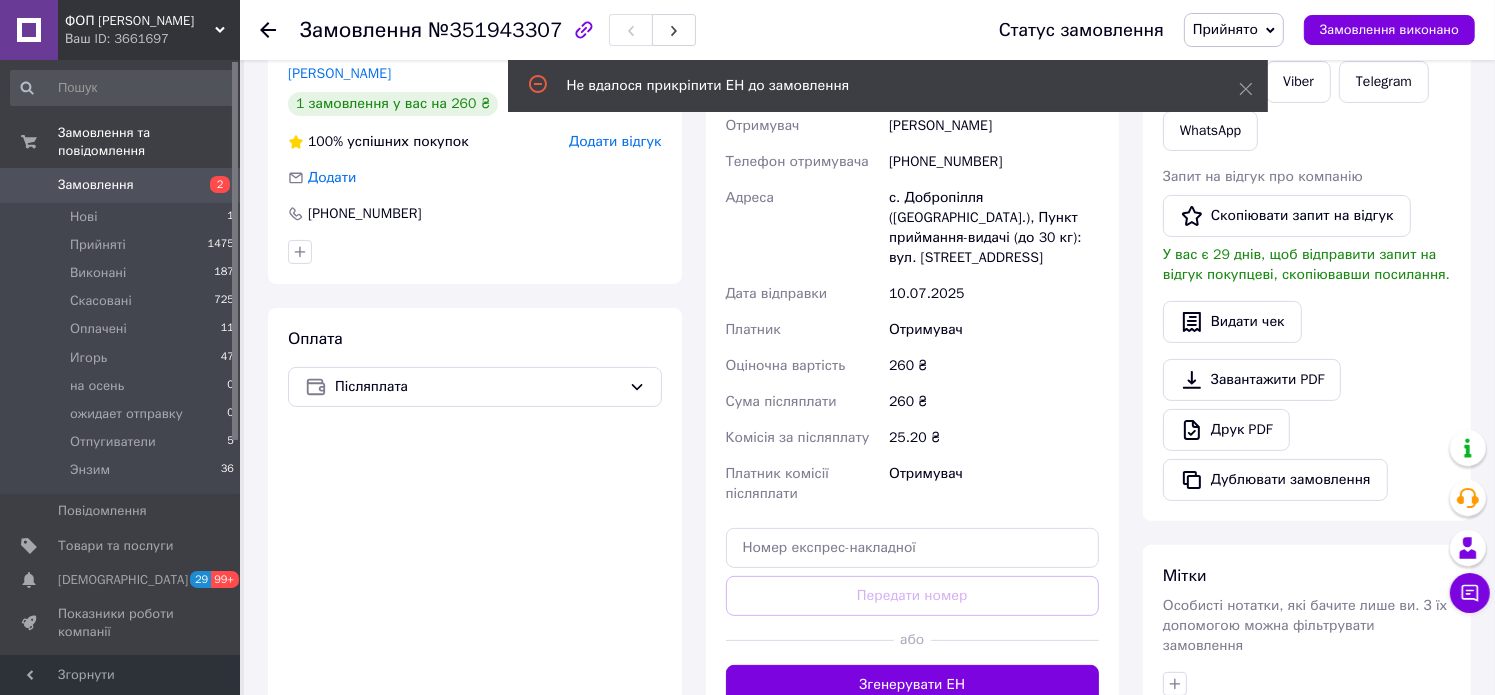 scroll, scrollTop: 500, scrollLeft: 0, axis: vertical 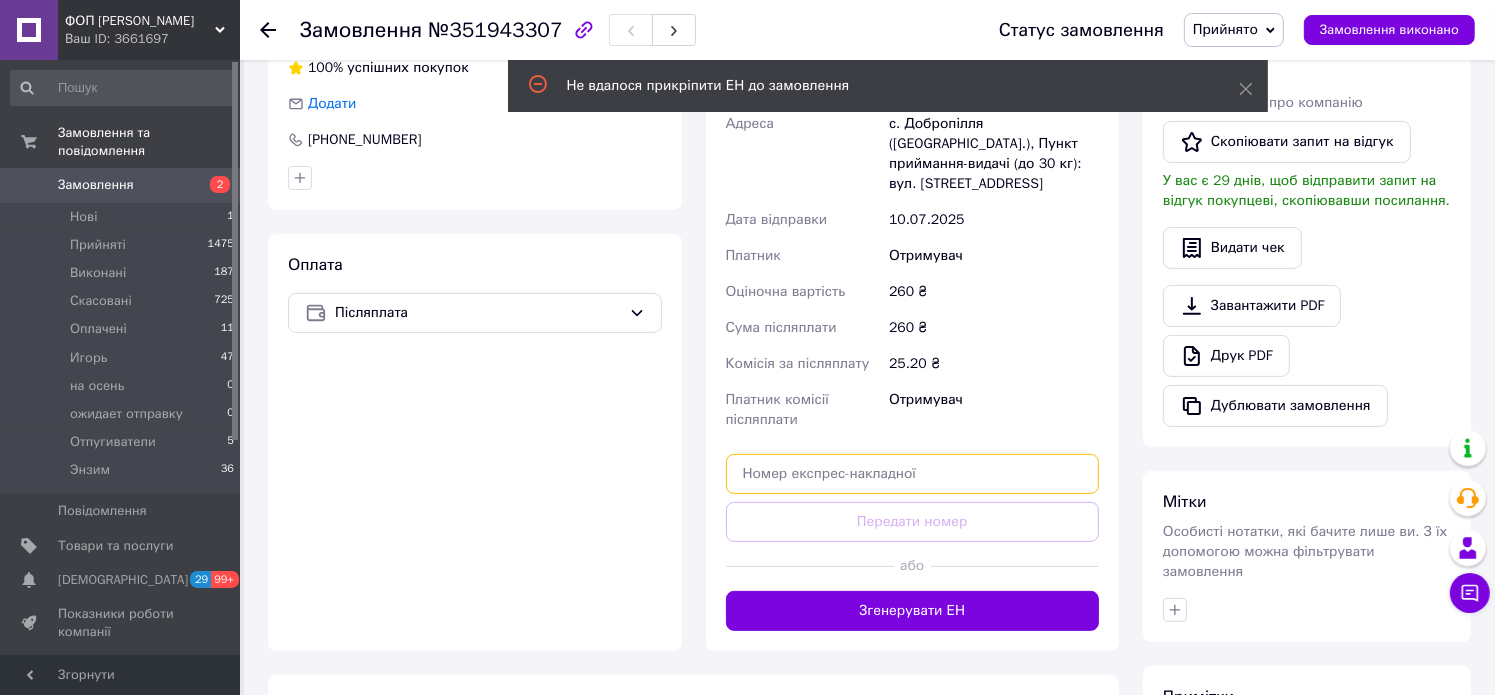 click at bounding box center [913, 474] 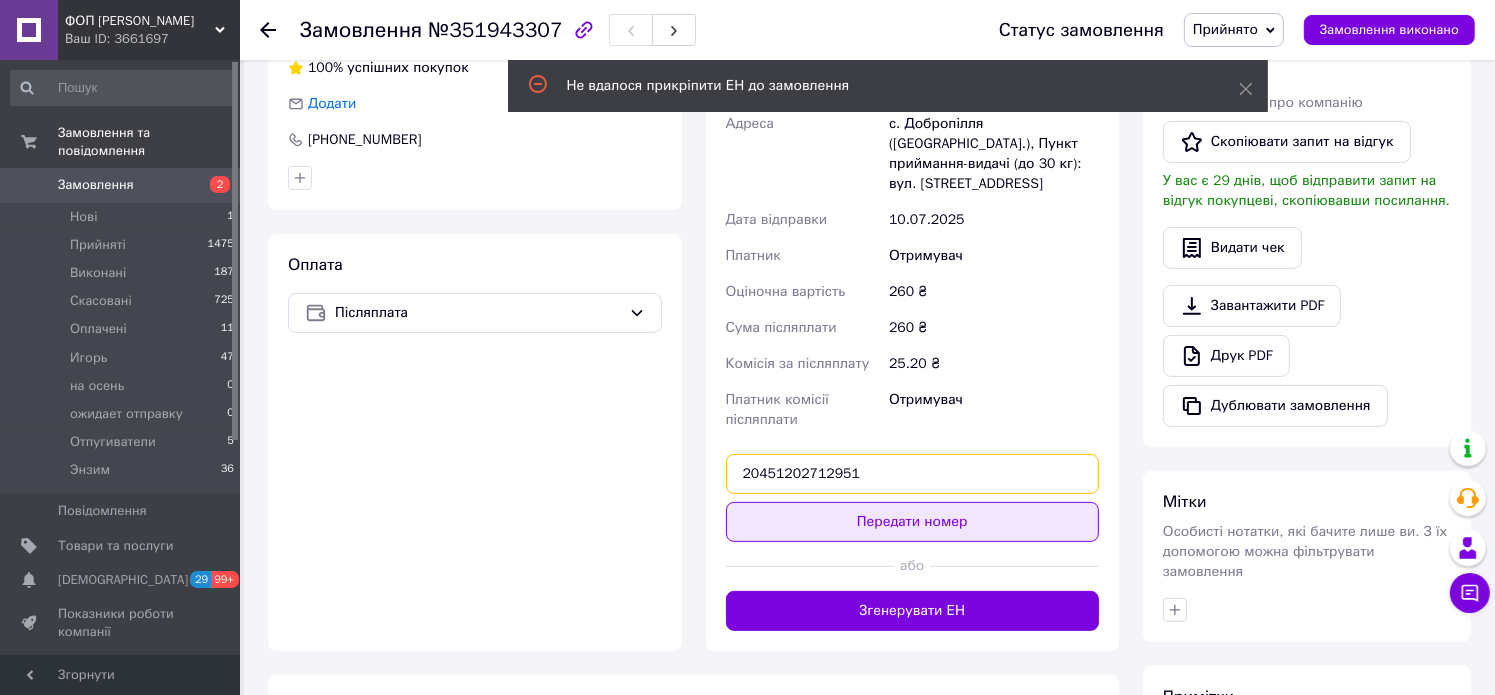 type on "20451202712951" 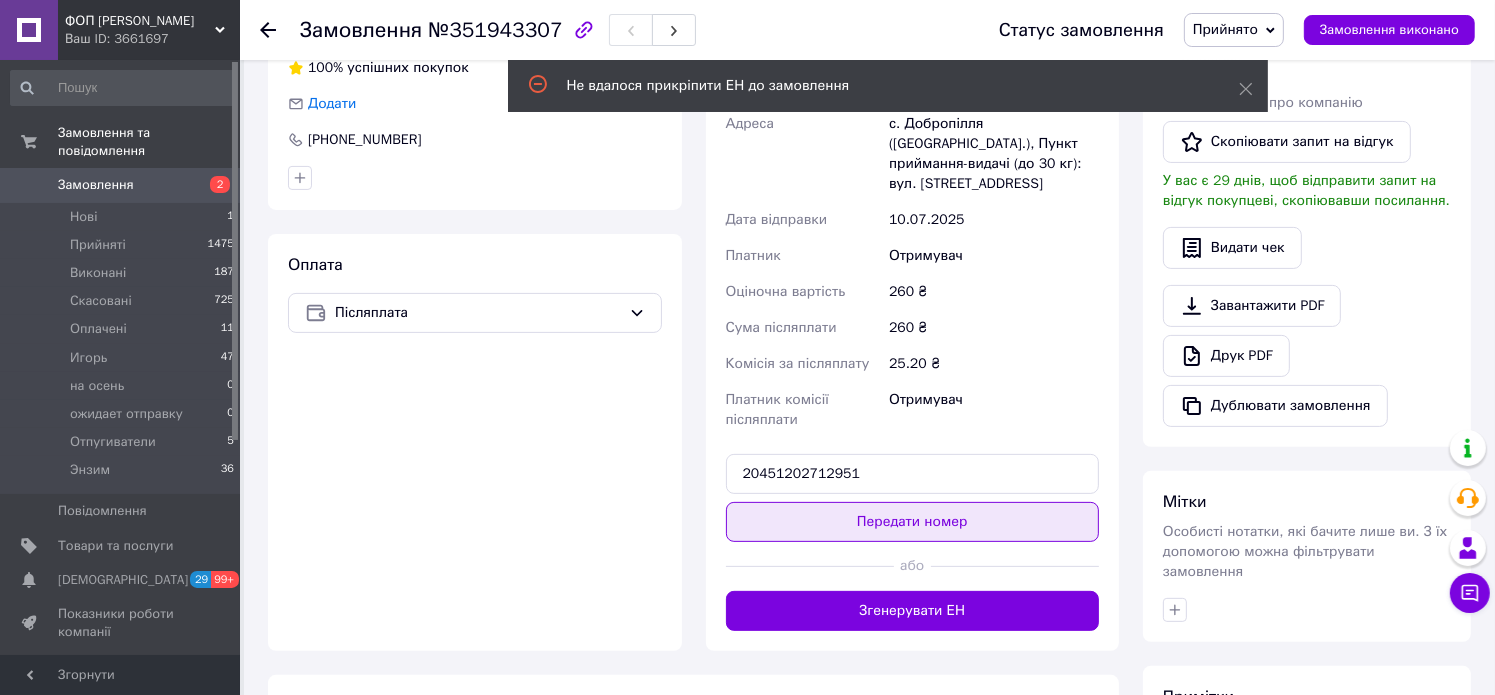 click on "Передати номер" at bounding box center (913, 522) 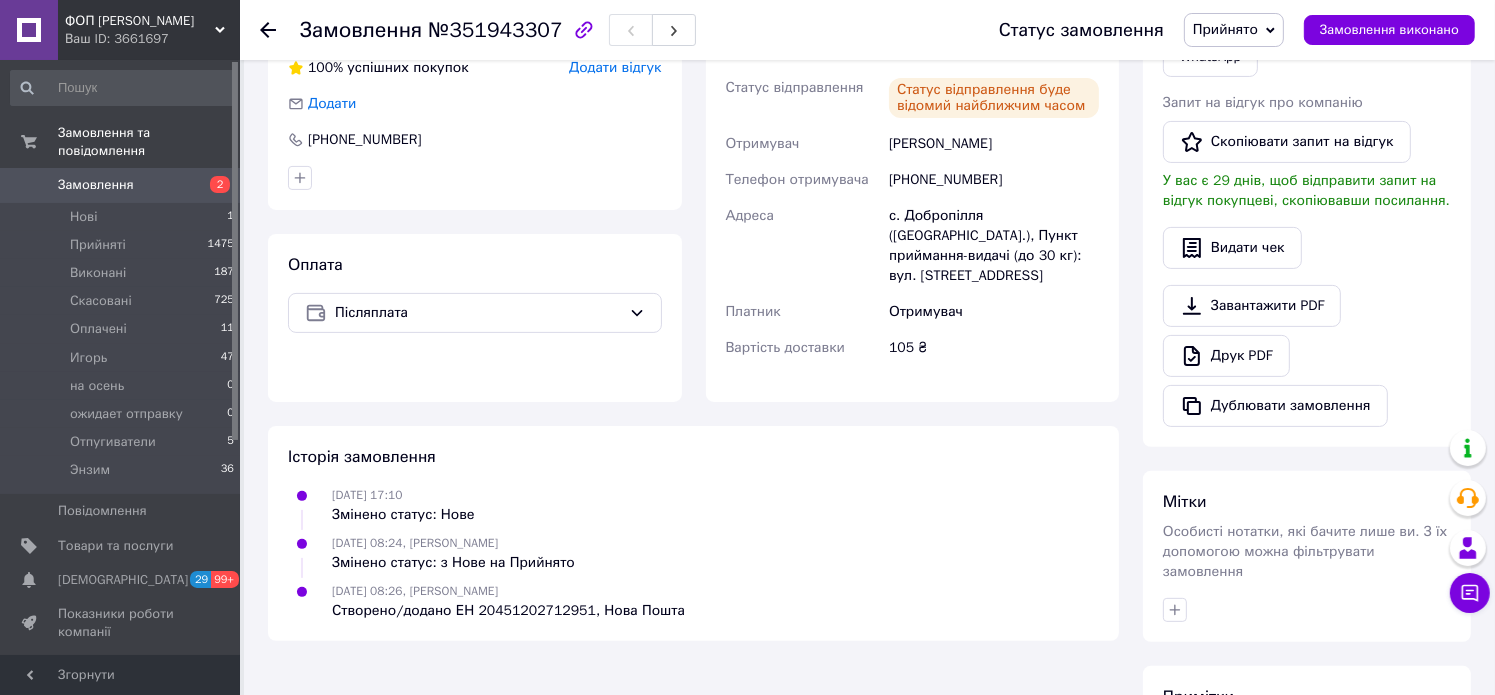 scroll, scrollTop: 0, scrollLeft: 0, axis: both 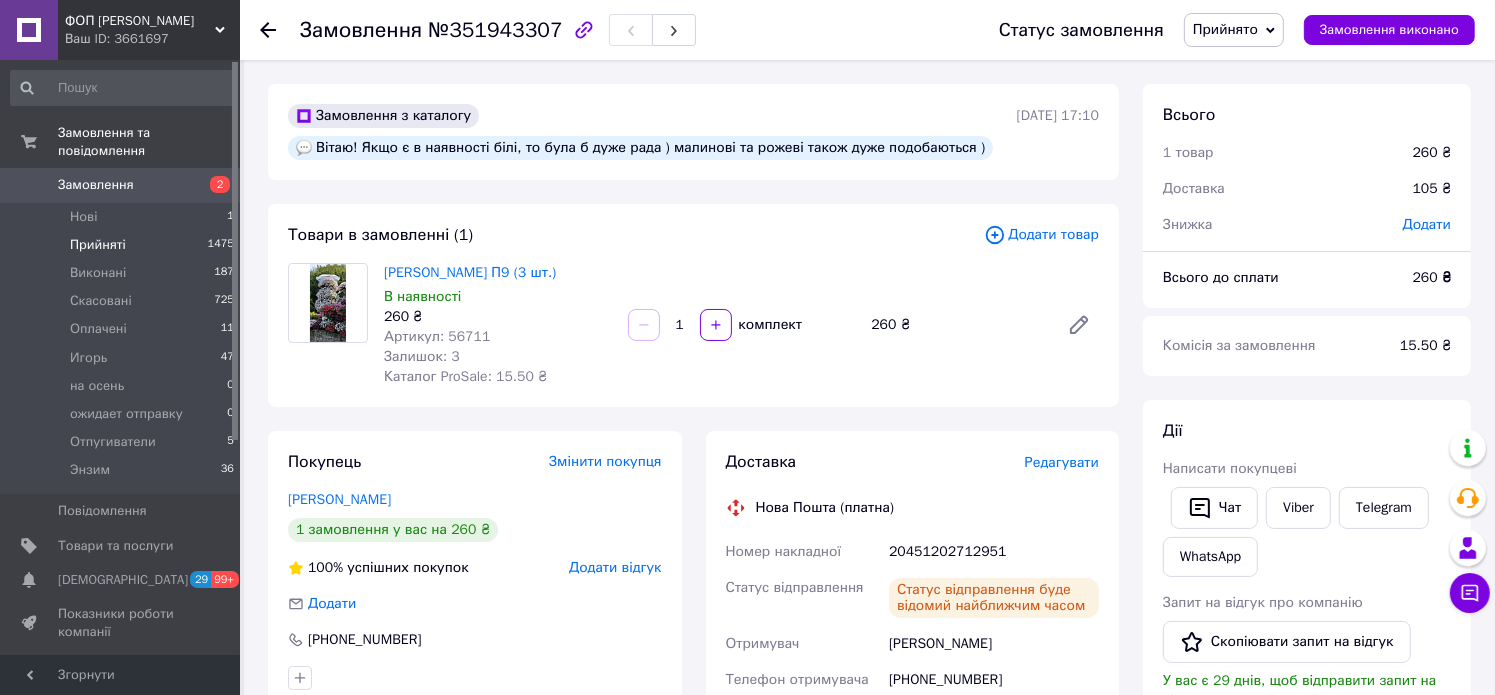 click on "Прийняті" at bounding box center (98, 245) 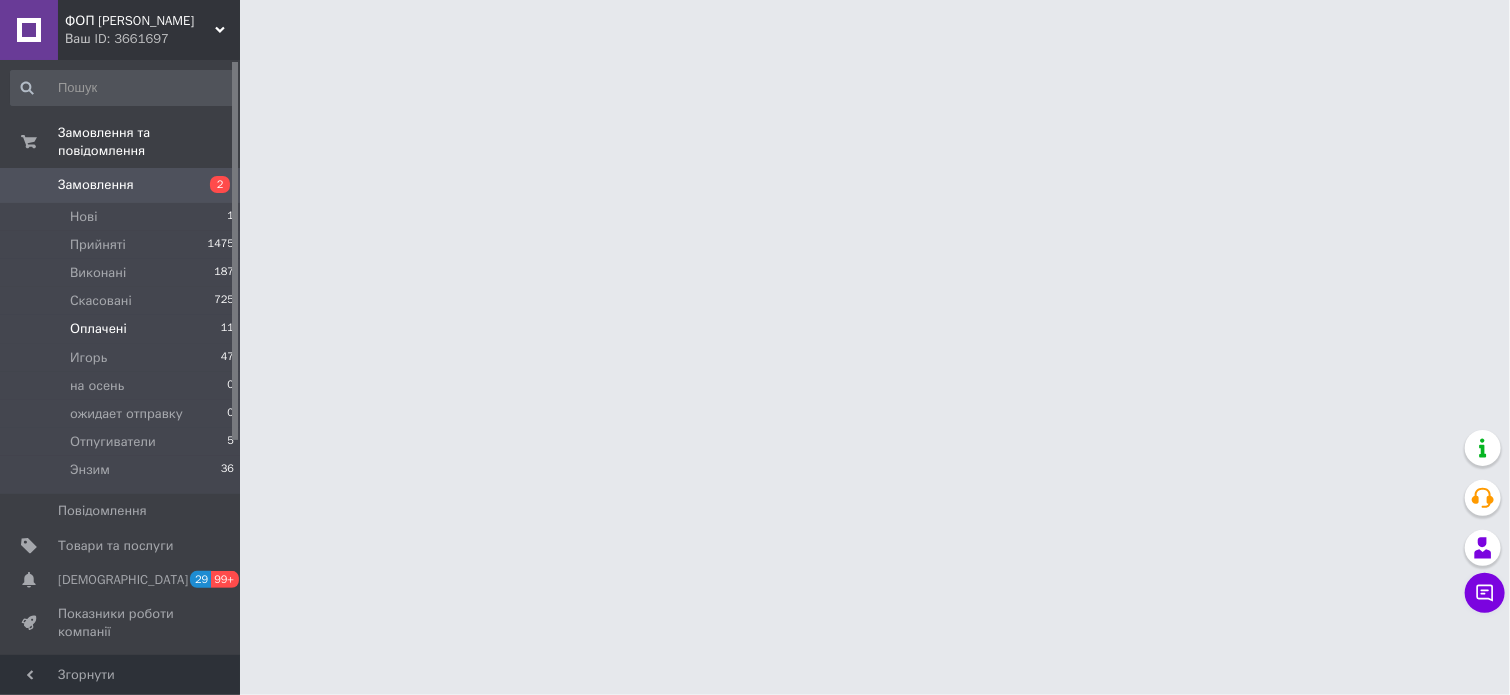 click on "Оплачені" at bounding box center [98, 329] 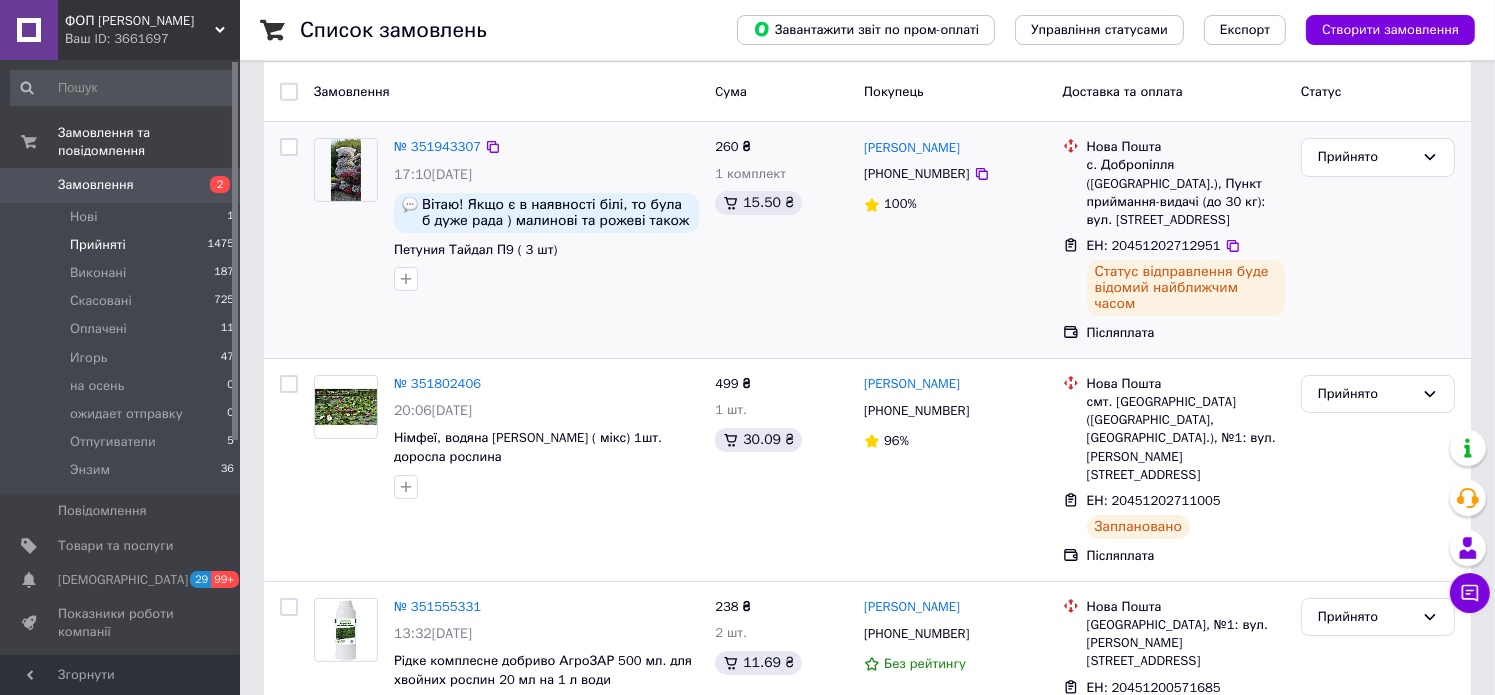 scroll, scrollTop: 200, scrollLeft: 0, axis: vertical 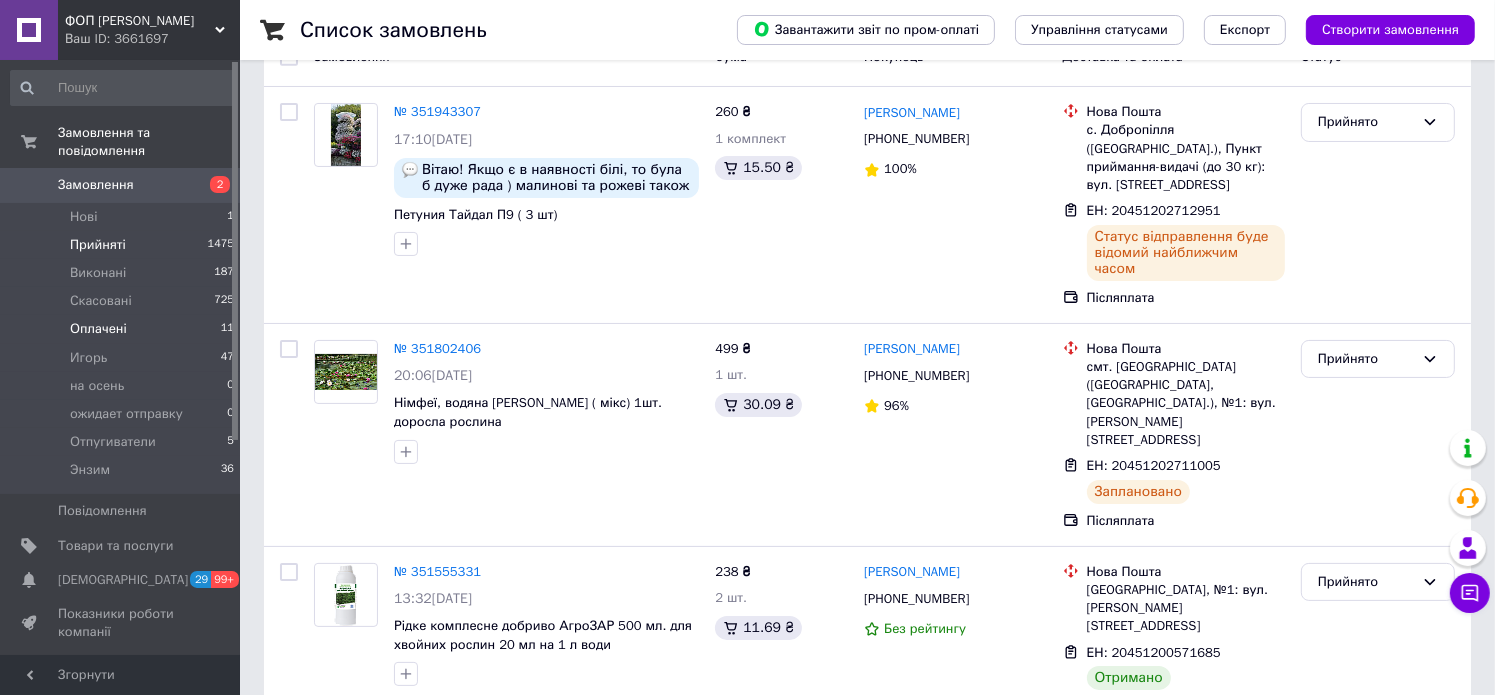 click on "Оплачені" at bounding box center [98, 329] 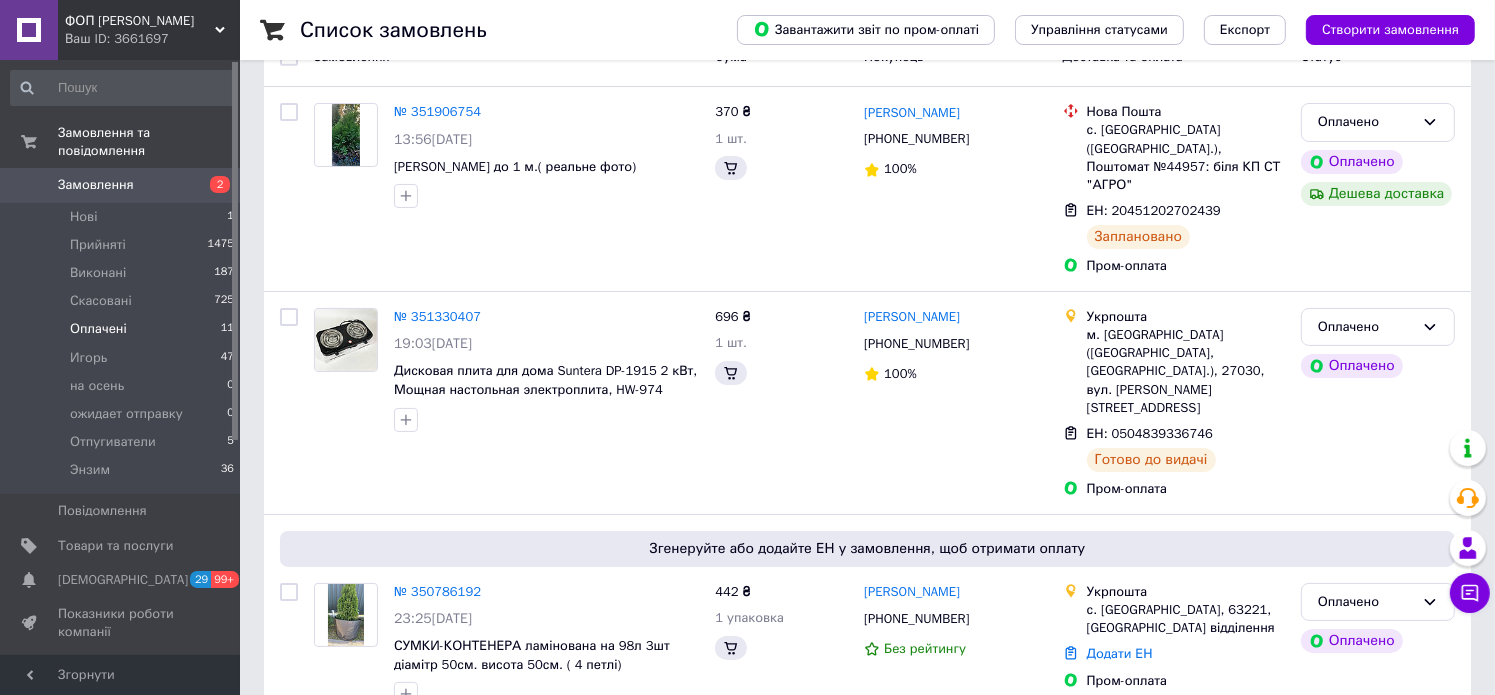 scroll, scrollTop: 0, scrollLeft: 0, axis: both 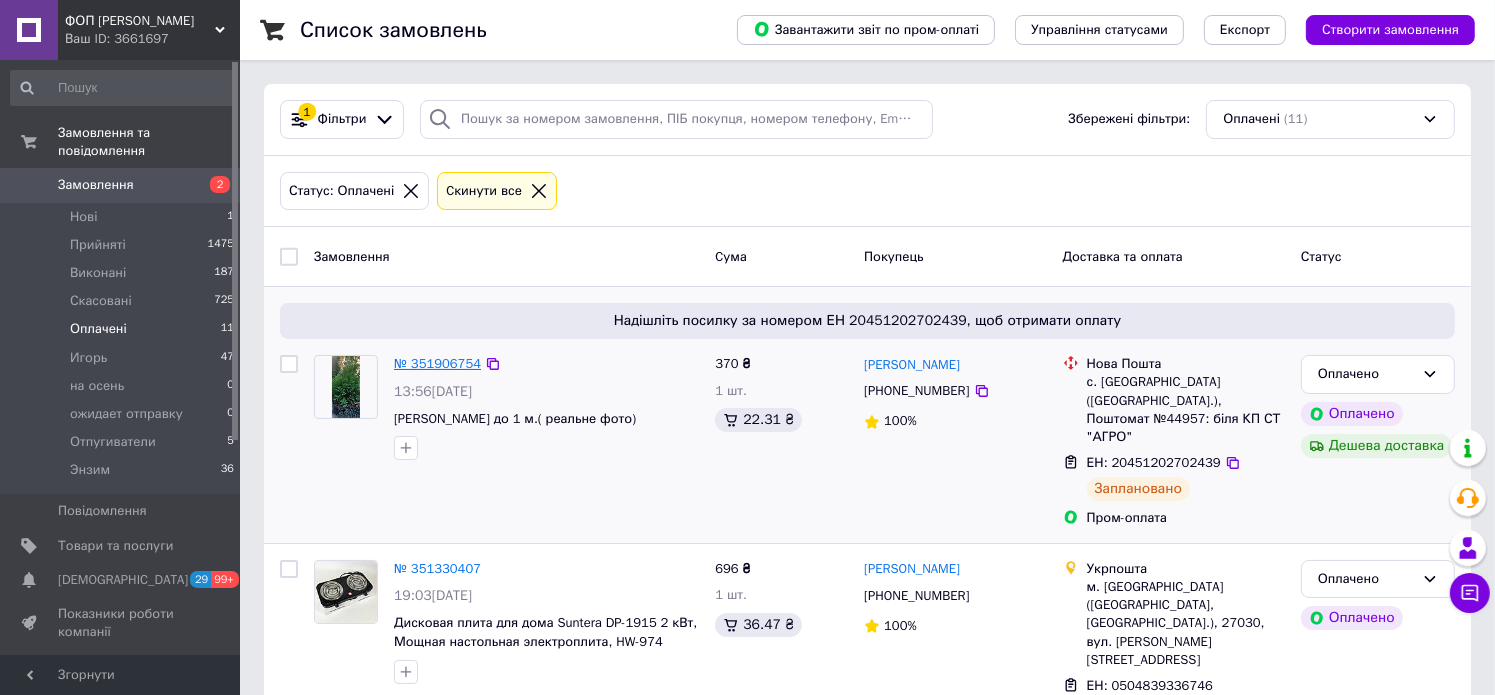click on "№ 351906754" at bounding box center [437, 363] 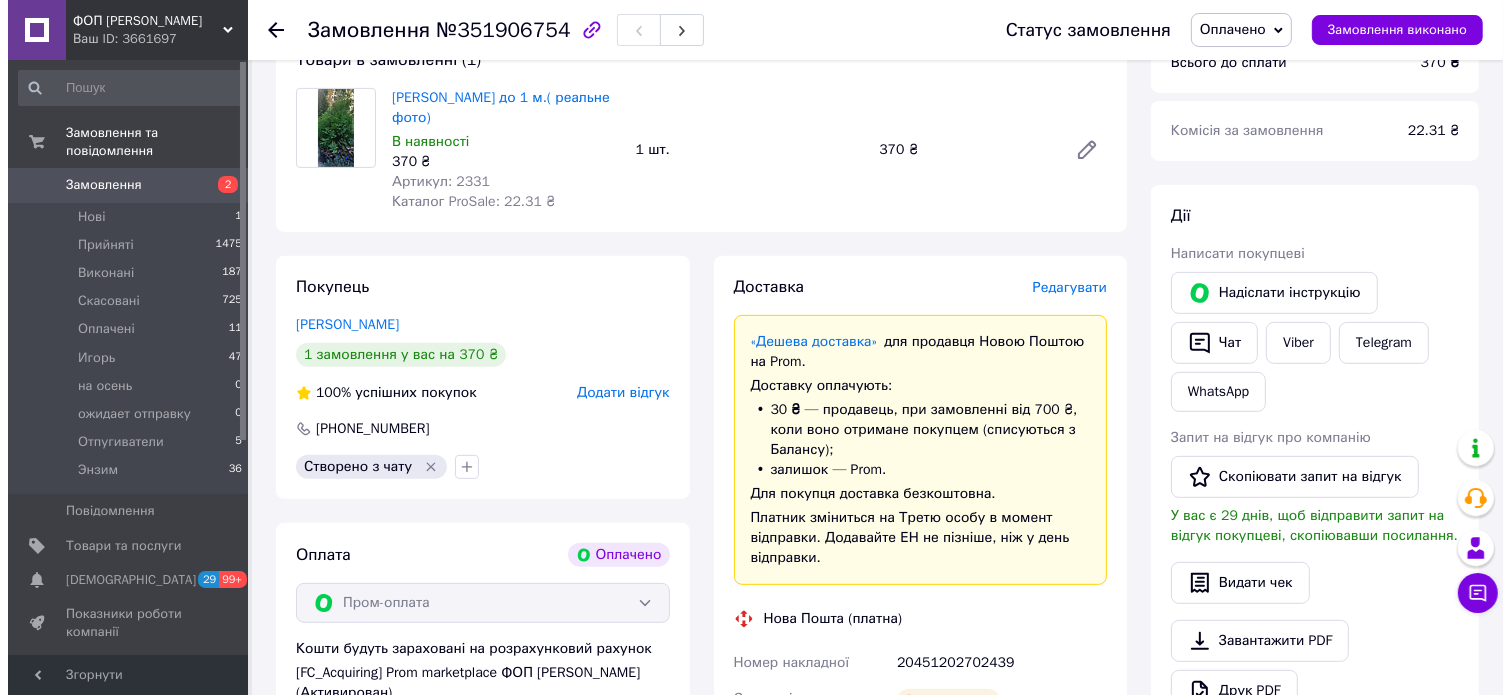 scroll, scrollTop: 900, scrollLeft: 0, axis: vertical 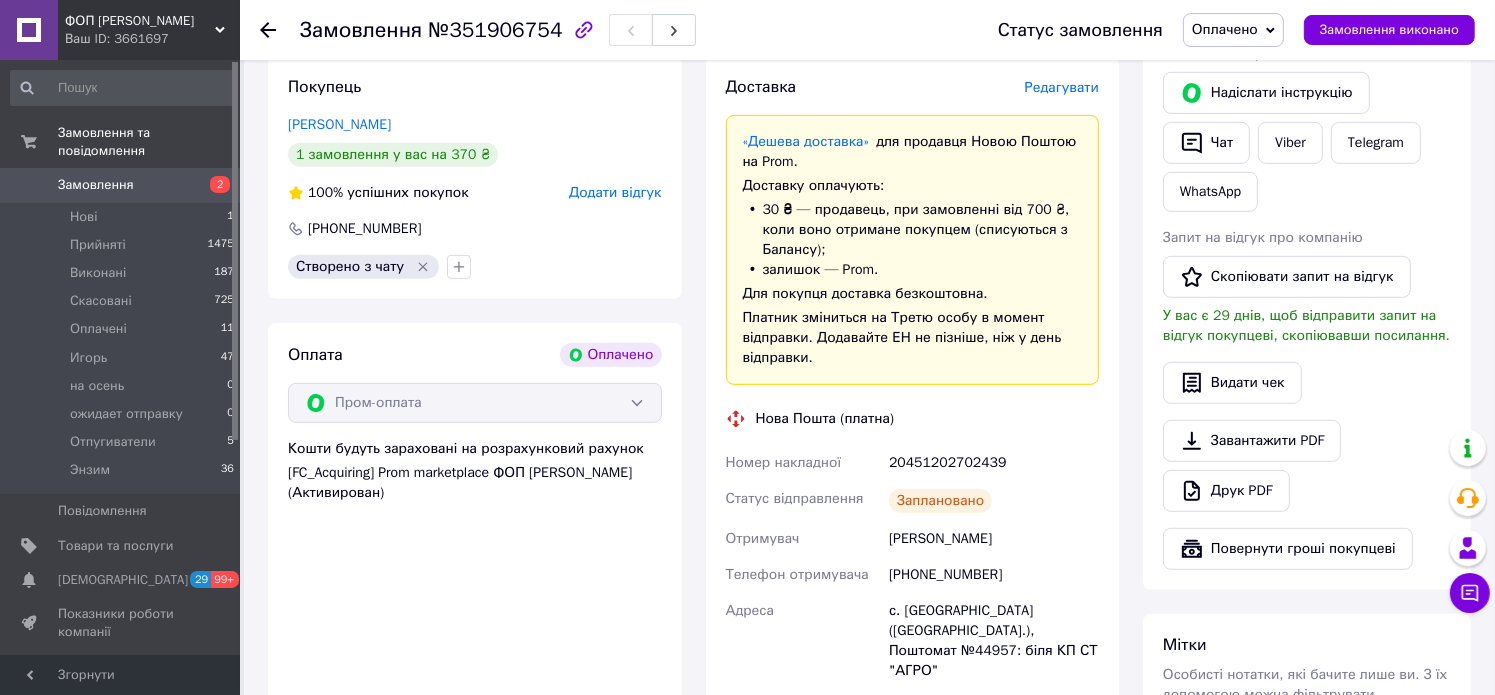 click on "Редагувати" at bounding box center (1062, 87) 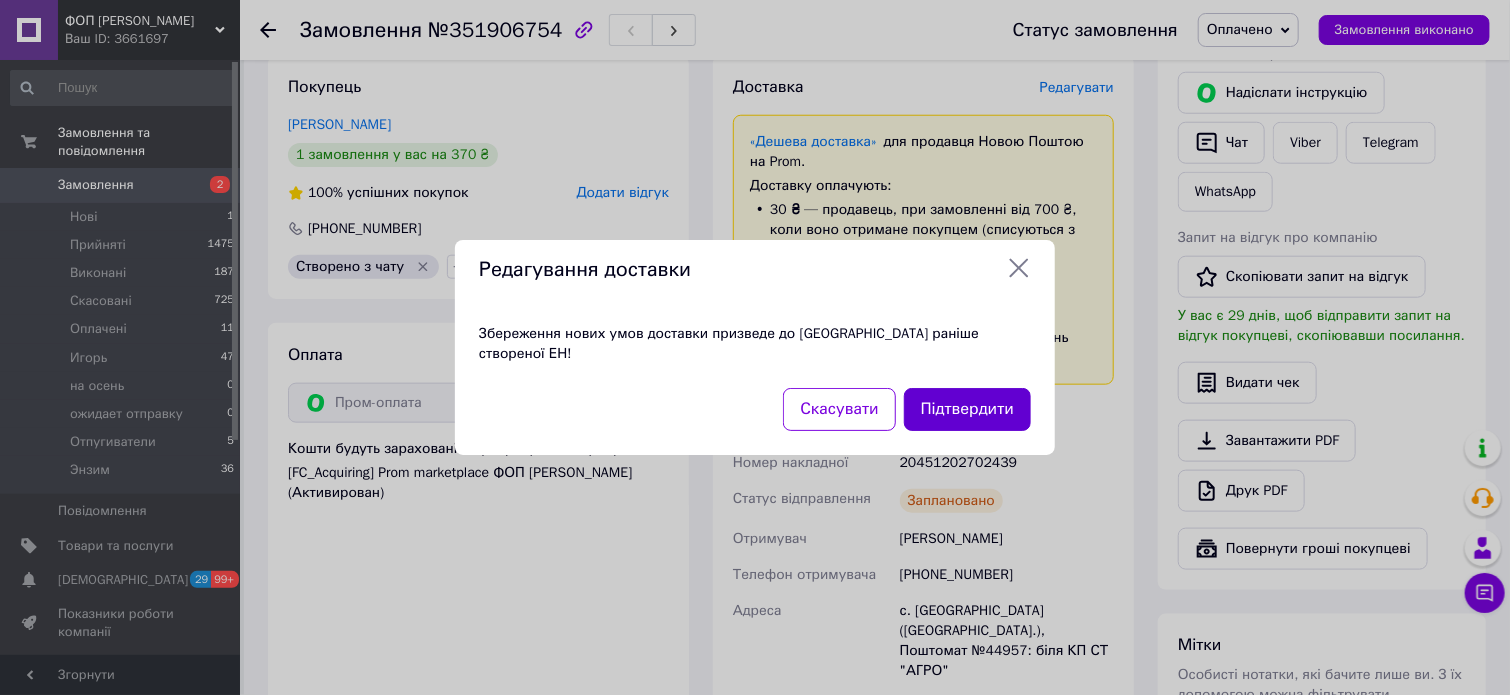 click on "Підтвердити" at bounding box center (967, 409) 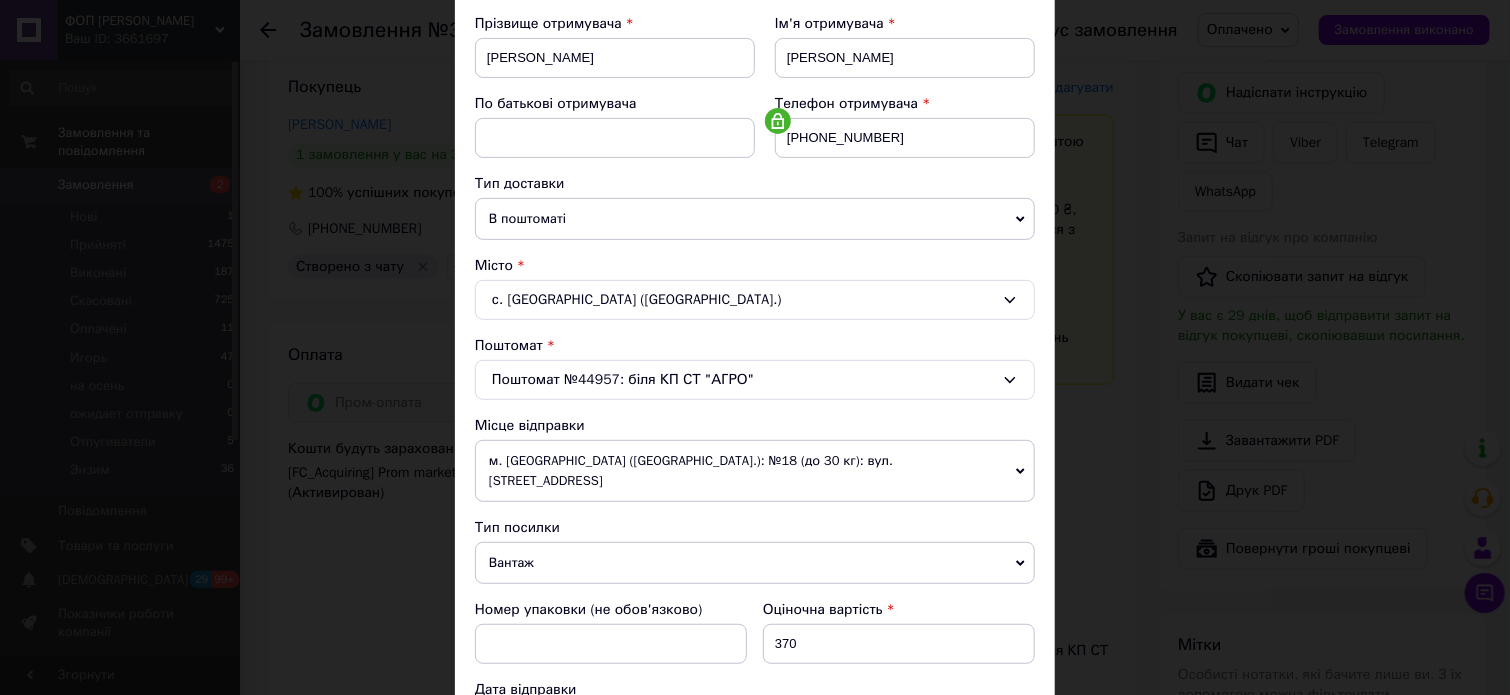 scroll, scrollTop: 300, scrollLeft: 0, axis: vertical 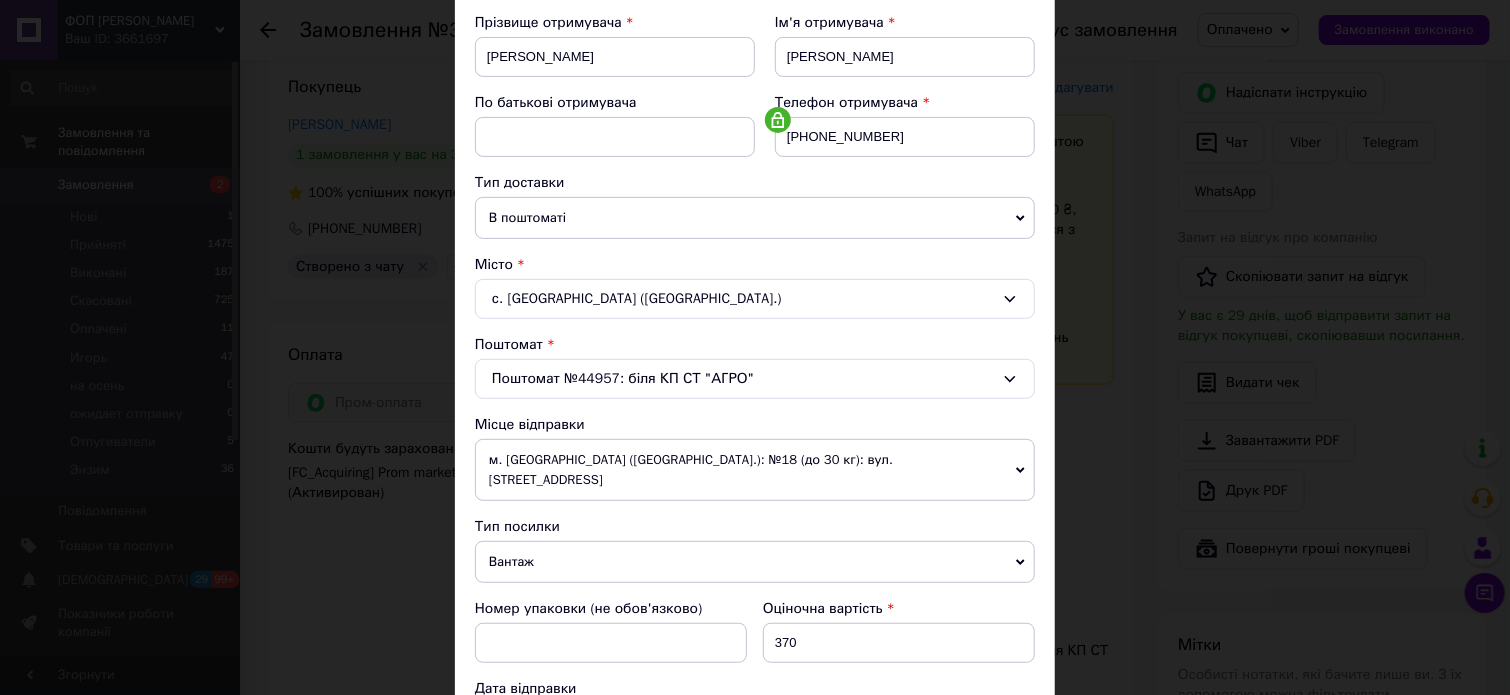 click on "м. [GEOGRAPHIC_DATA] ([GEOGRAPHIC_DATA].): №18 (до 30 кг): вул. [STREET_ADDRESS]" at bounding box center [755, 470] 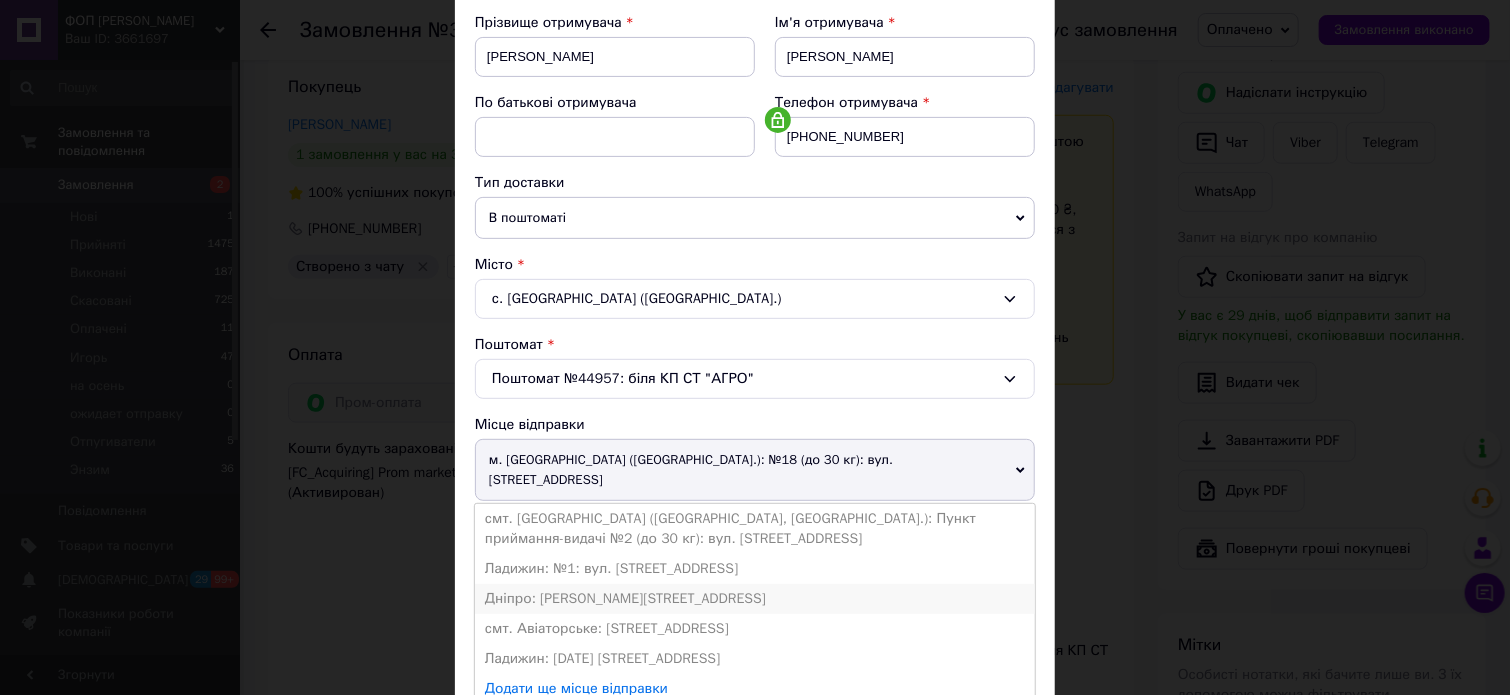 click on "Дніпро: [PERSON_NAME][STREET_ADDRESS]" at bounding box center (755, 599) 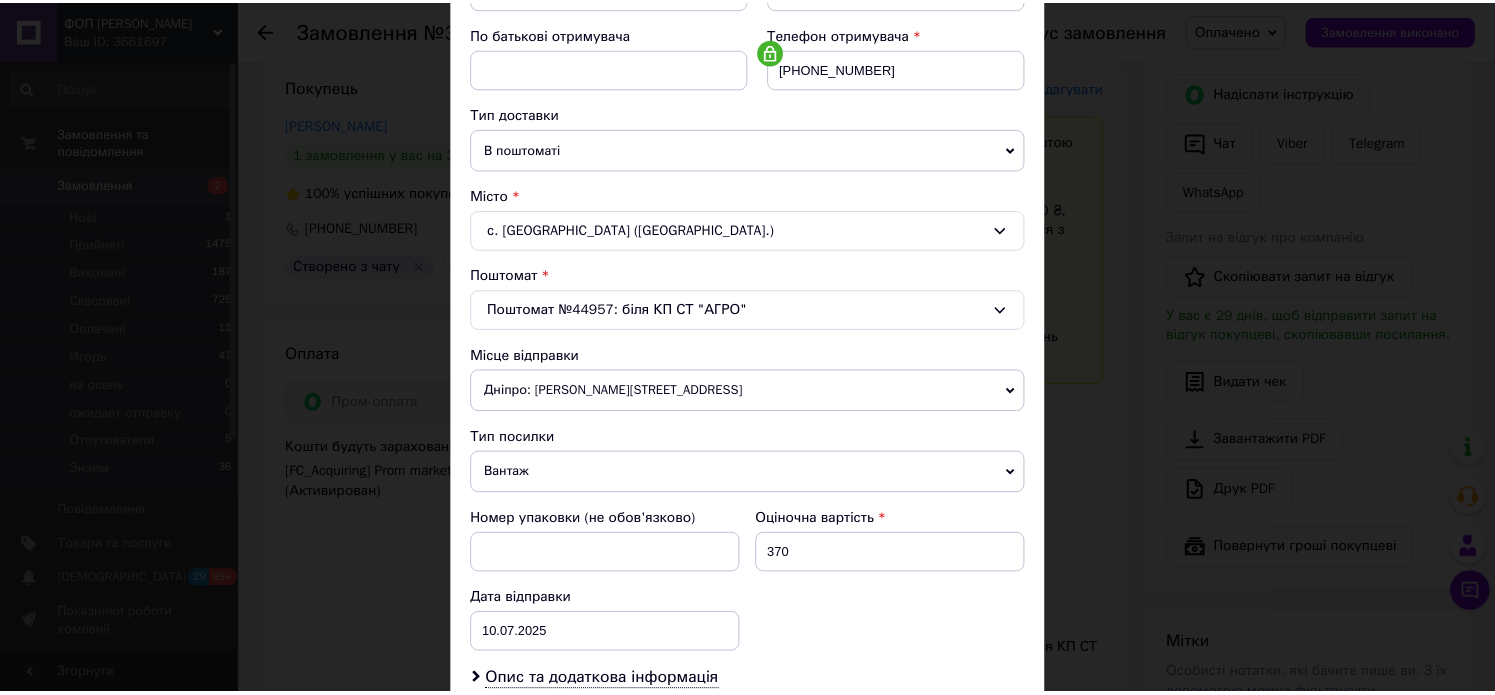 scroll, scrollTop: 600, scrollLeft: 0, axis: vertical 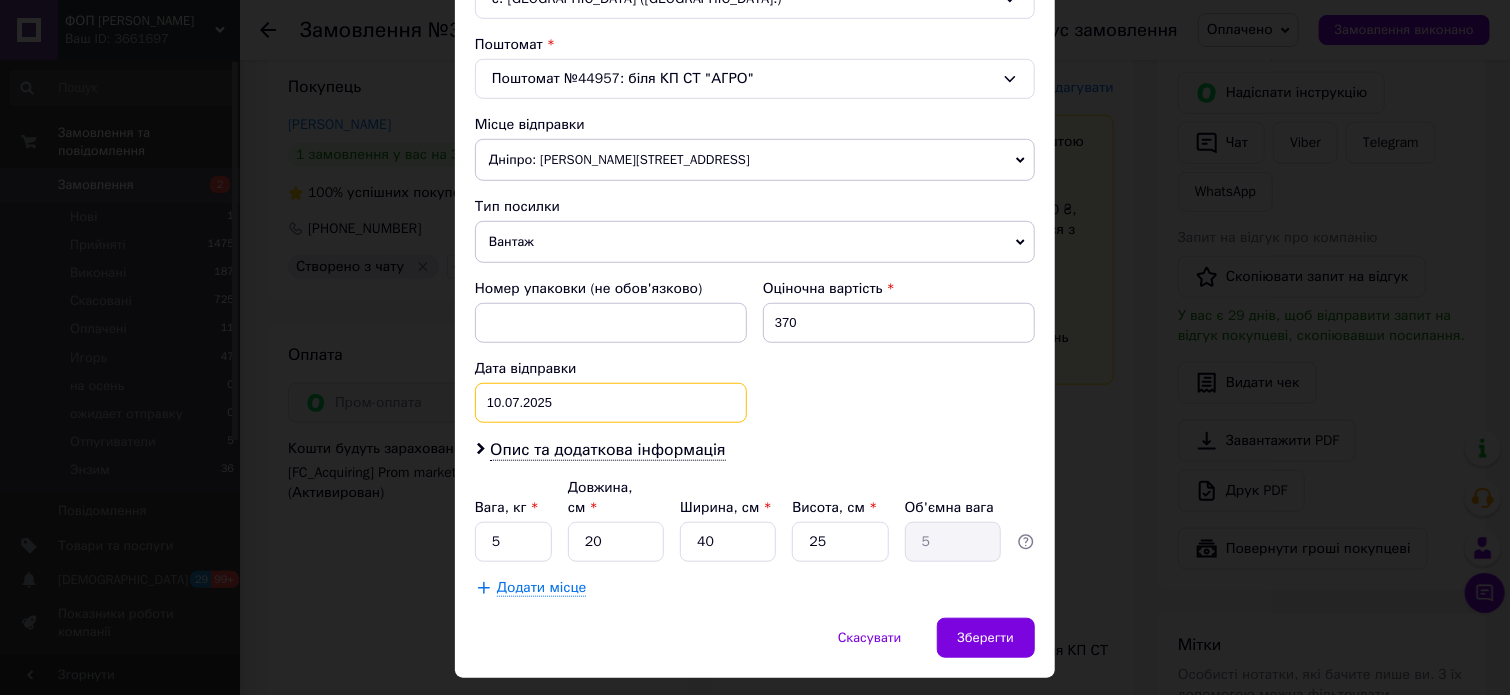 click on "[DATE] < 2025 > < Июль > Пн Вт Ср Чт Пт Сб Вс 30 1 2 3 4 5 6 7 8 9 10 11 12 13 14 15 16 17 18 19 20 21 22 23 24 25 26 27 28 29 30 31 1 2 3 4 5 6 7 8 9 10" at bounding box center (611, 403) 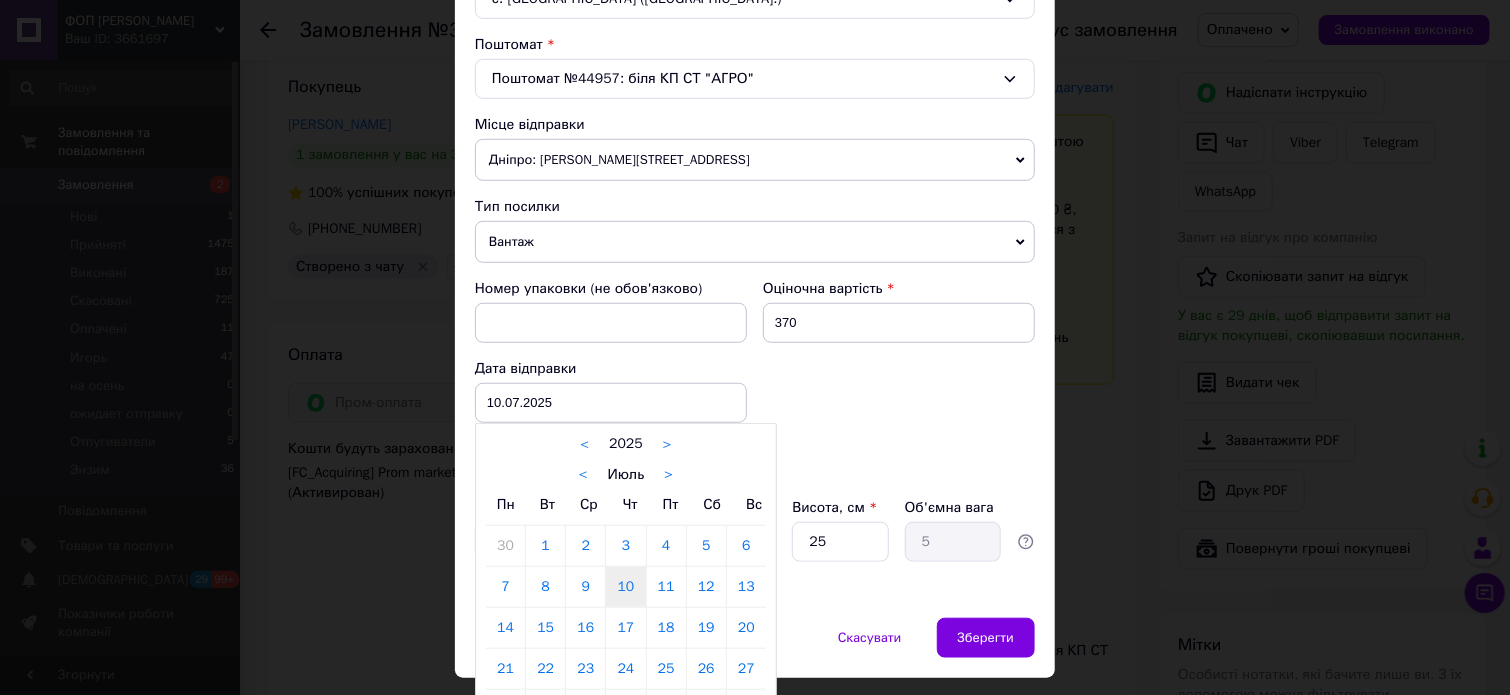click on "11" at bounding box center [666, 587] 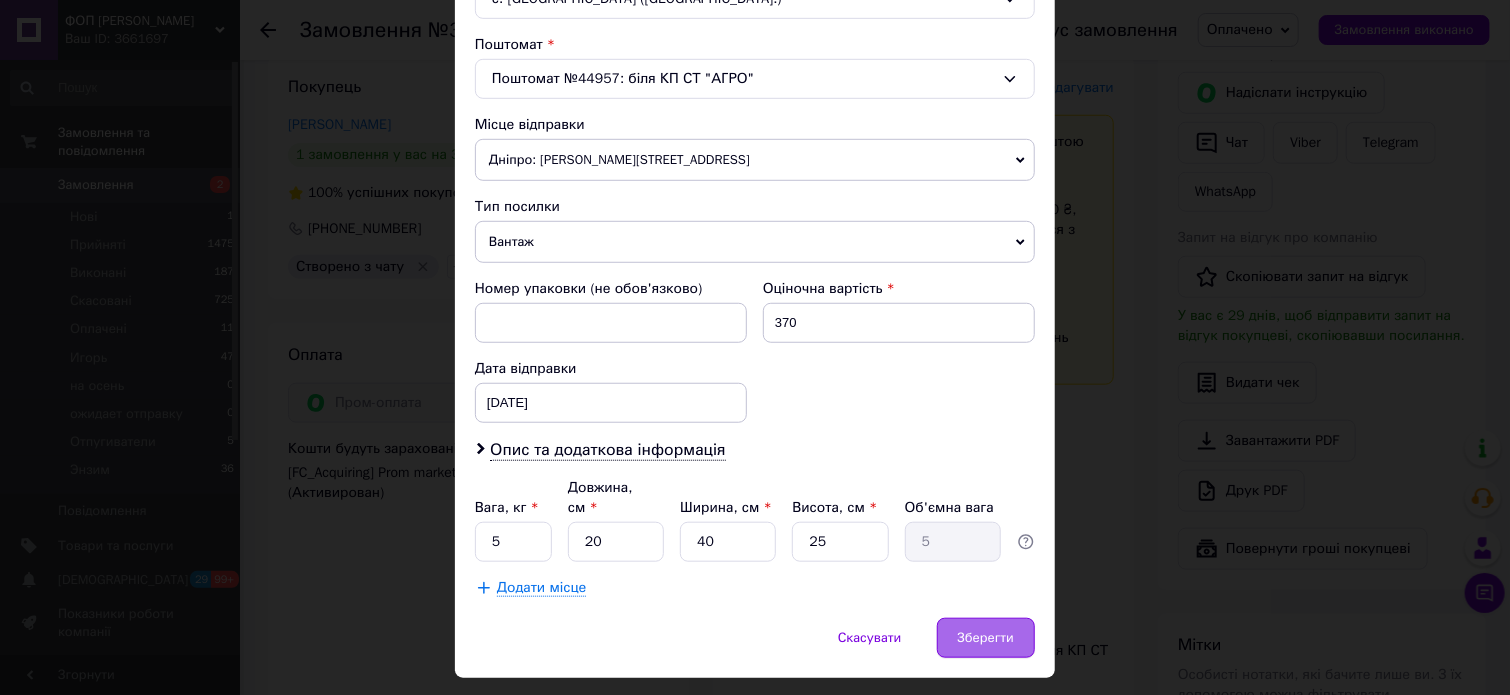 click on "Зберегти" at bounding box center (986, 638) 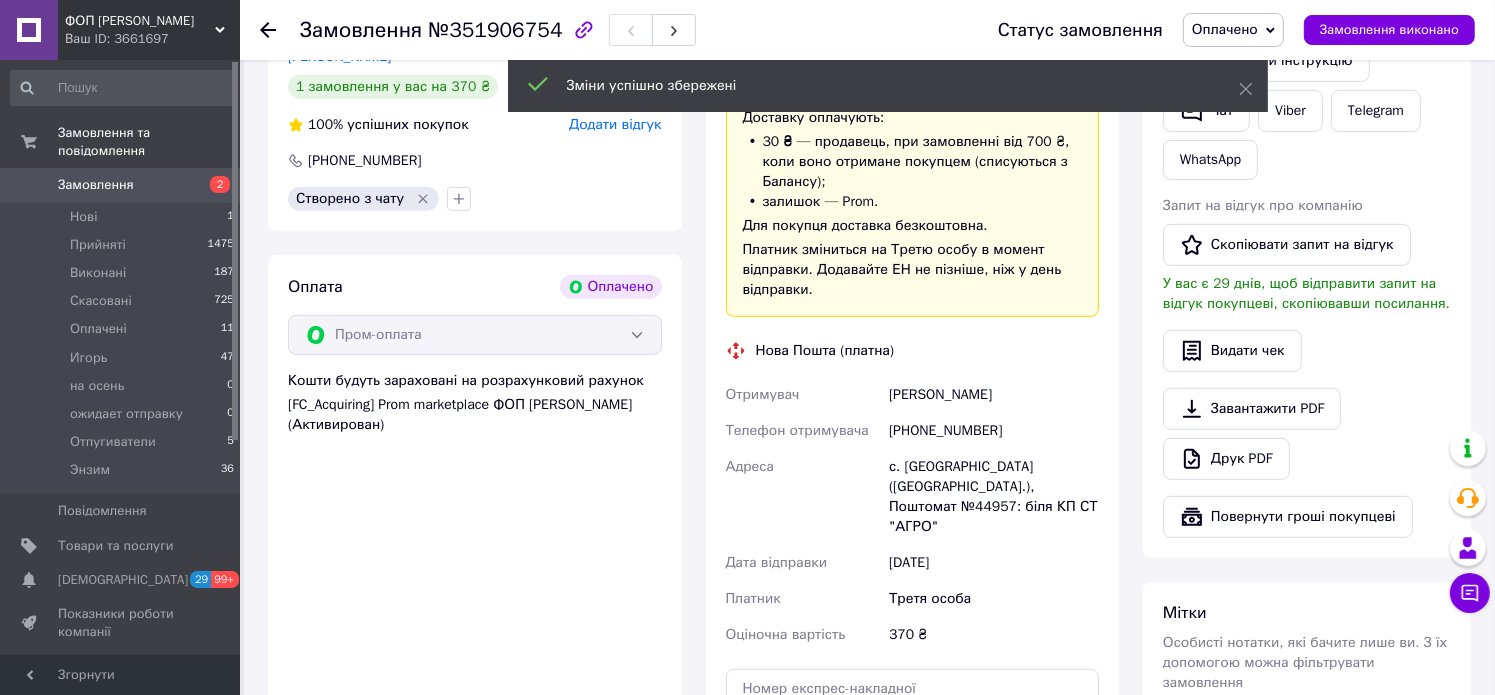 scroll, scrollTop: 1100, scrollLeft: 0, axis: vertical 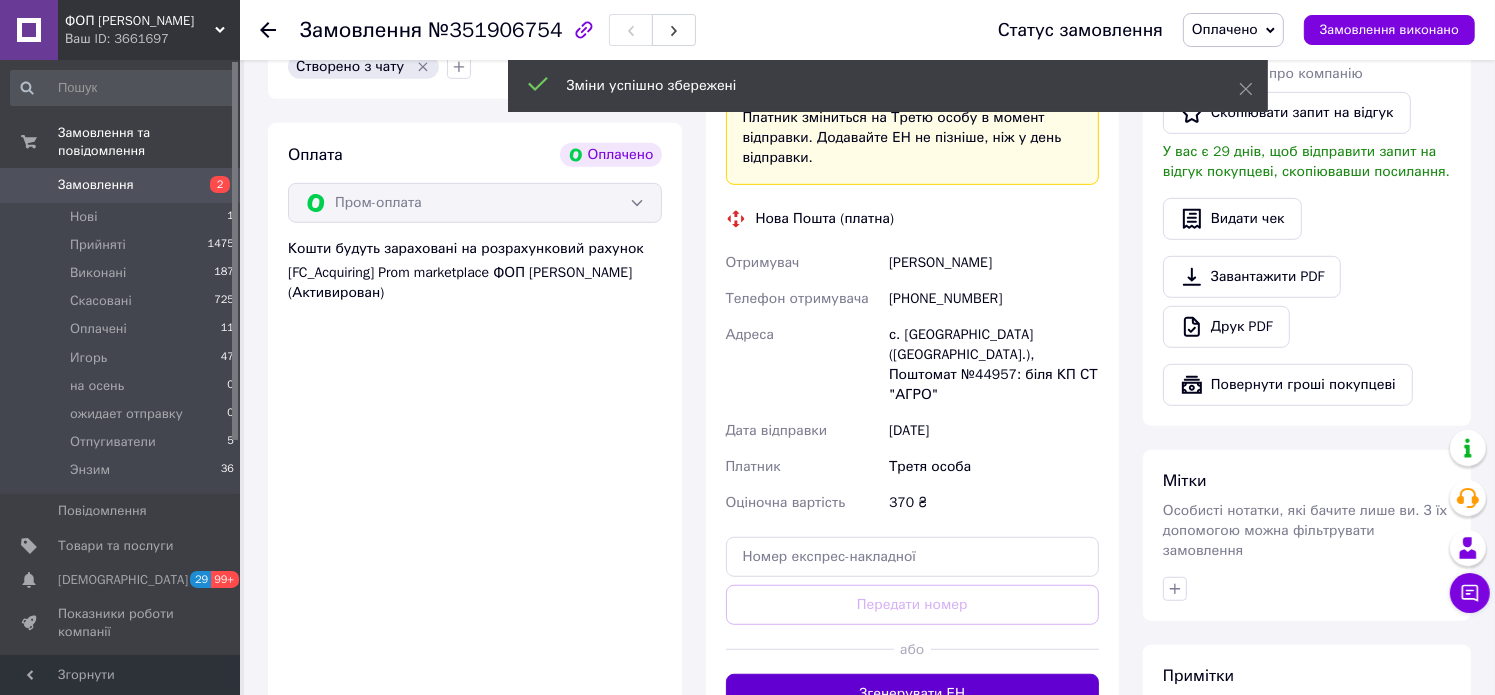 click on "Згенерувати ЕН" at bounding box center [913, 694] 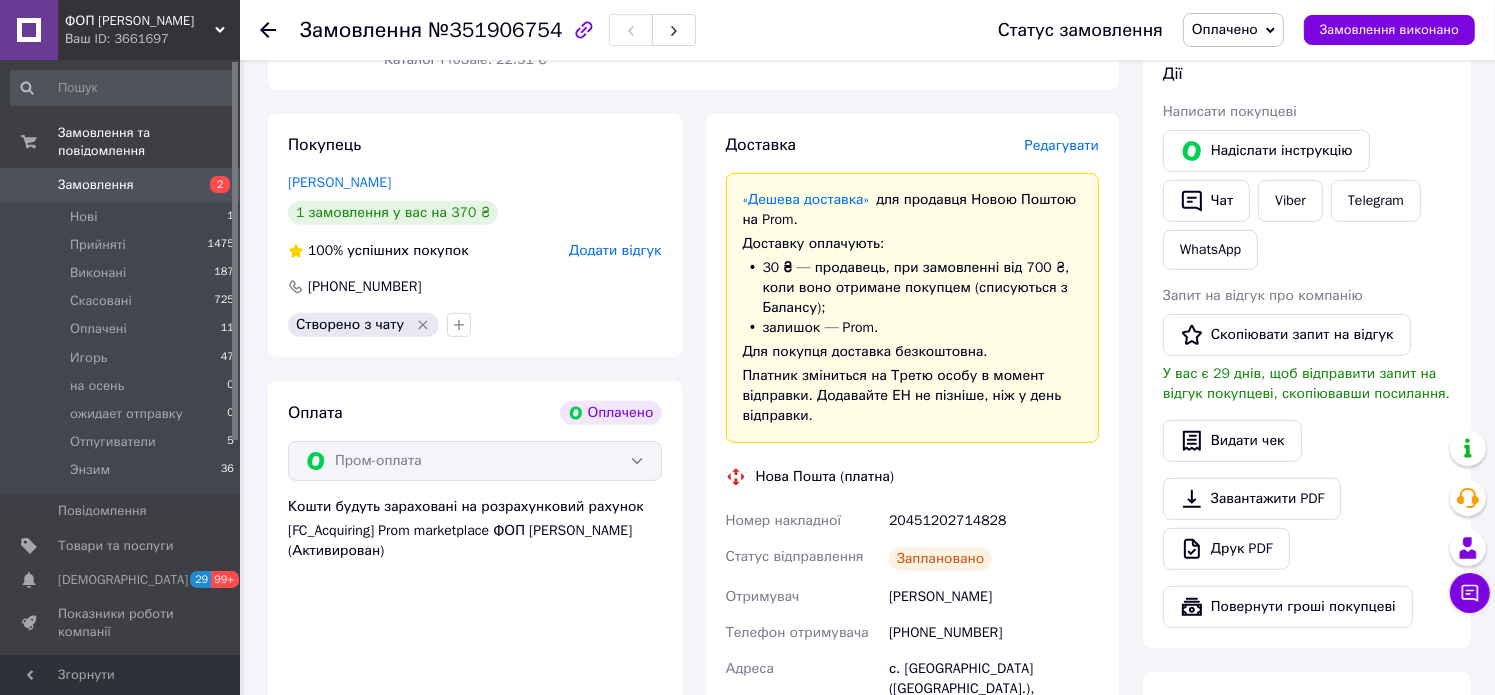 scroll, scrollTop: 800, scrollLeft: 0, axis: vertical 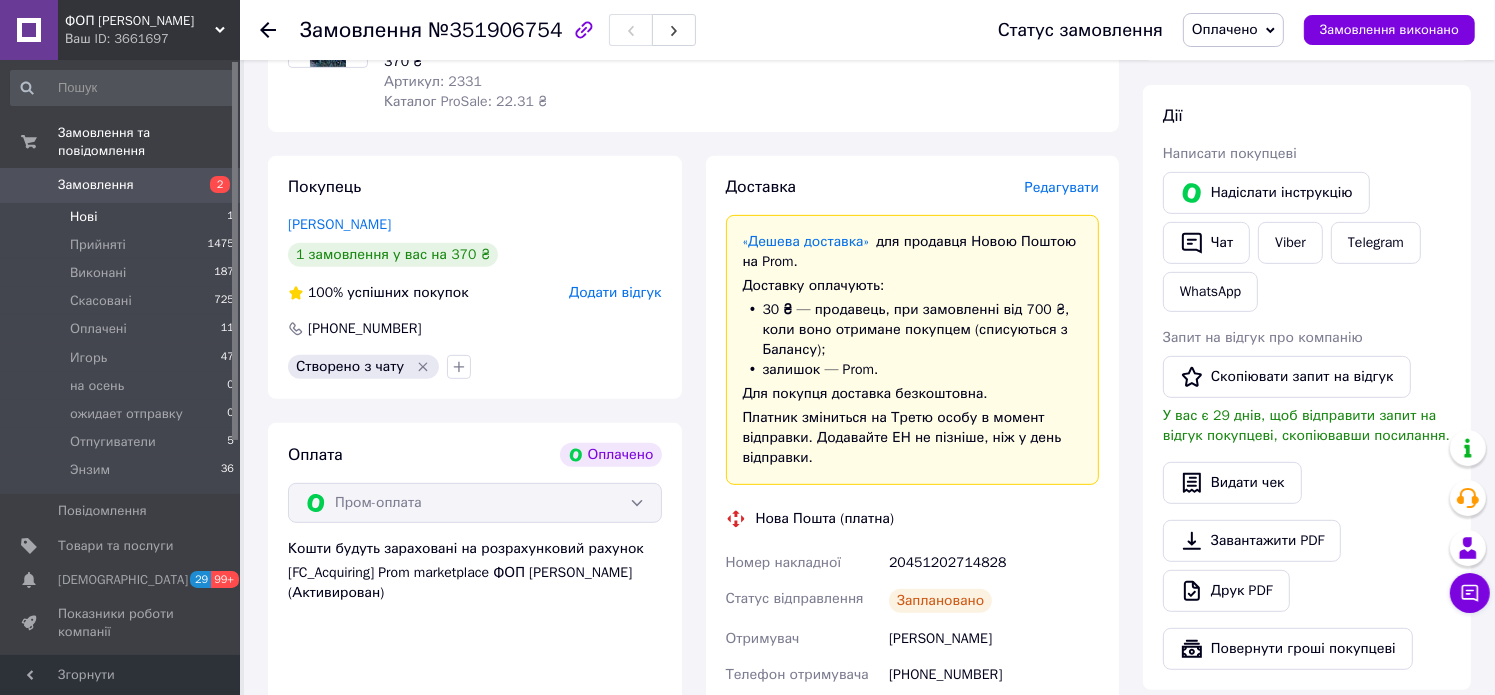 click on "Нові" at bounding box center (83, 217) 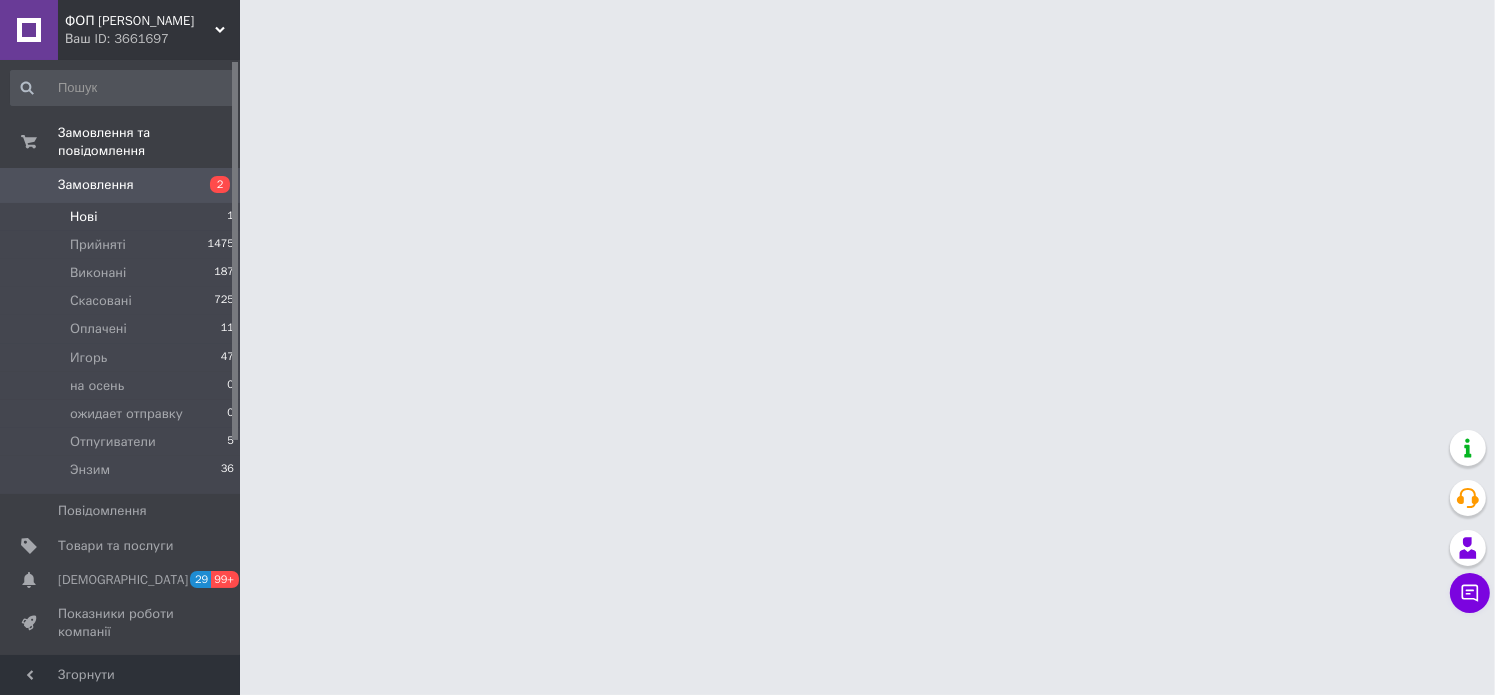 scroll, scrollTop: 0, scrollLeft: 0, axis: both 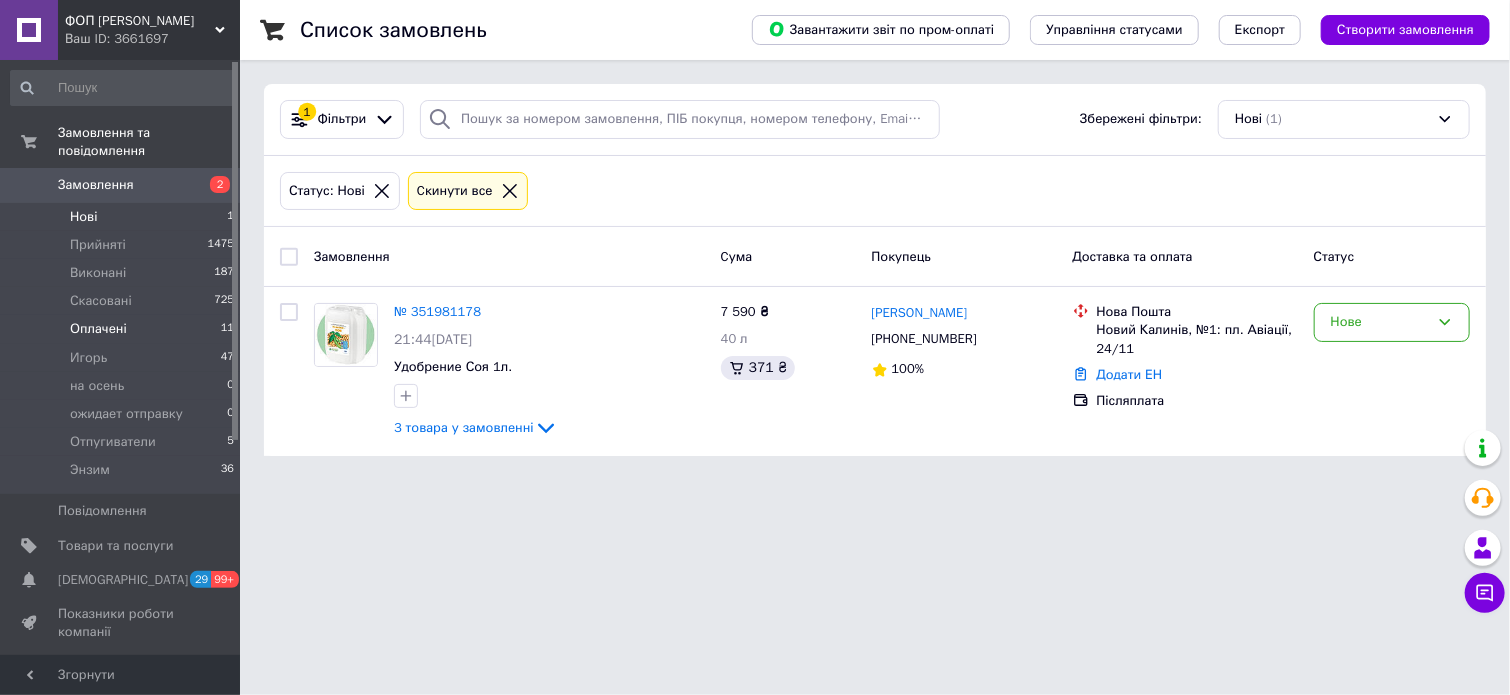 click on "Оплачені" at bounding box center [98, 329] 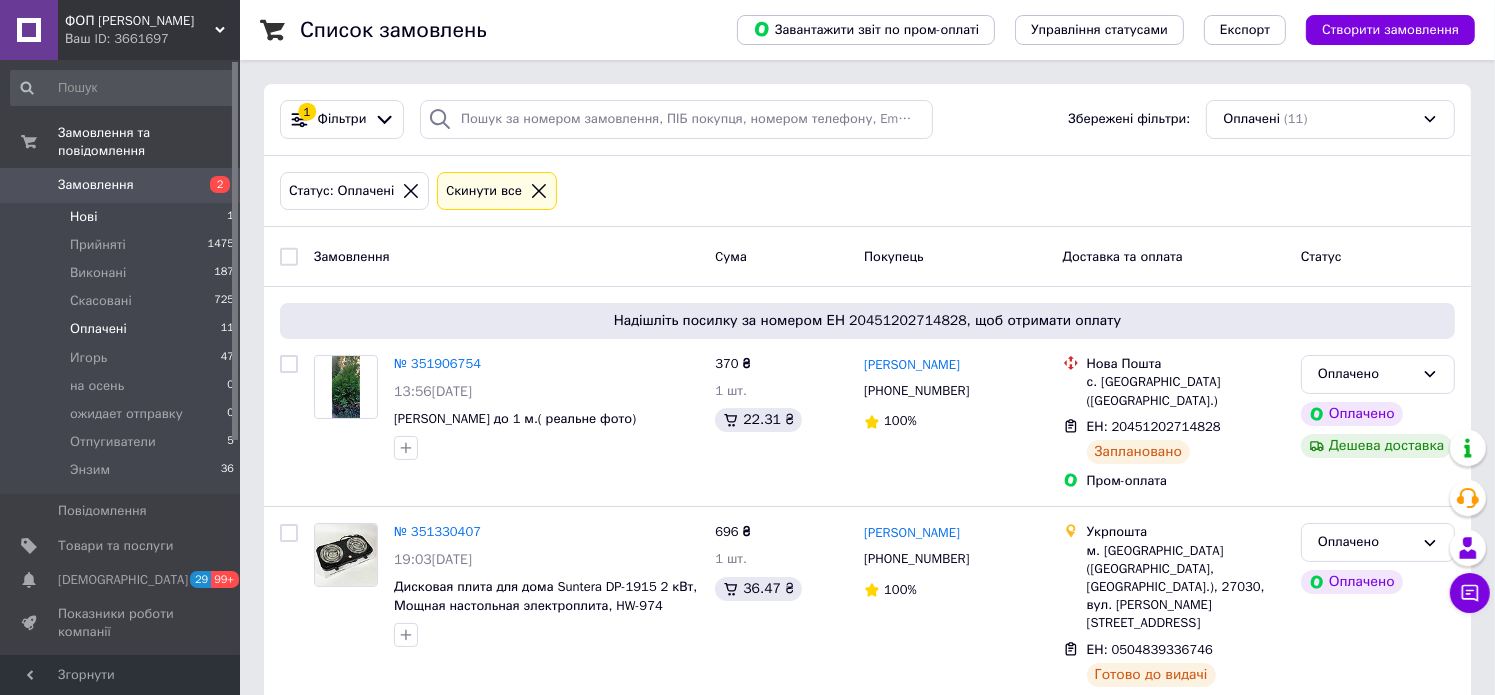 click on "Нові" at bounding box center [83, 217] 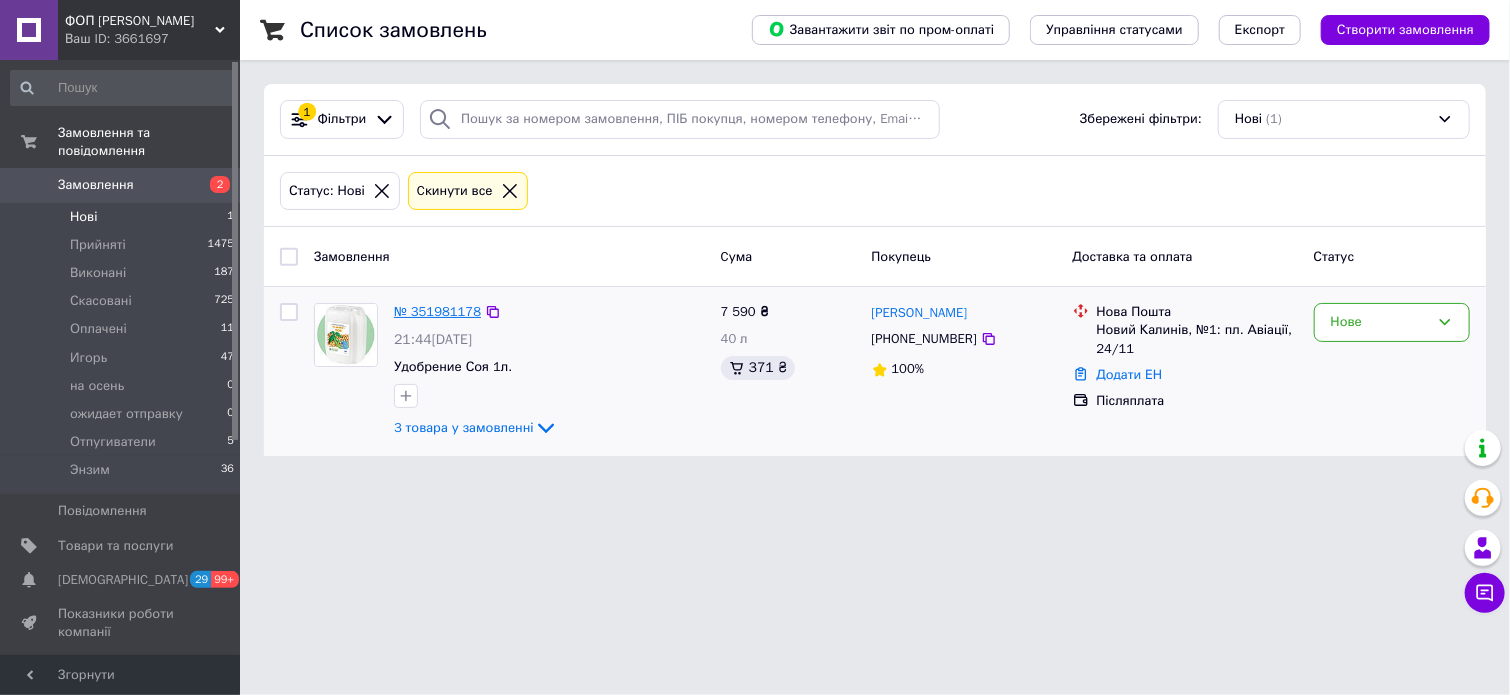 click on "№ 351981178" at bounding box center (437, 311) 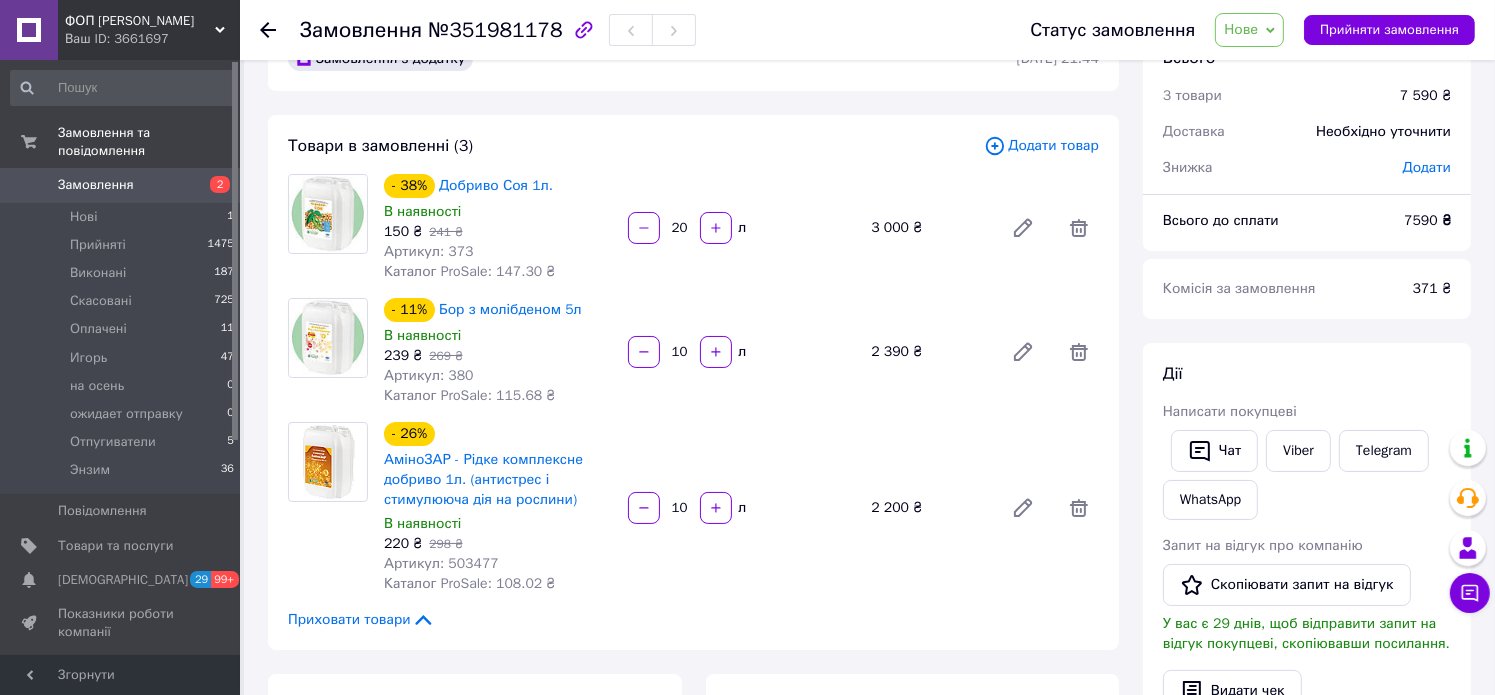 scroll, scrollTop: 100, scrollLeft: 0, axis: vertical 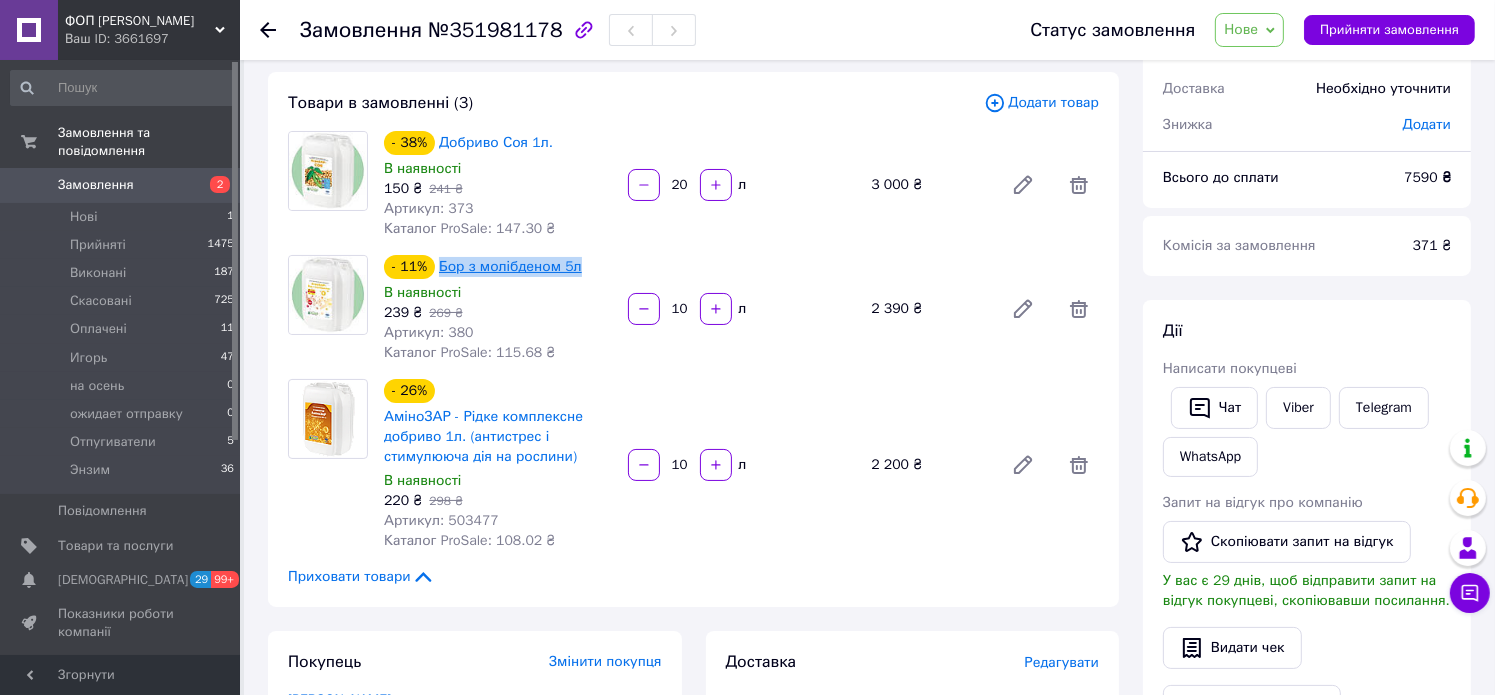 drag, startPoint x: 596, startPoint y: 271, endPoint x: 440, endPoint y: 267, distance: 156.05127 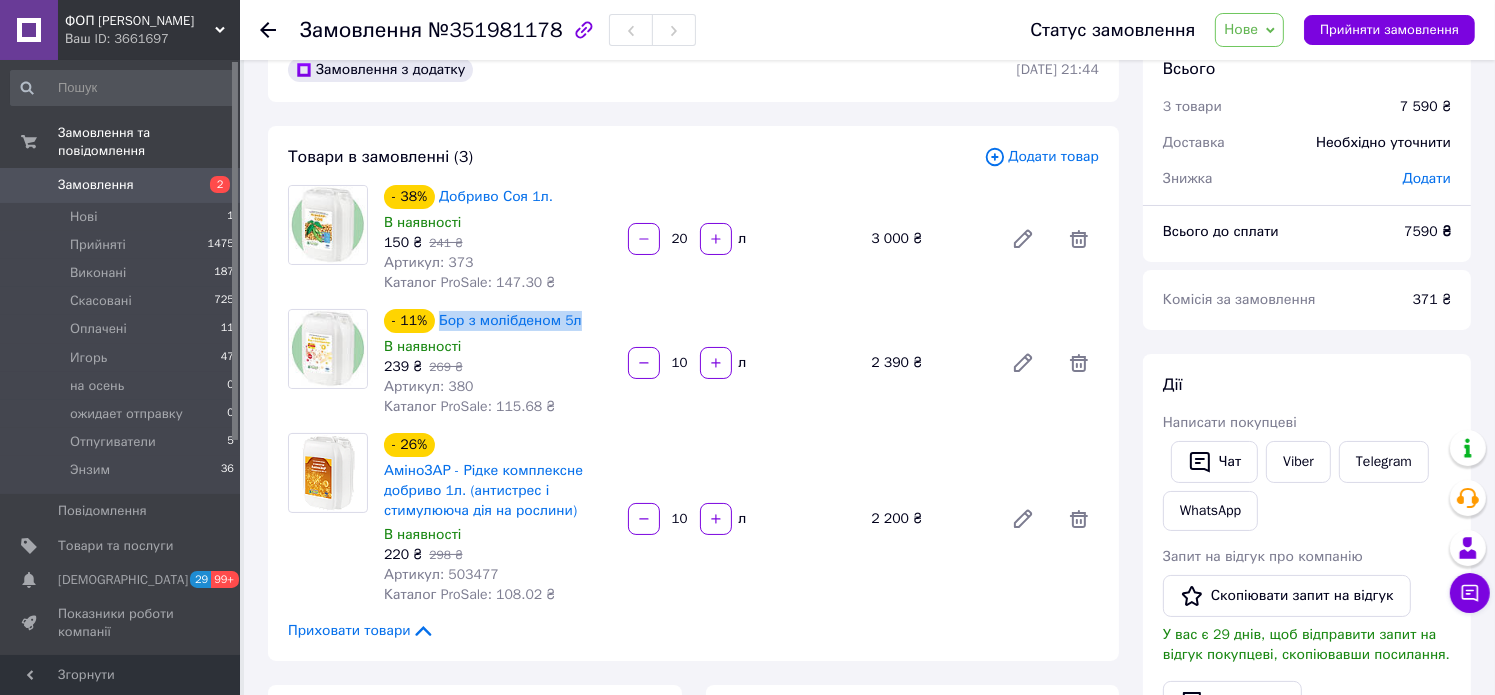 scroll, scrollTop: 0, scrollLeft: 0, axis: both 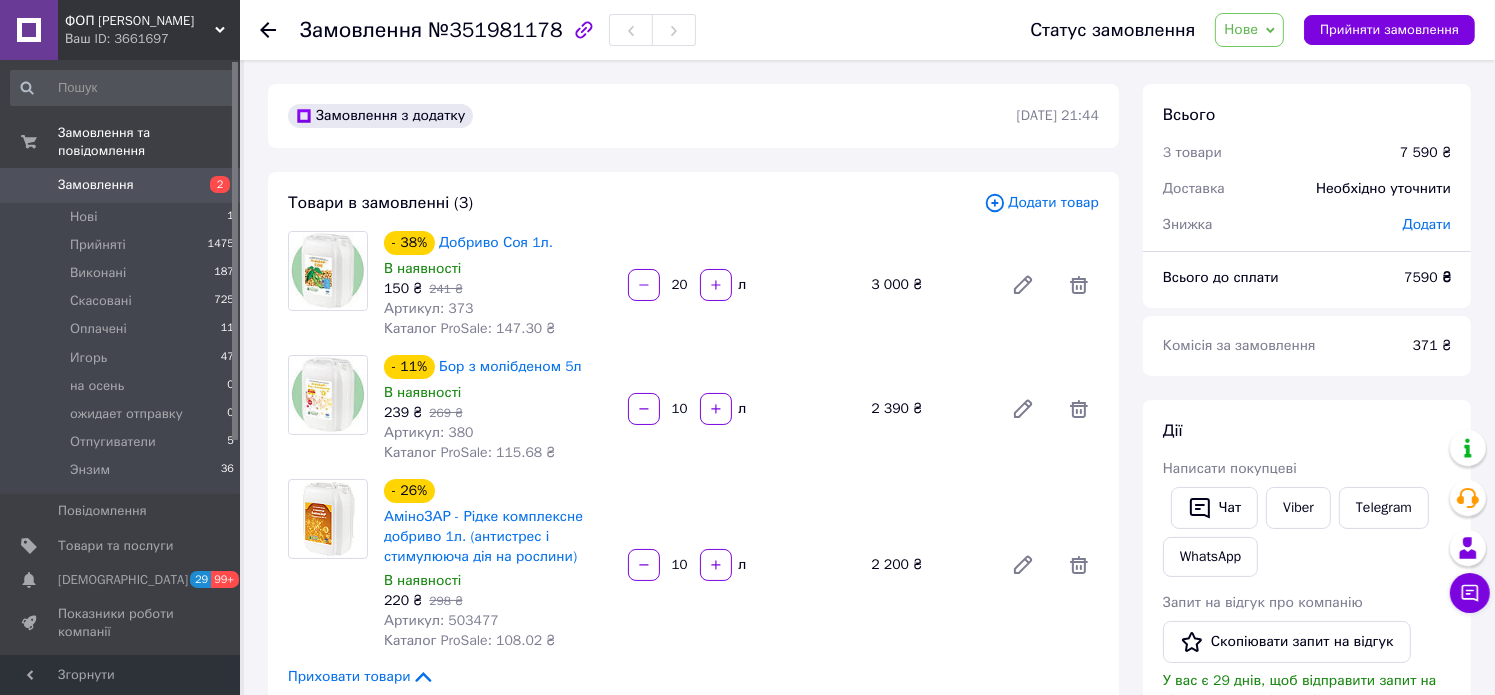 click on "- 38% Добриво Соя 1л. В наявності 150 ₴   241 ₴ Артикул: 373 Каталог ProSale: 147.30 ₴  20   л 3 000 ₴" at bounding box center (741, 285) 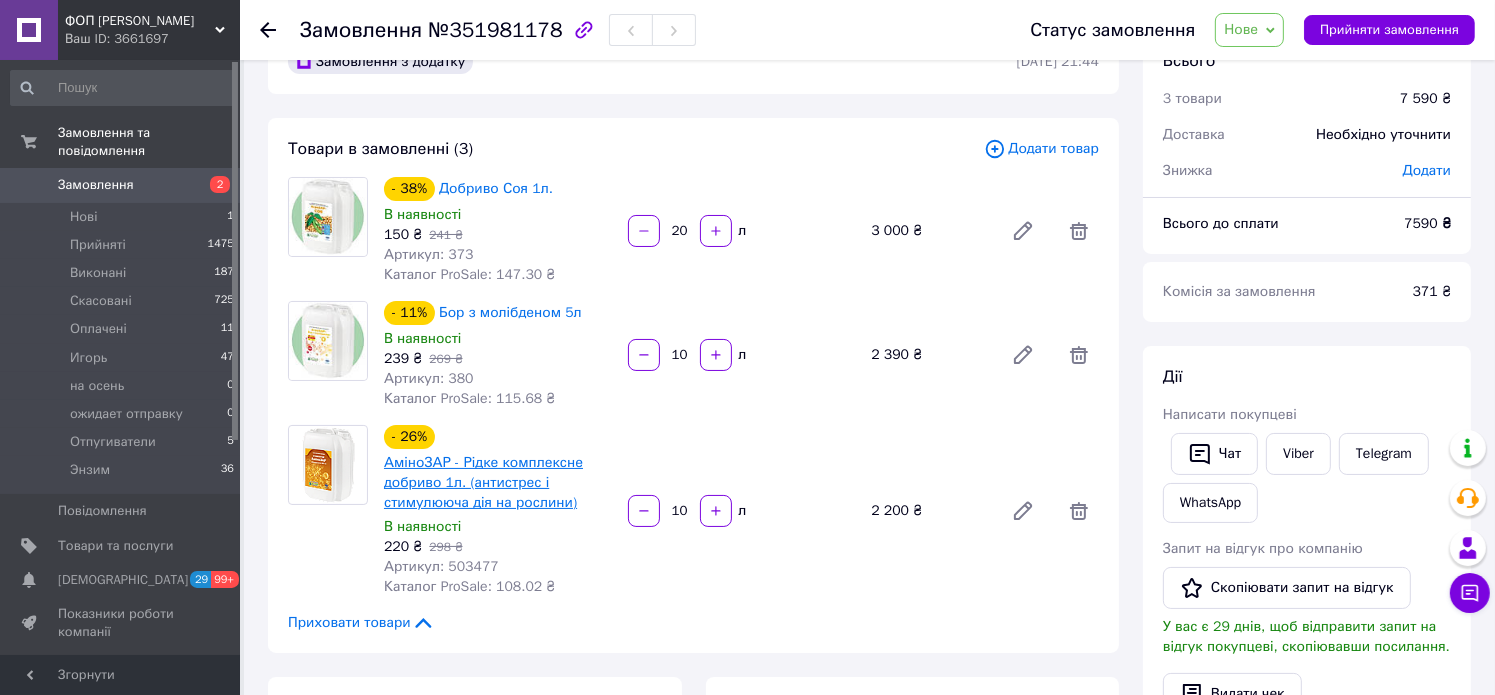 scroll, scrollTop: 100, scrollLeft: 0, axis: vertical 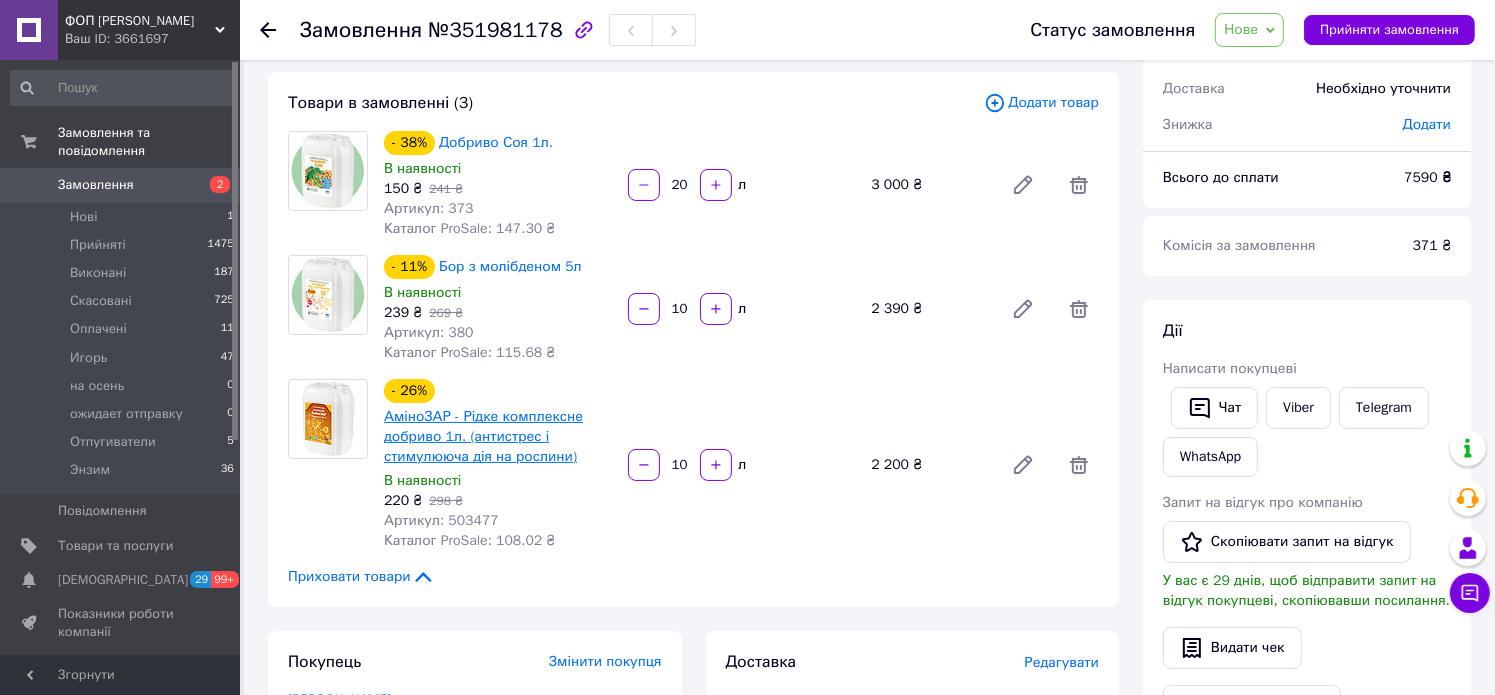 click on "АміноЗАР - Рідке комплексне добриво  1л. (антистрес і стимулююча дія на рослини)" at bounding box center [483, 436] 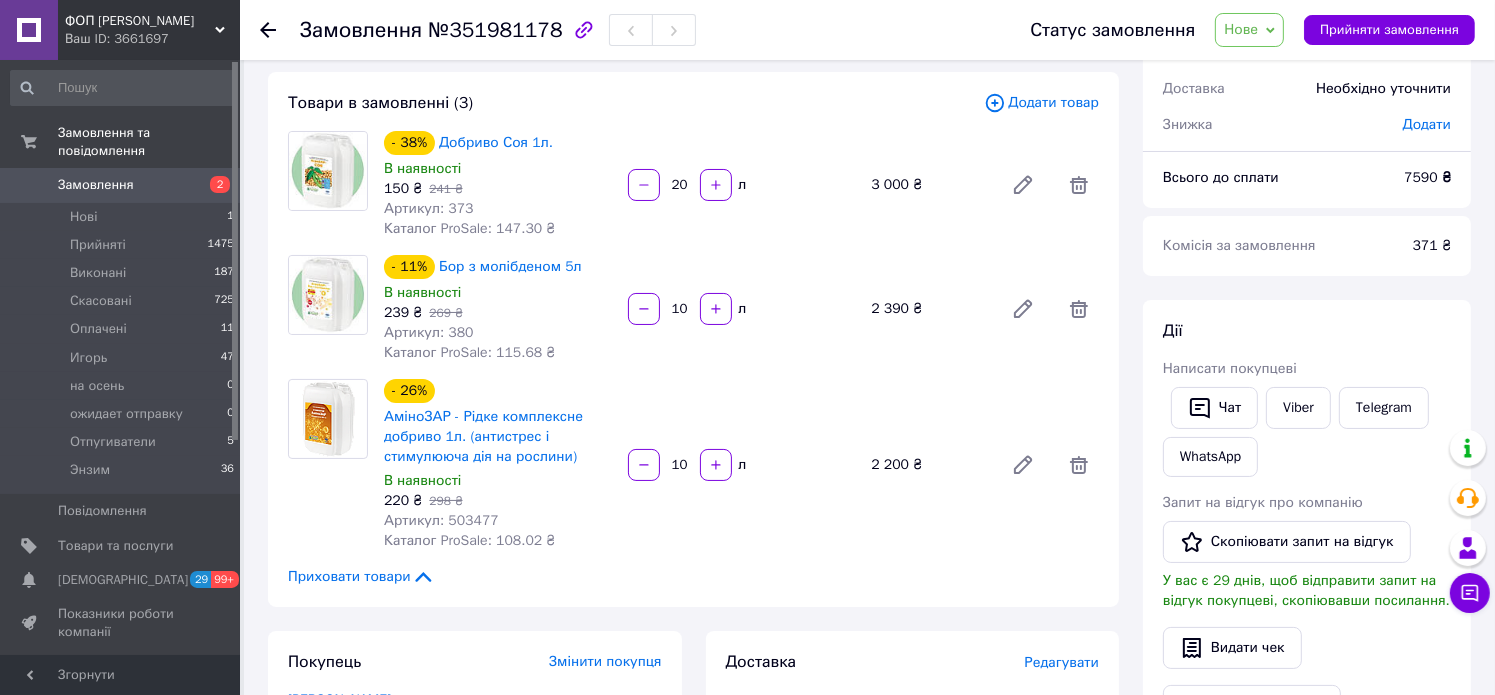 click on "Нове" at bounding box center (1241, 29) 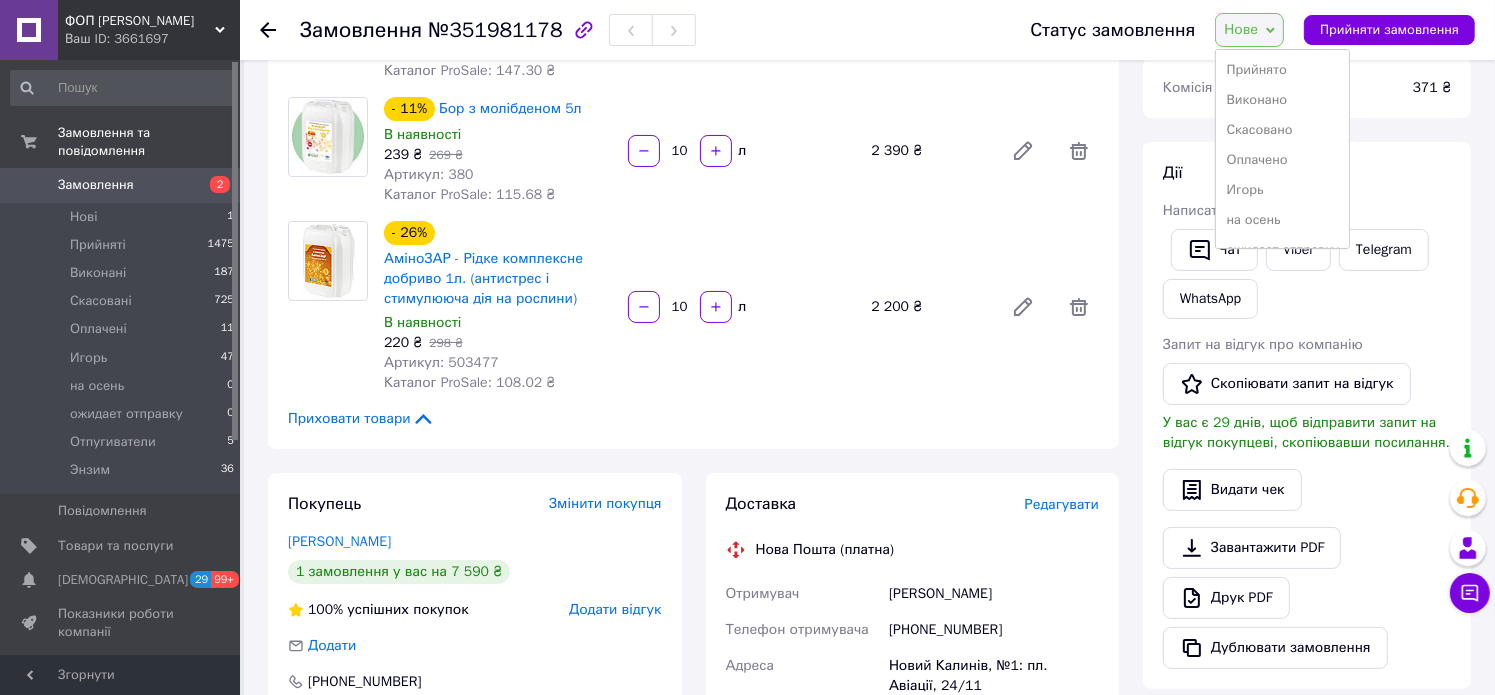 scroll, scrollTop: 300, scrollLeft: 0, axis: vertical 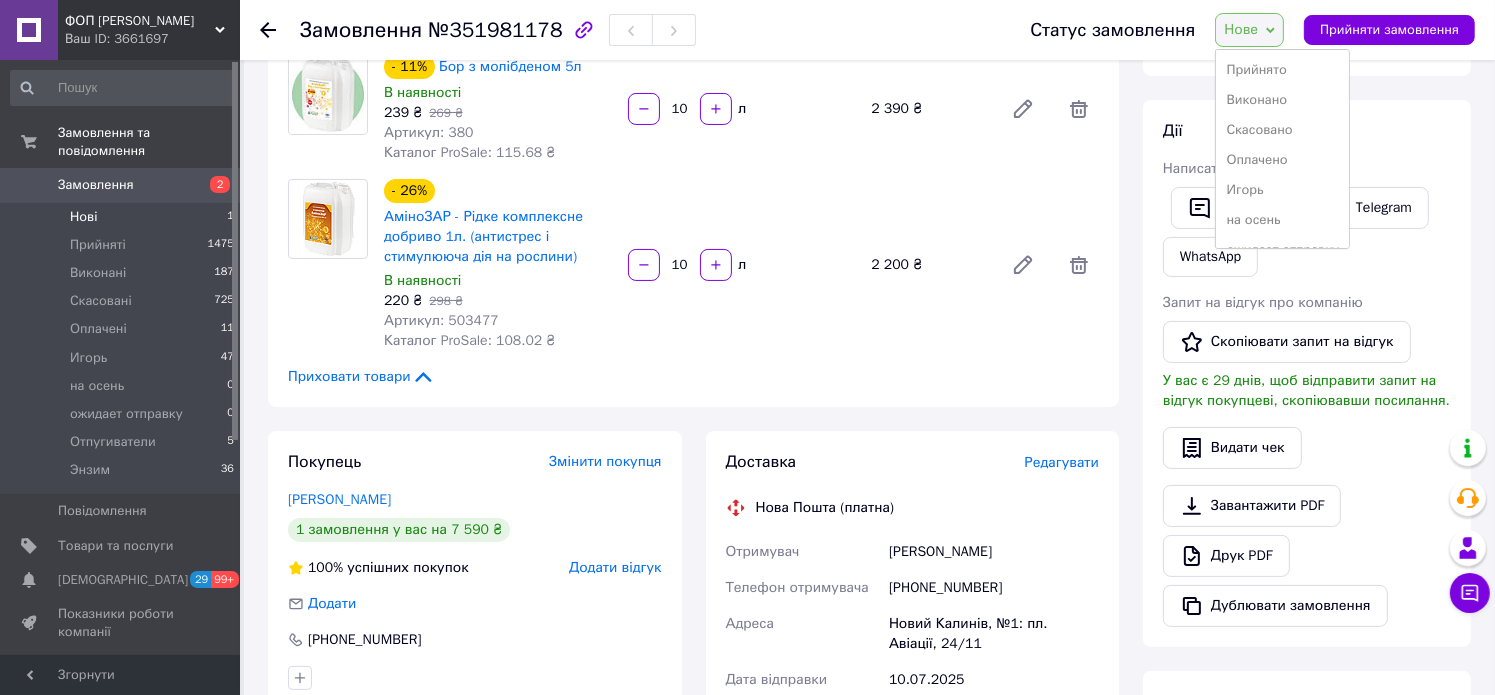 click on "Нові 1" at bounding box center (123, 217) 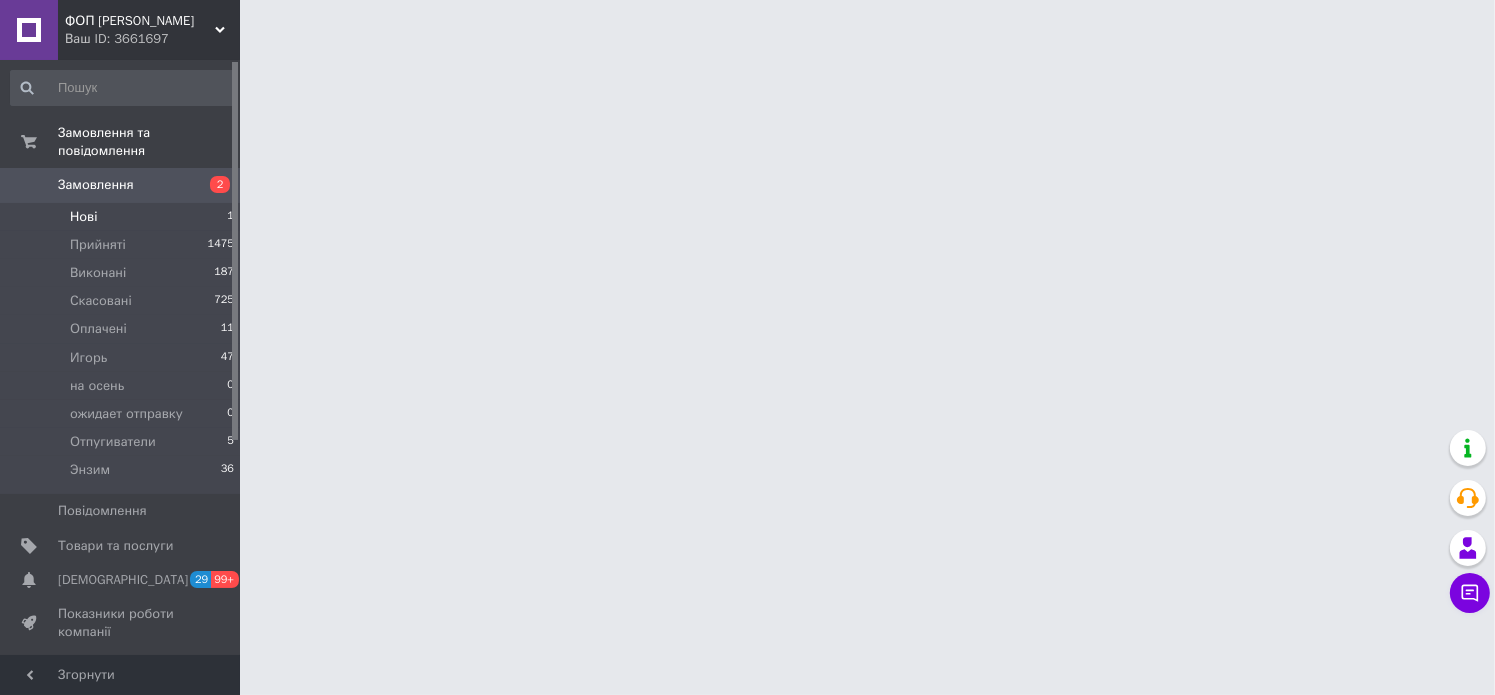 scroll, scrollTop: 0, scrollLeft: 0, axis: both 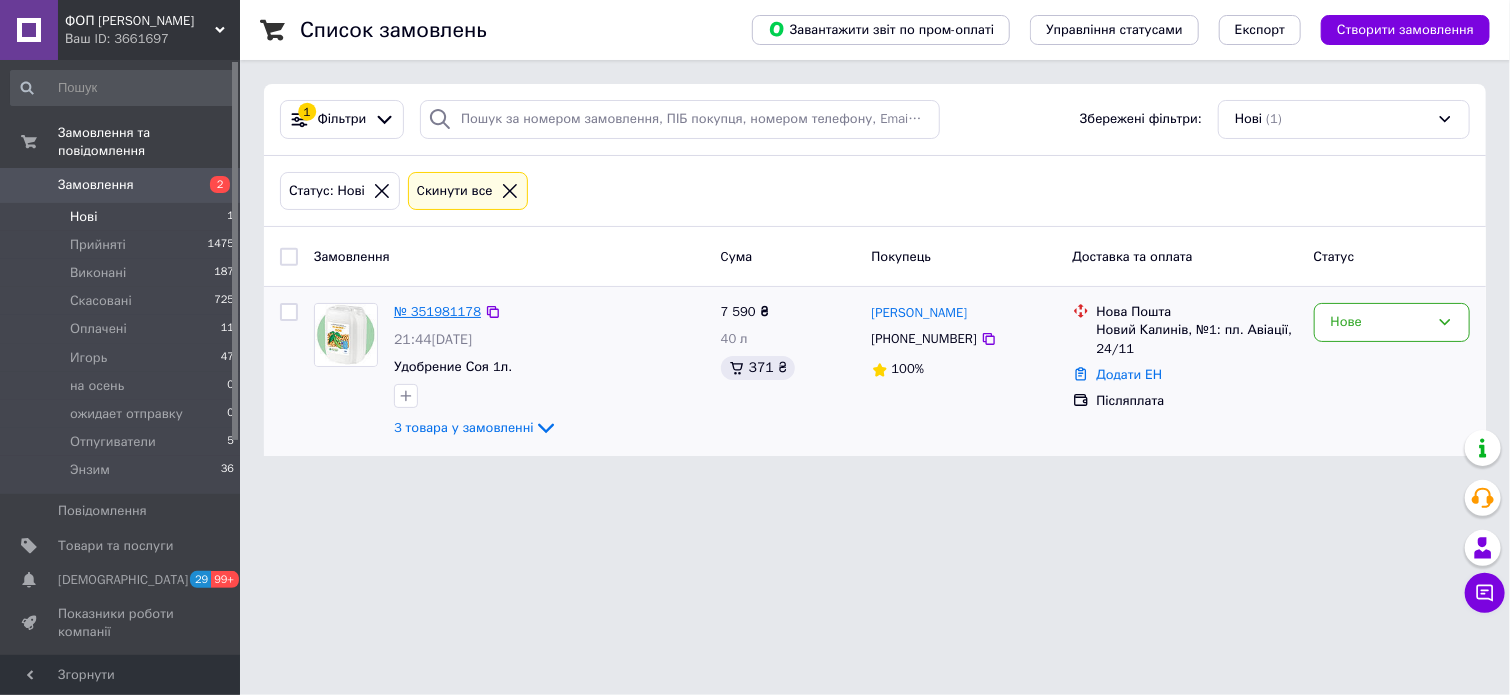click on "№ 351981178" at bounding box center [437, 311] 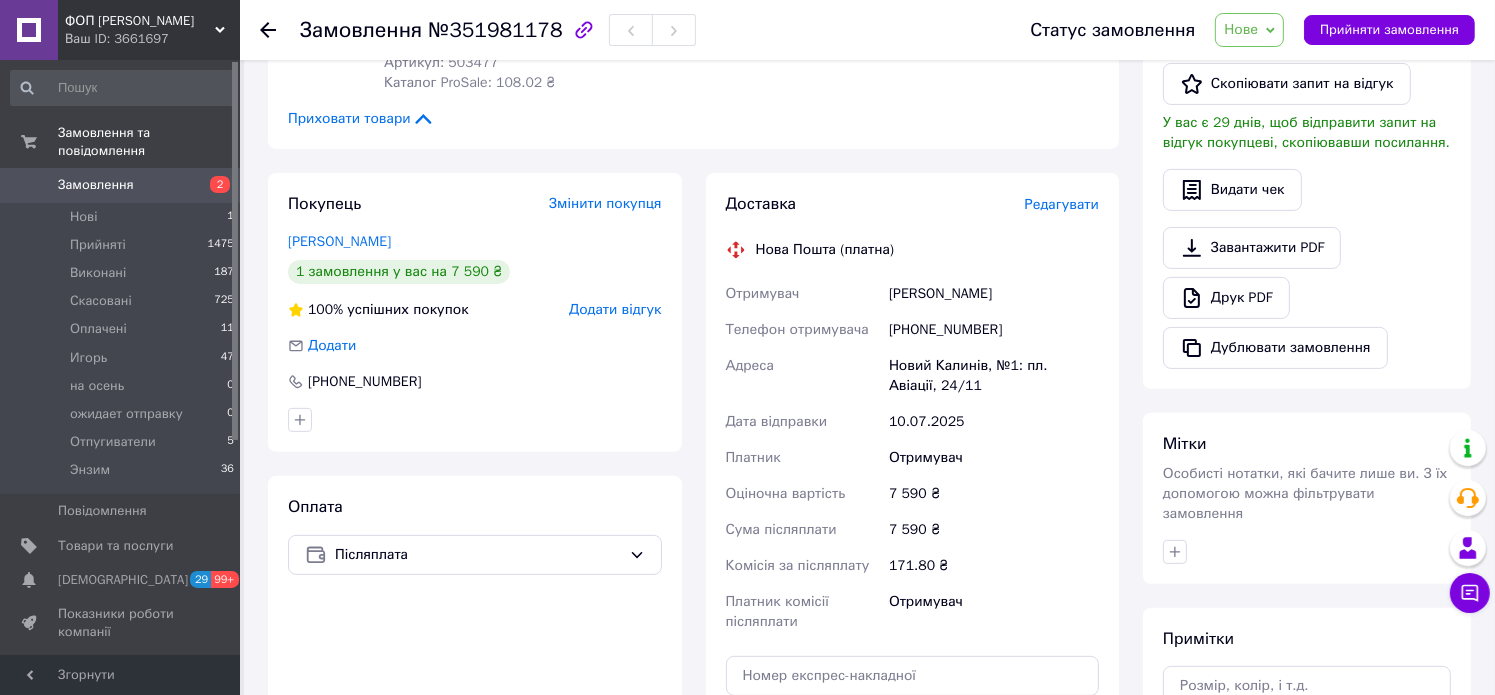 scroll, scrollTop: 700, scrollLeft: 0, axis: vertical 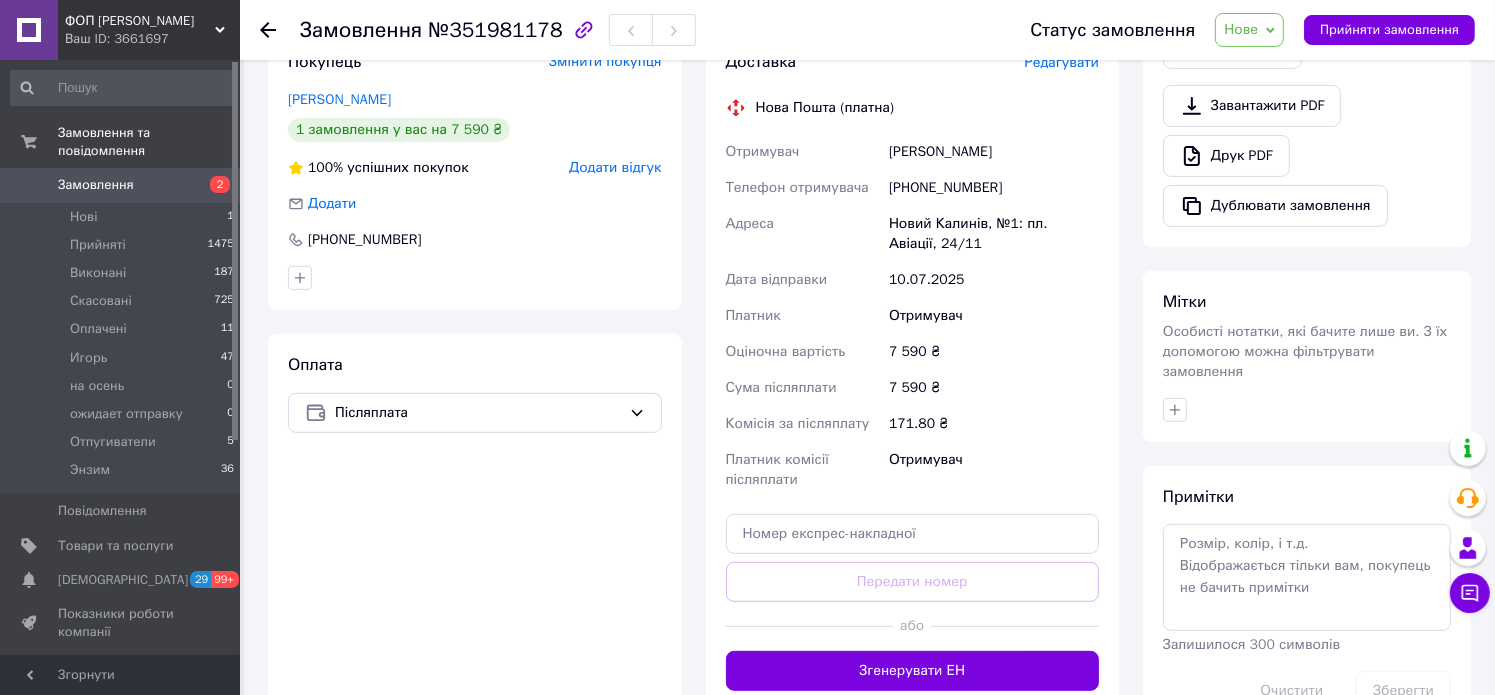 click on "Згенерувати ЕН" at bounding box center [913, 671] 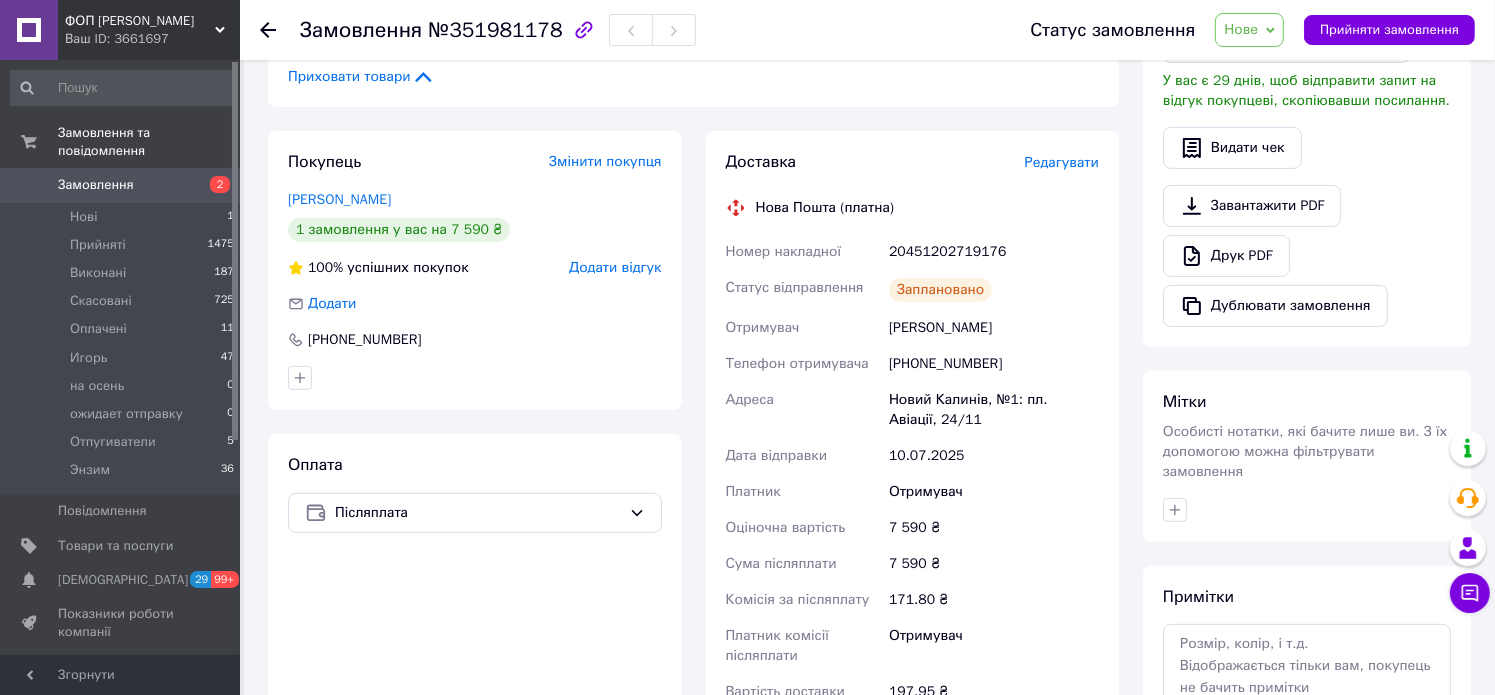 scroll, scrollTop: 600, scrollLeft: 0, axis: vertical 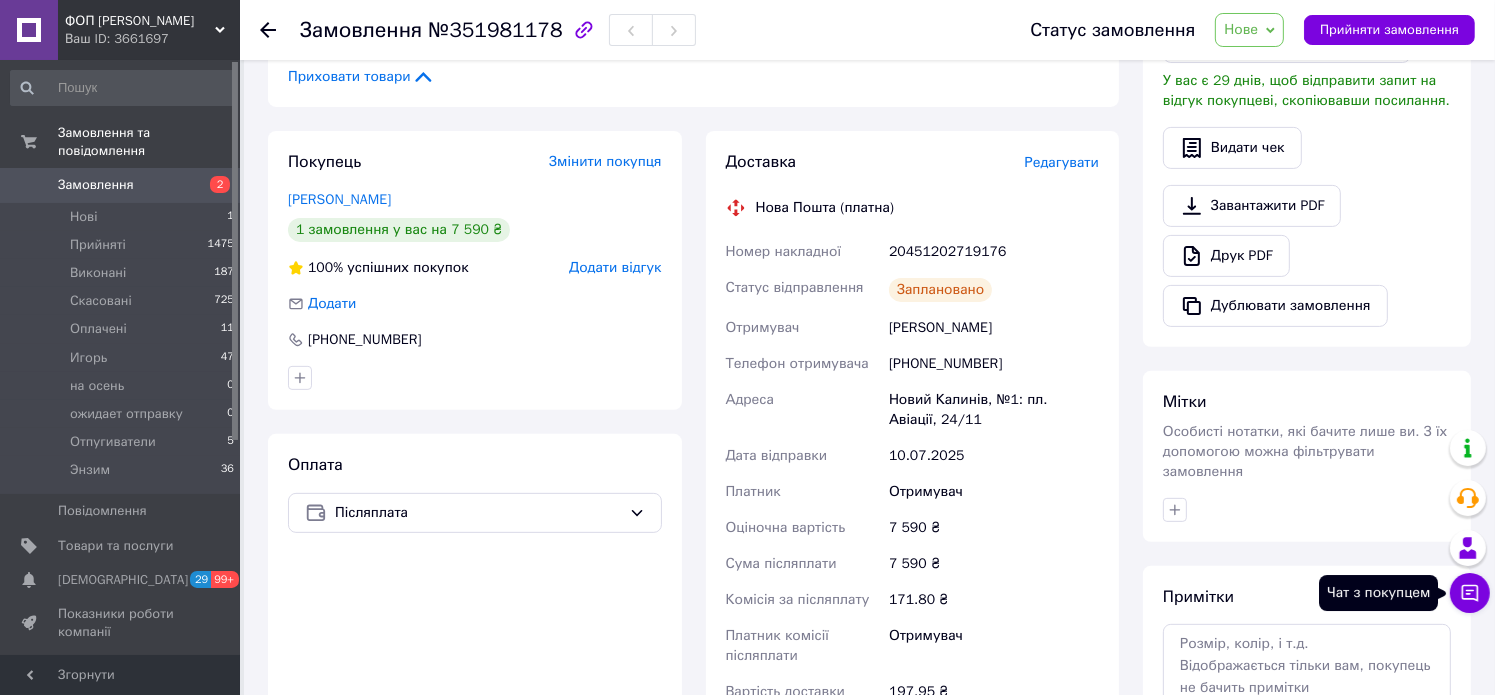 click on "Чат з покупцем" at bounding box center [1470, 593] 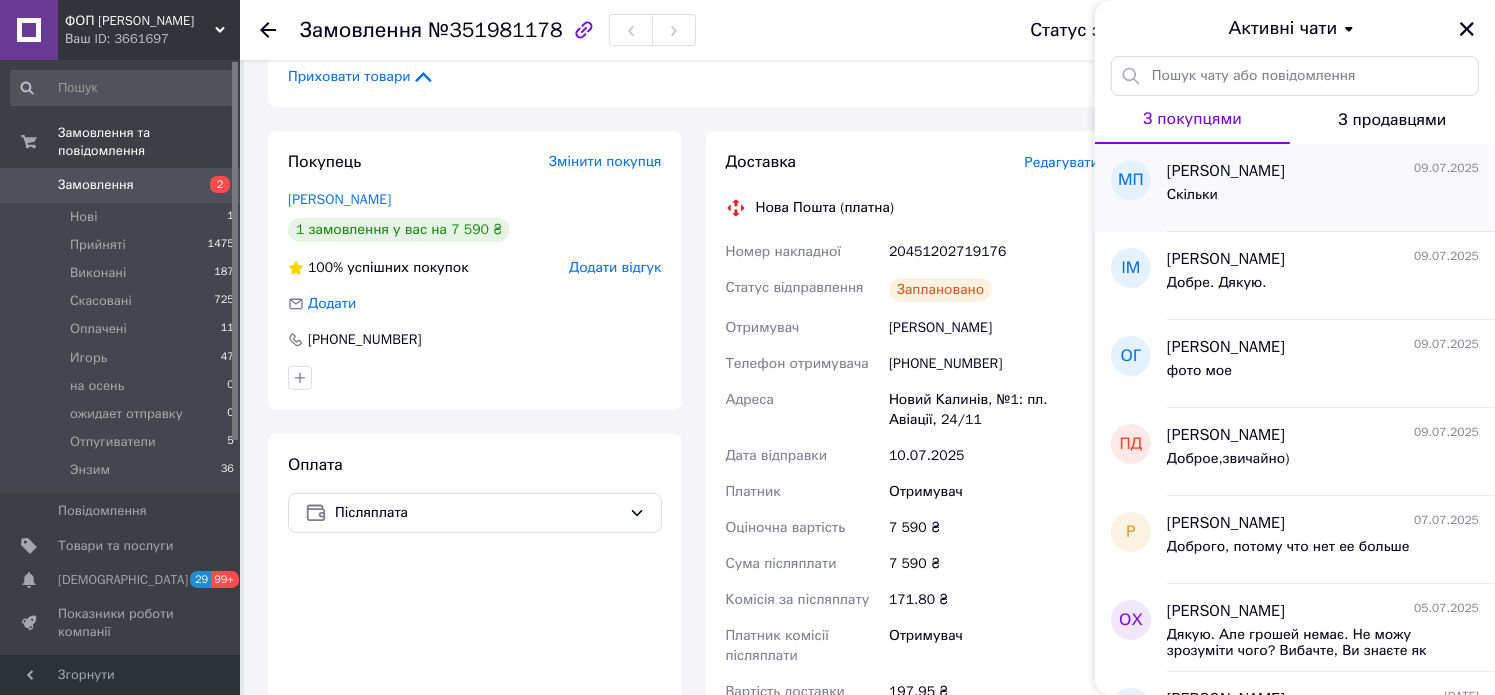 click on "Скільки" at bounding box center [1323, 199] 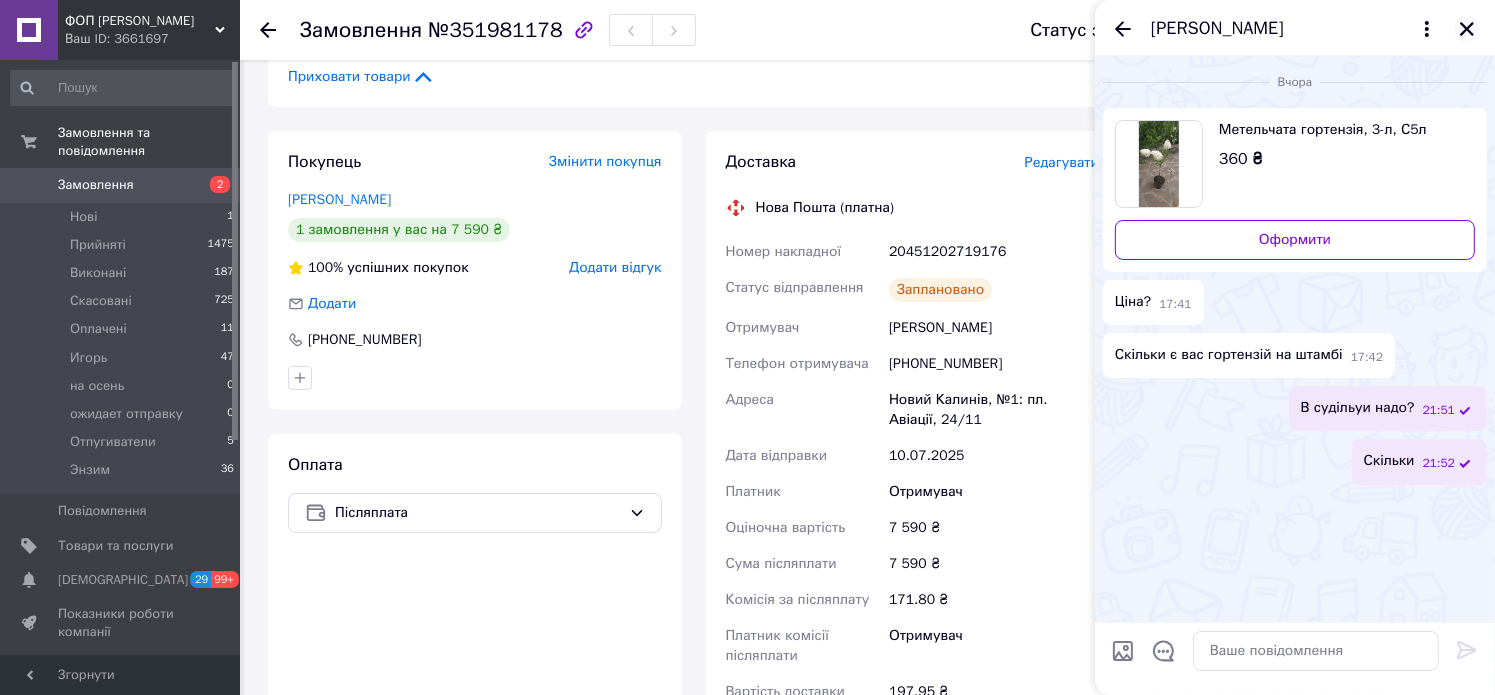 click 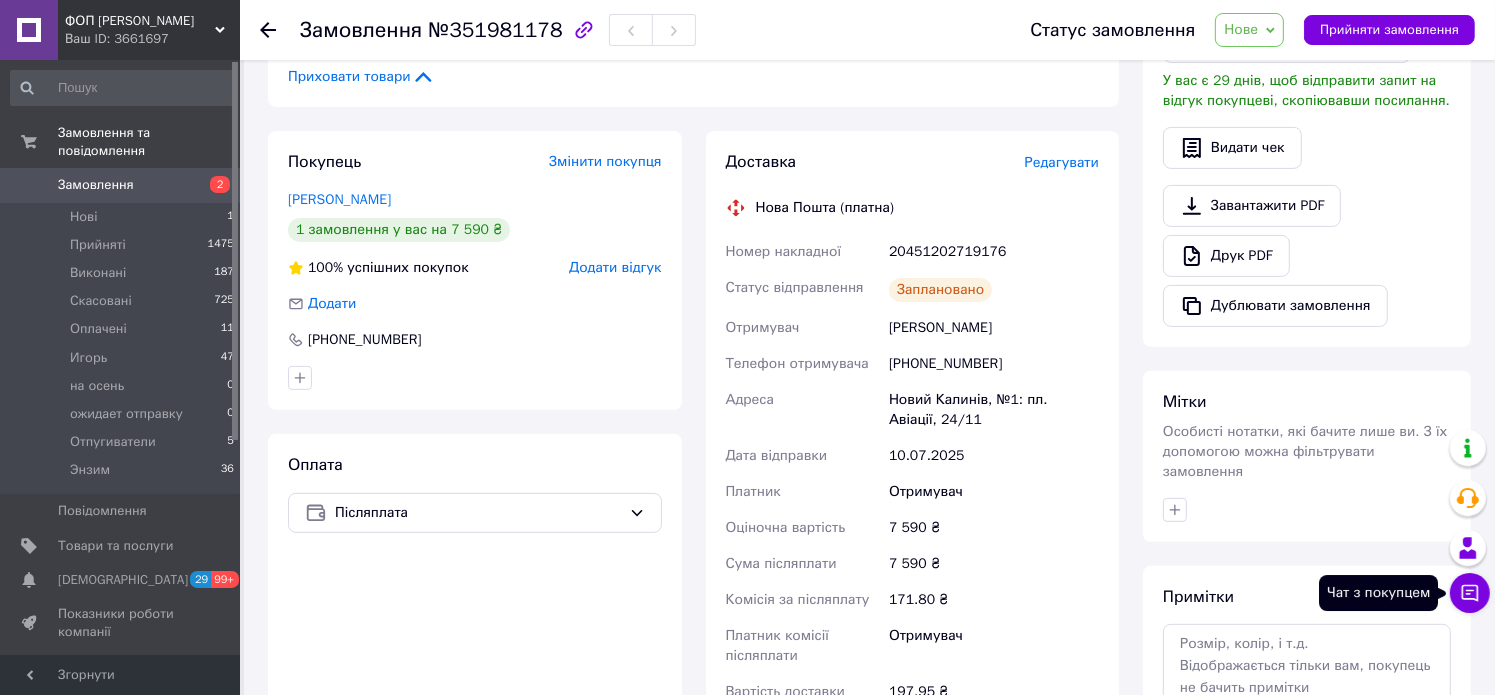 click 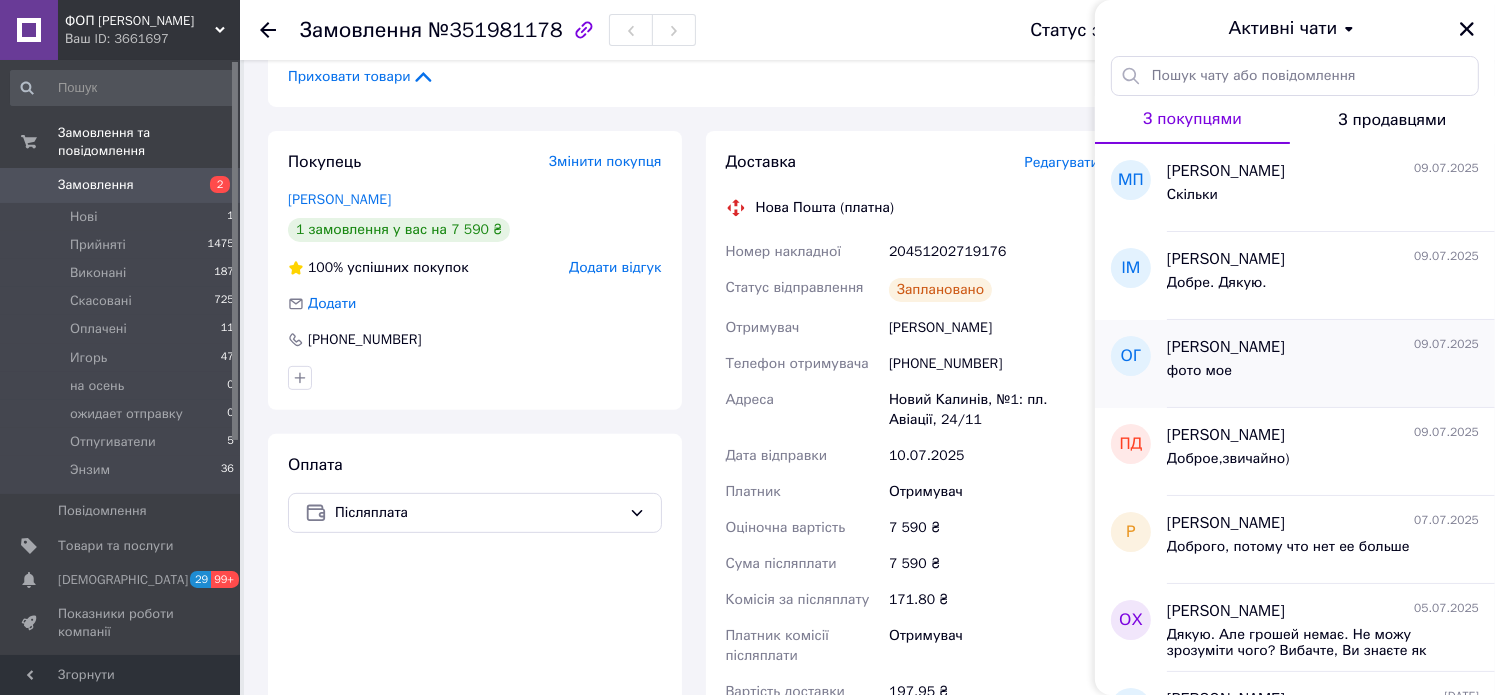 click on "фото мое" at bounding box center [1323, 375] 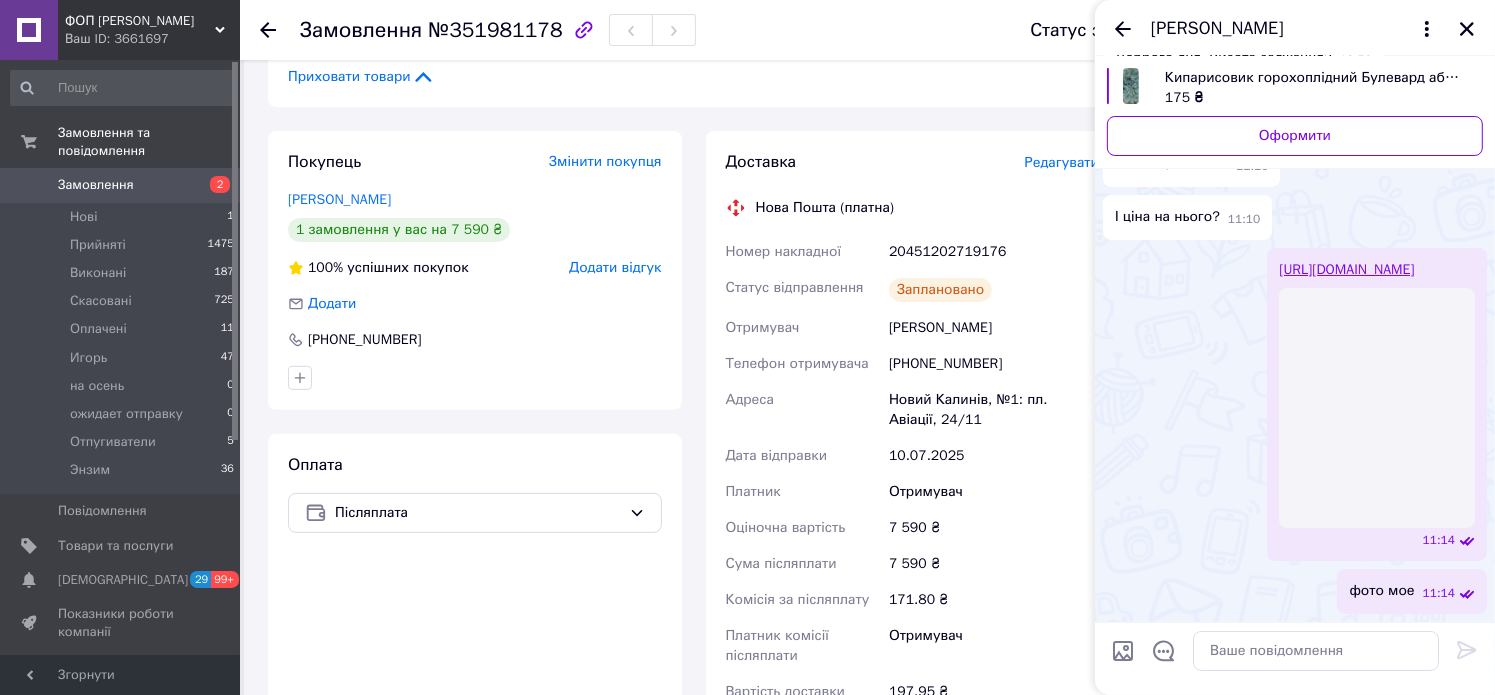 scroll, scrollTop: 229, scrollLeft: 0, axis: vertical 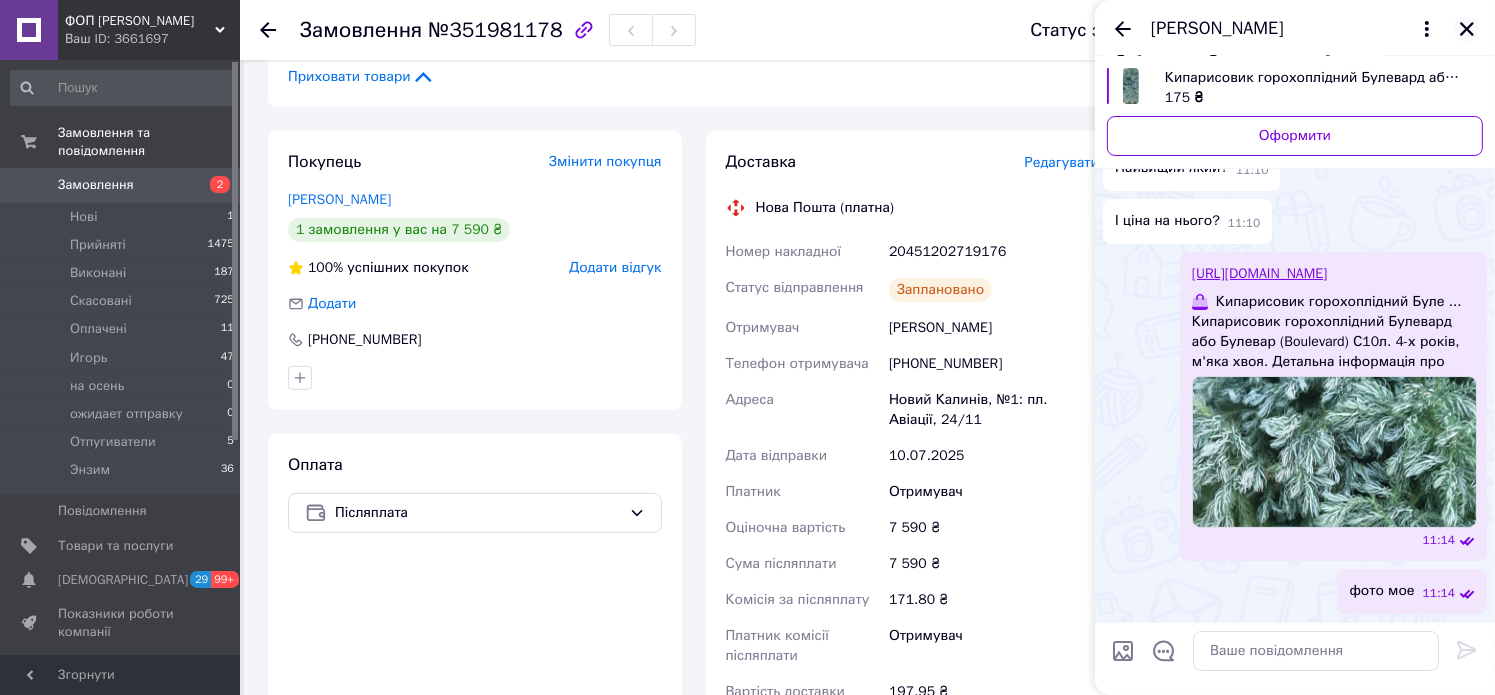click 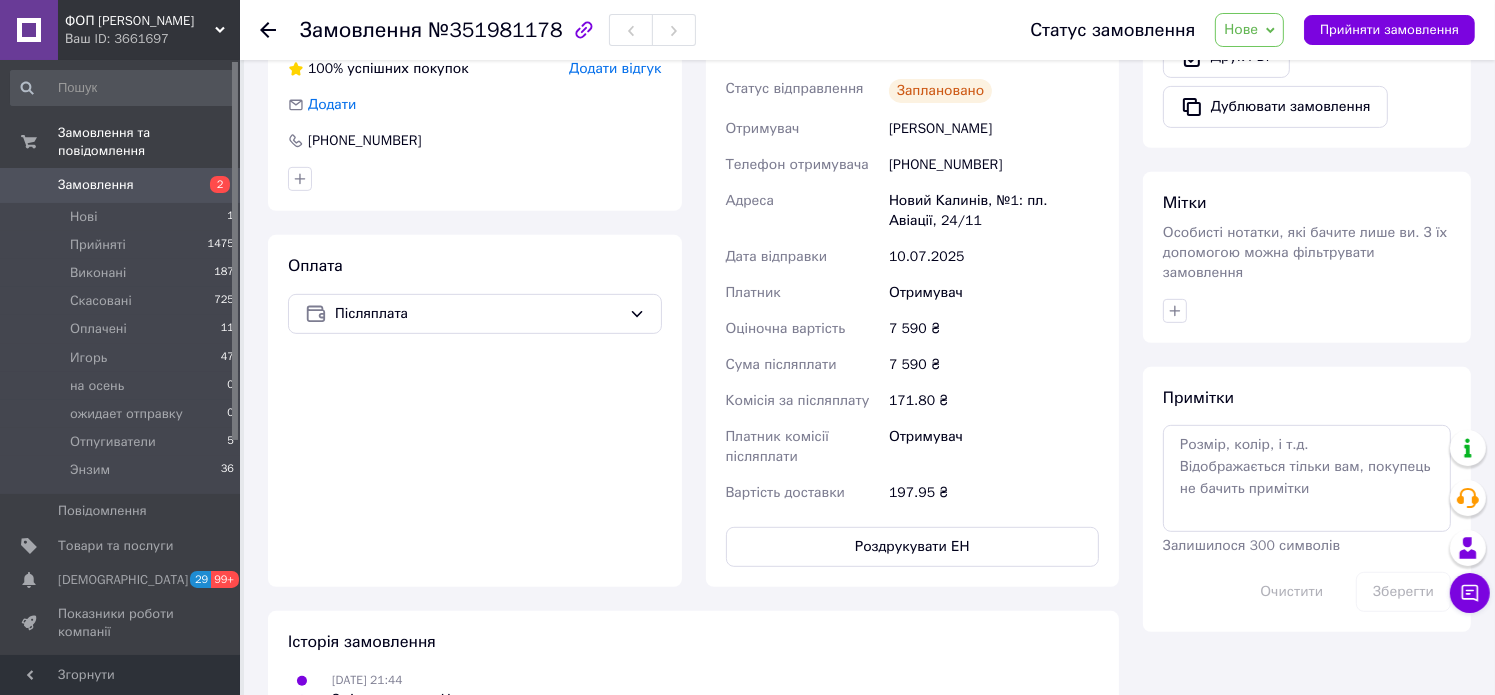 scroll, scrollTop: 800, scrollLeft: 0, axis: vertical 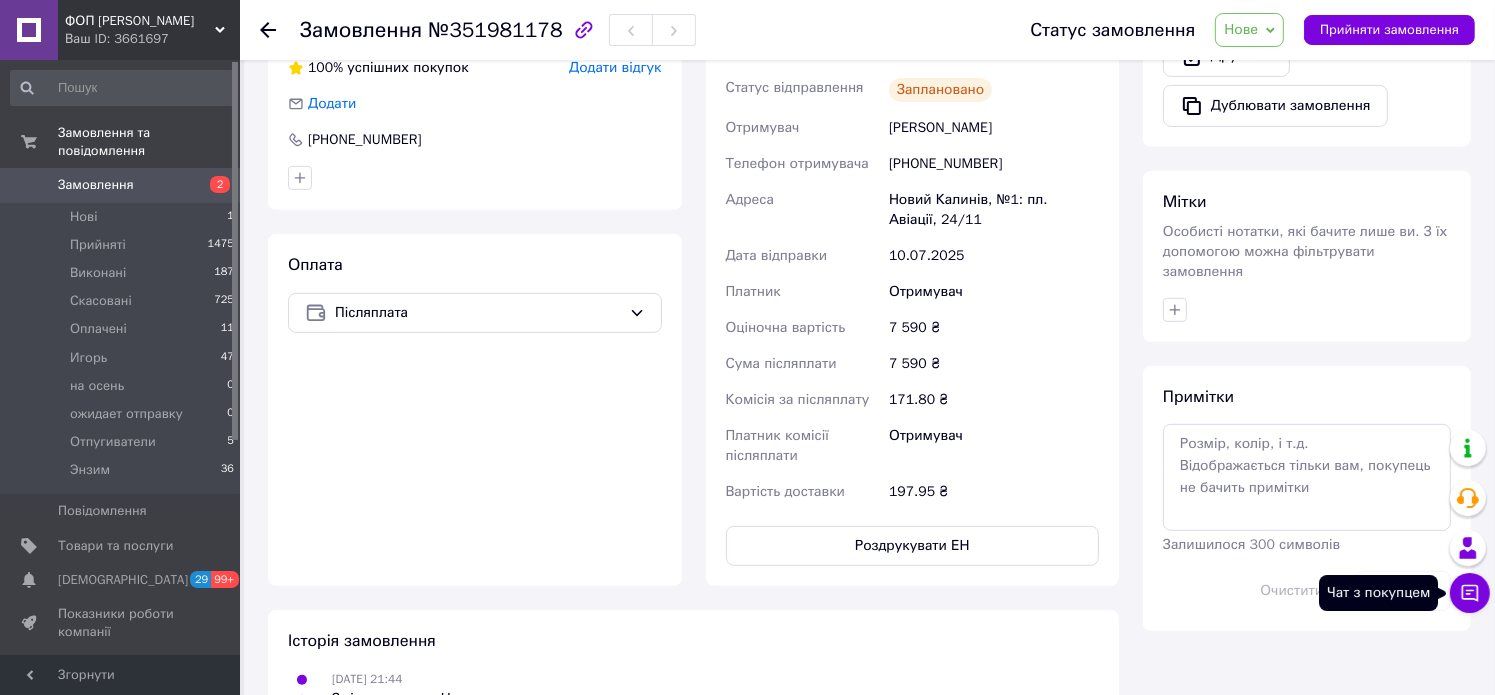 click 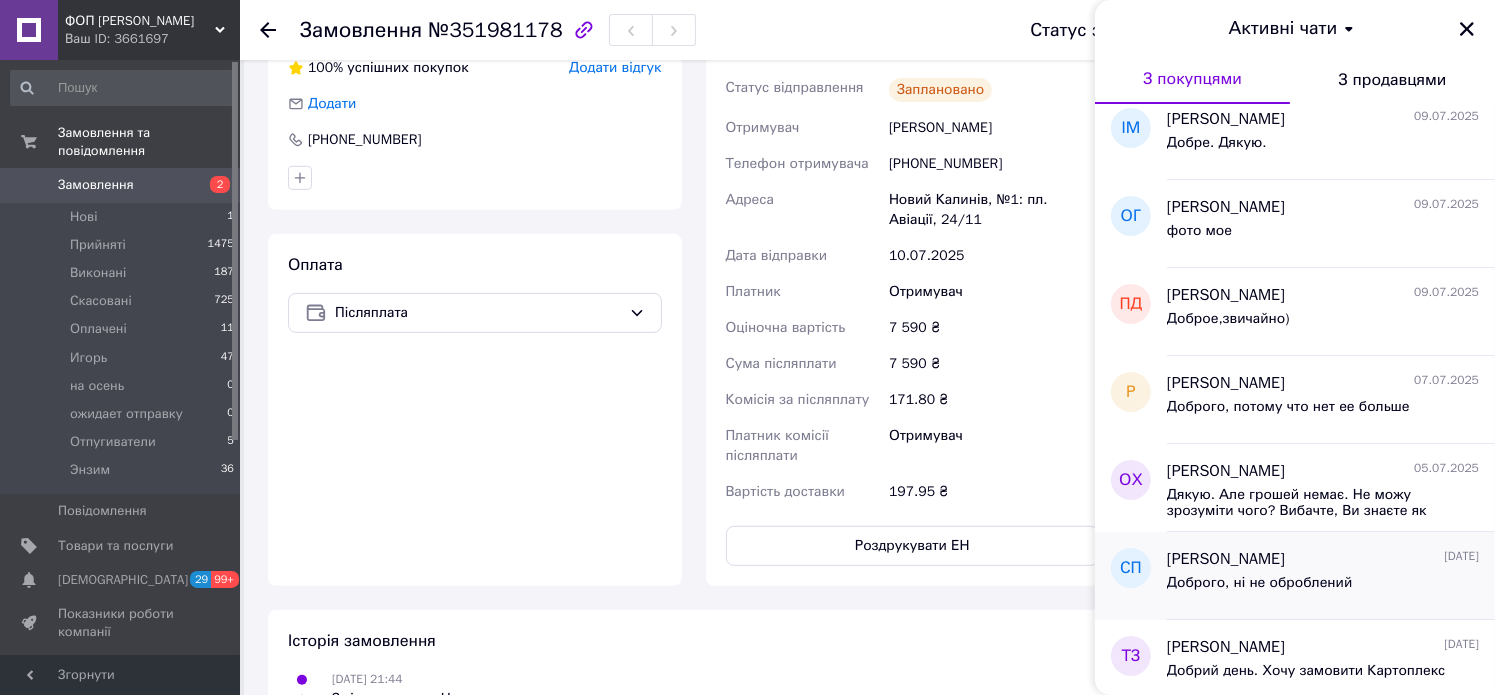 scroll, scrollTop: 0, scrollLeft: 0, axis: both 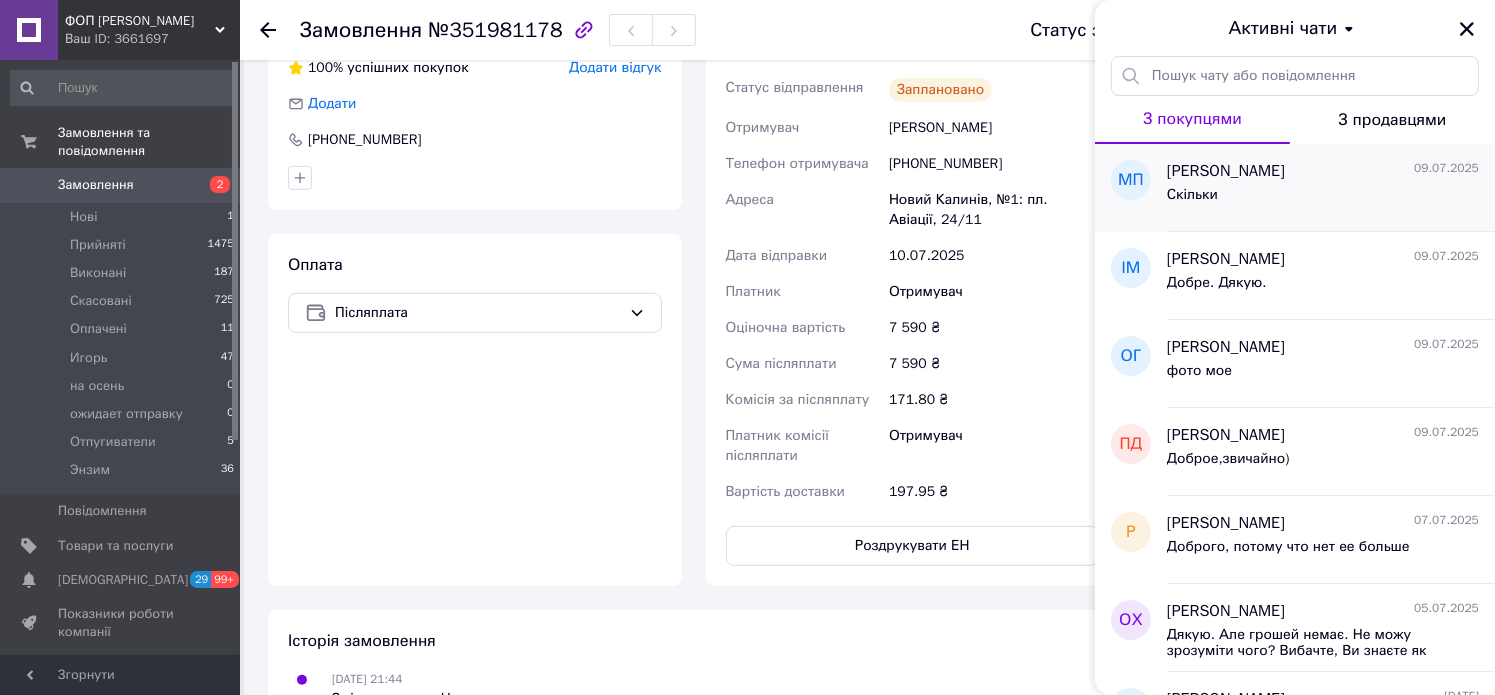 click on "[PERSON_NAME] [DATE] Скільки" at bounding box center (1331, 188) 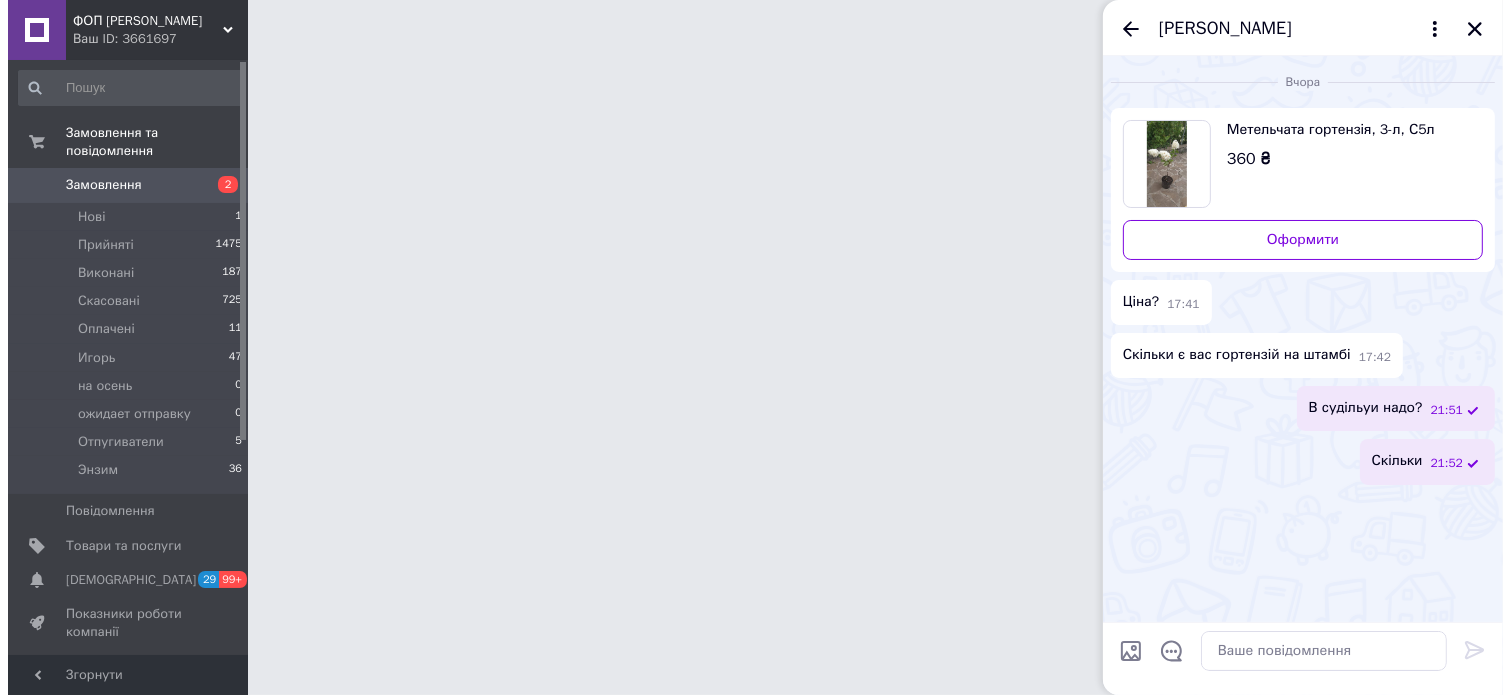 scroll, scrollTop: 0, scrollLeft: 0, axis: both 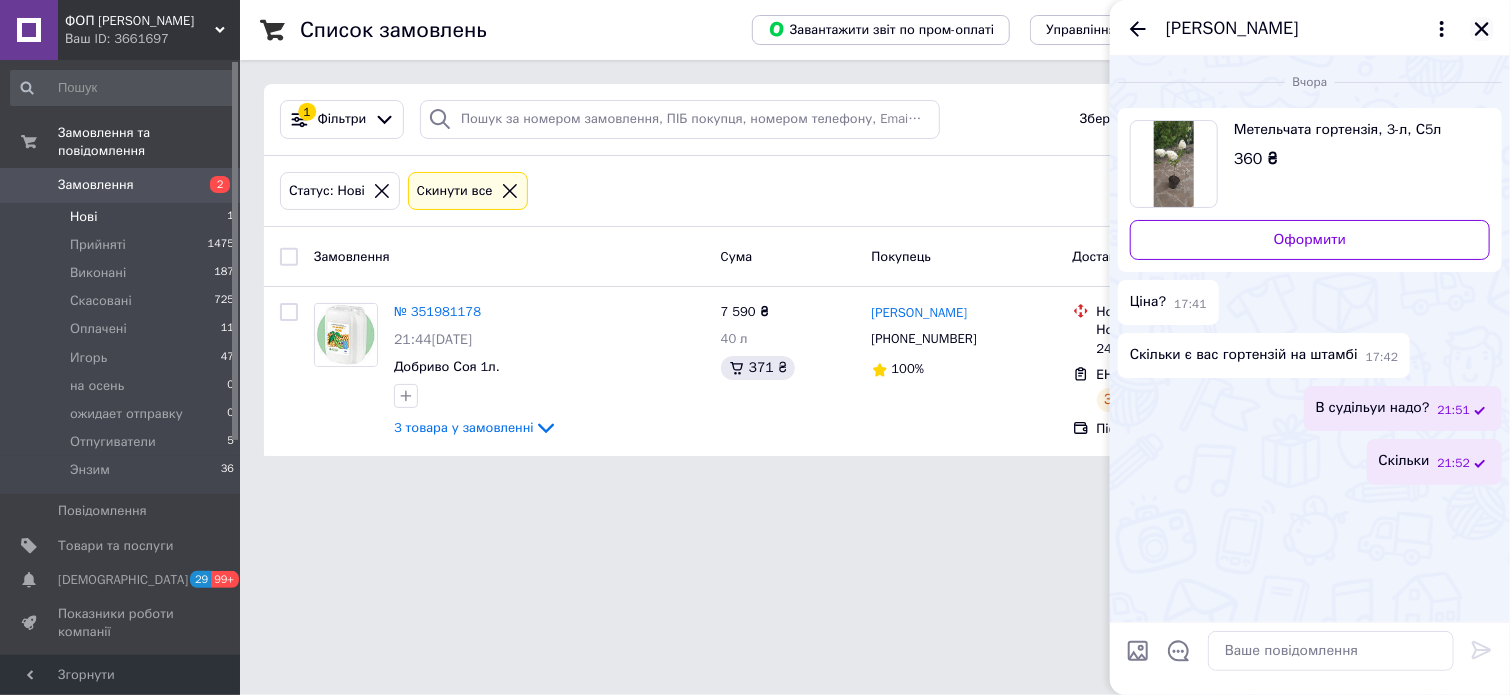click 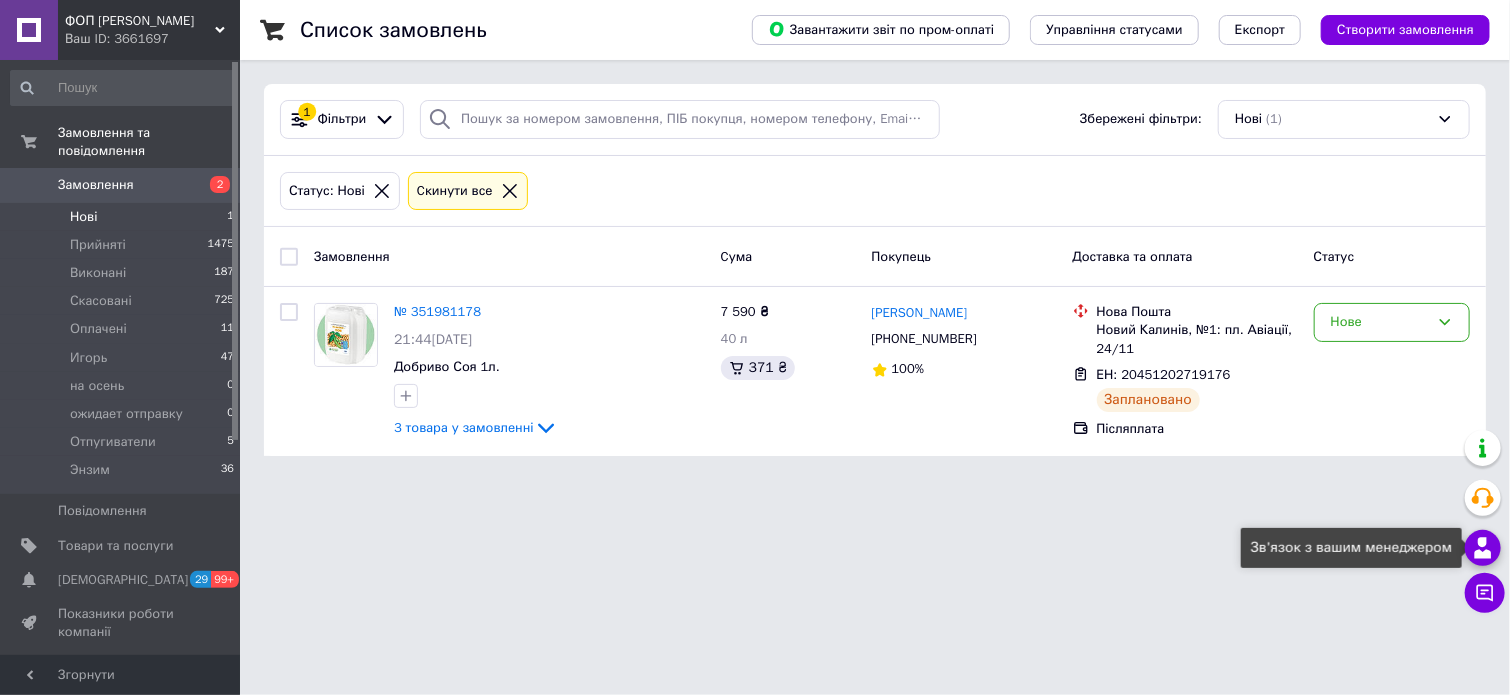 click 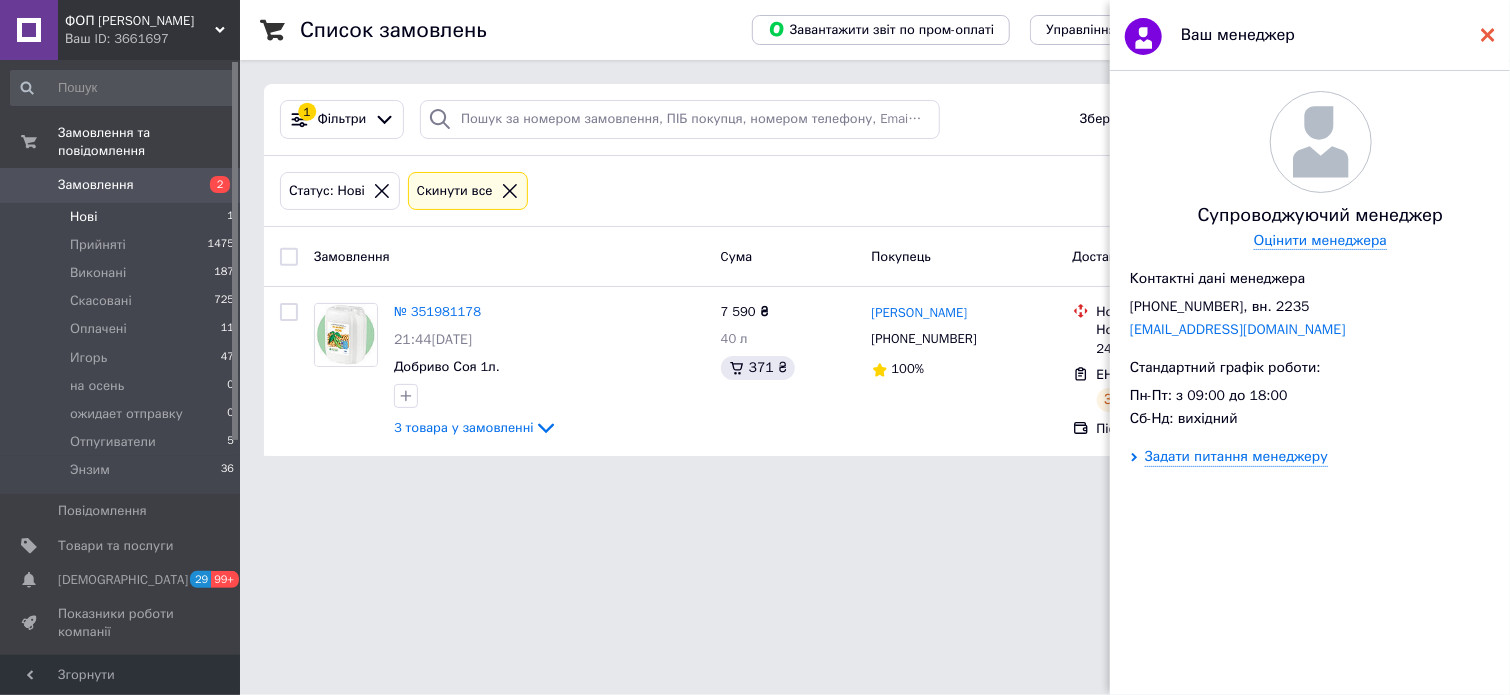 click 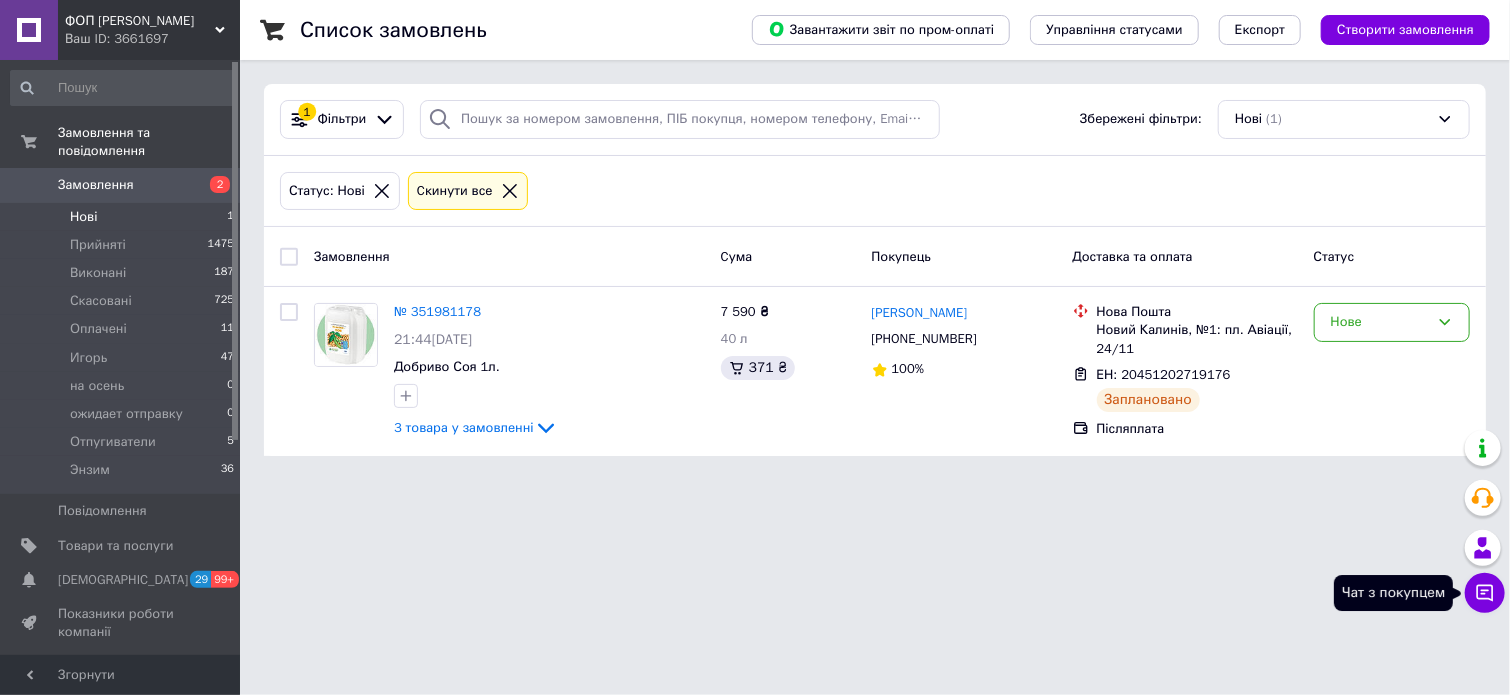 click 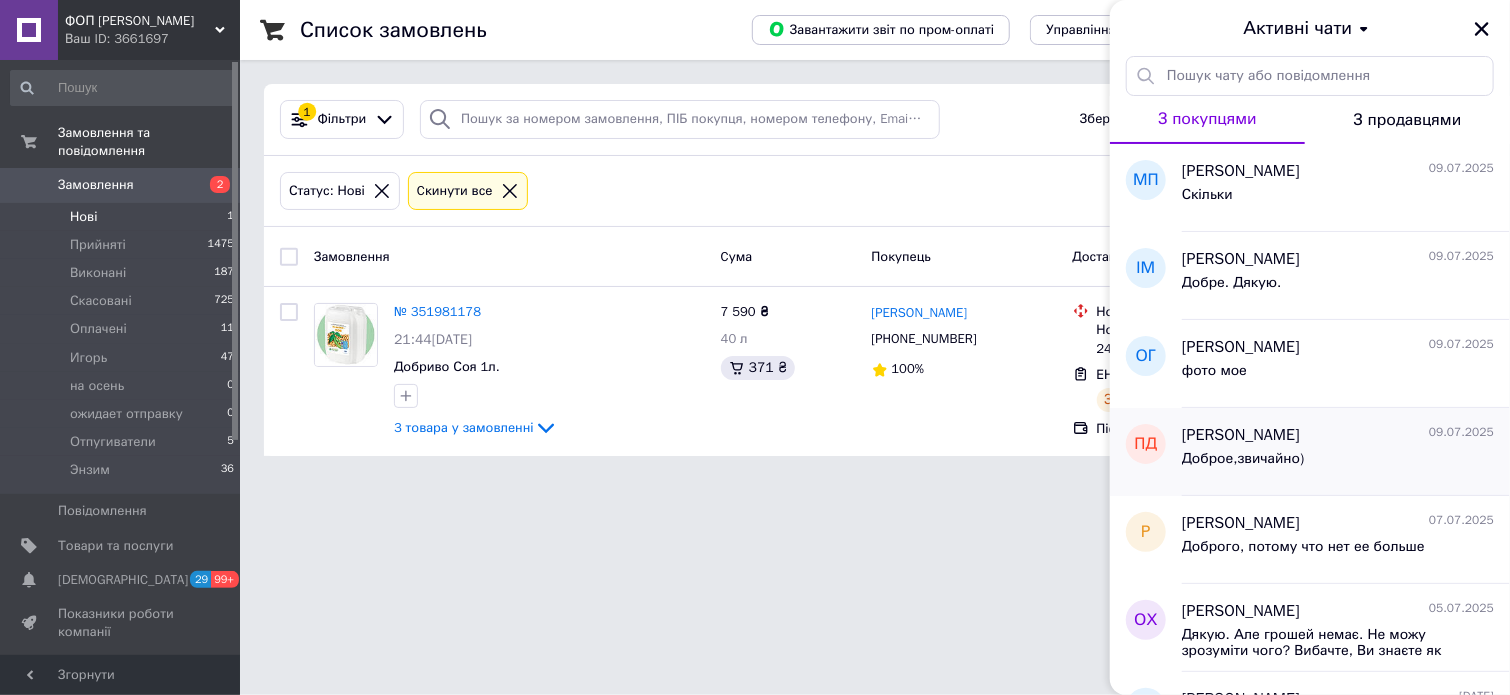 click on "Доброе,звичайно)" at bounding box center [1243, 459] 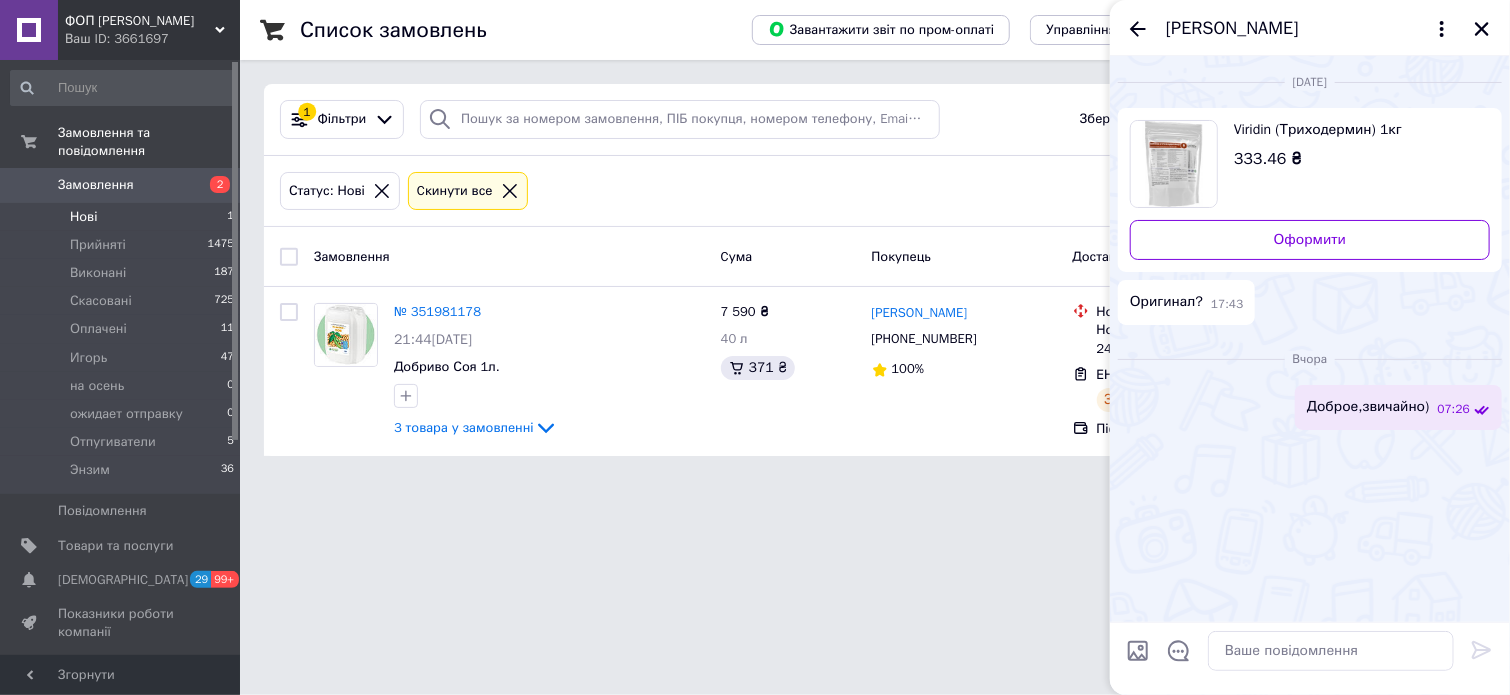 drag, startPoint x: 1481, startPoint y: 19, endPoint x: 1444, endPoint y: 96, distance: 85.42833 